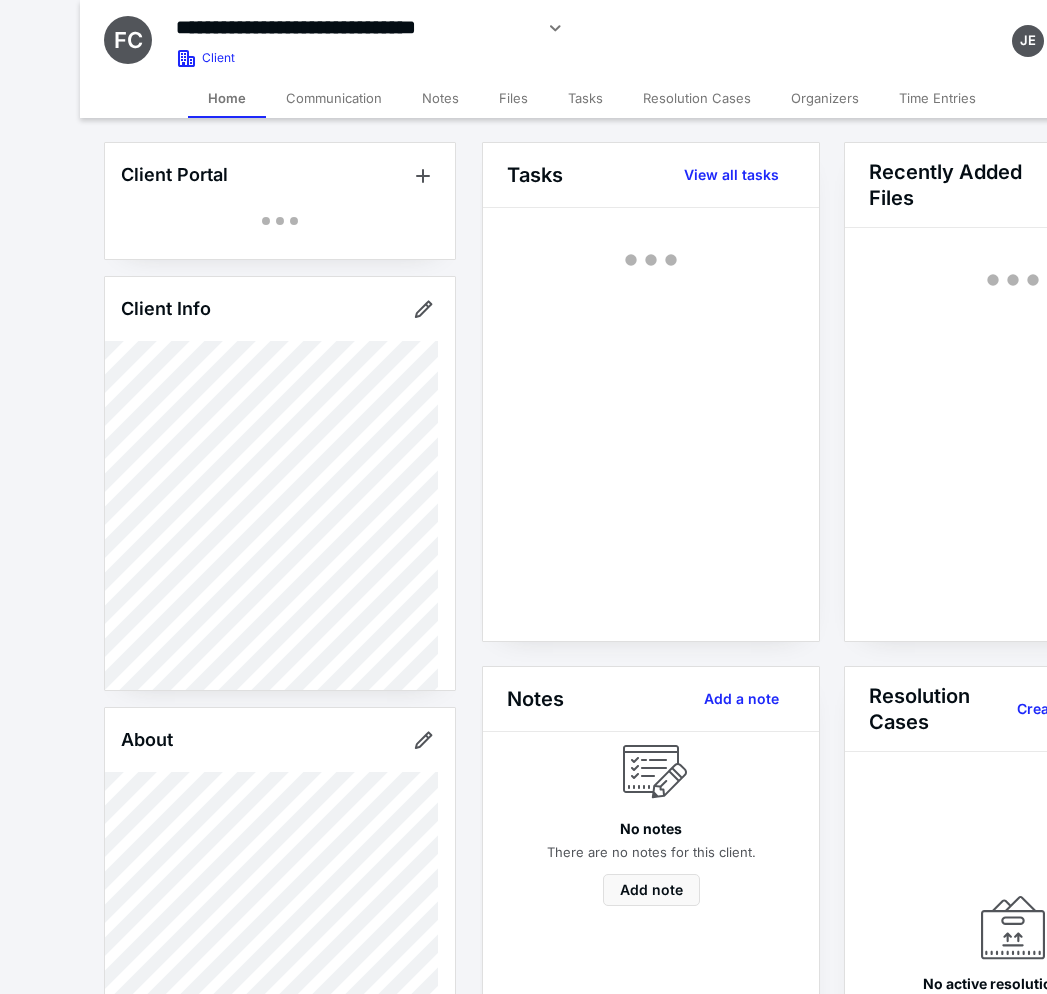 scroll, scrollTop: 0, scrollLeft: 0, axis: both 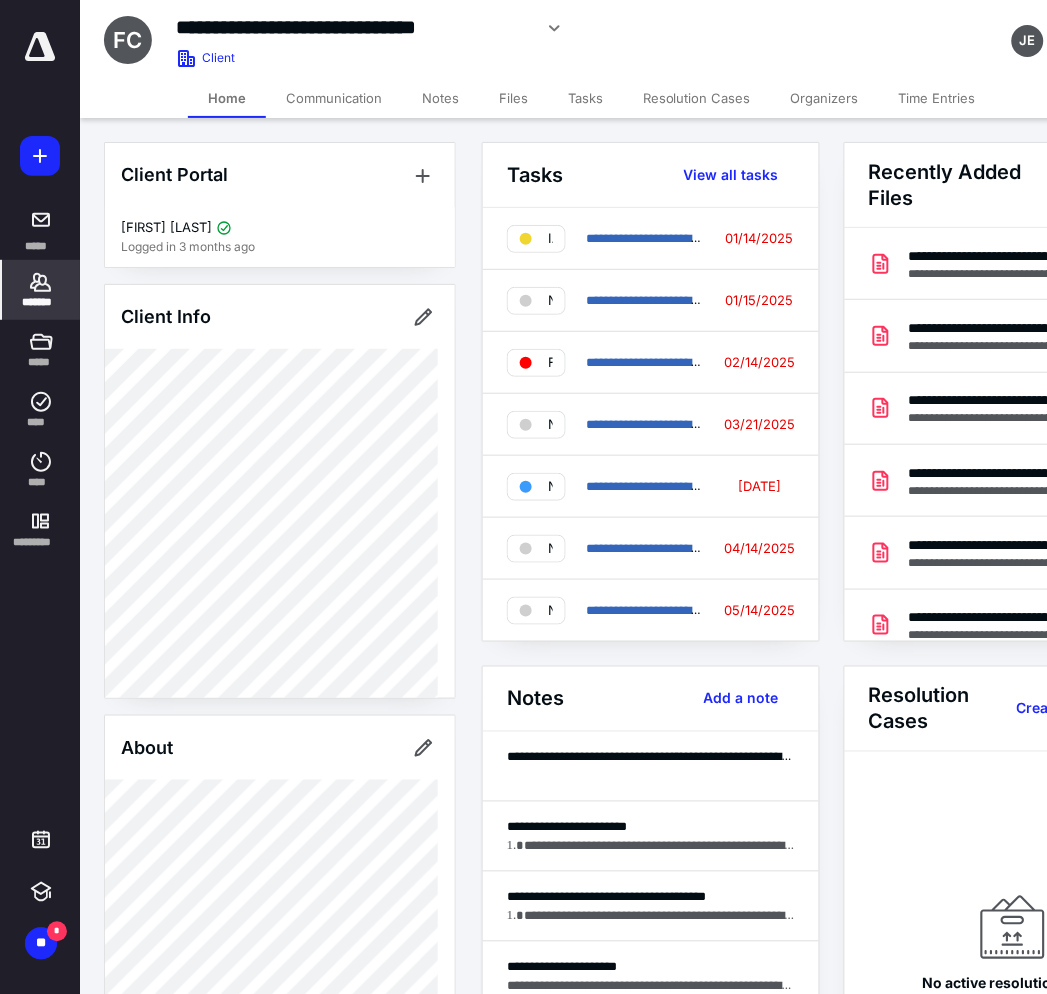 click on "*******" at bounding box center [41, 302] 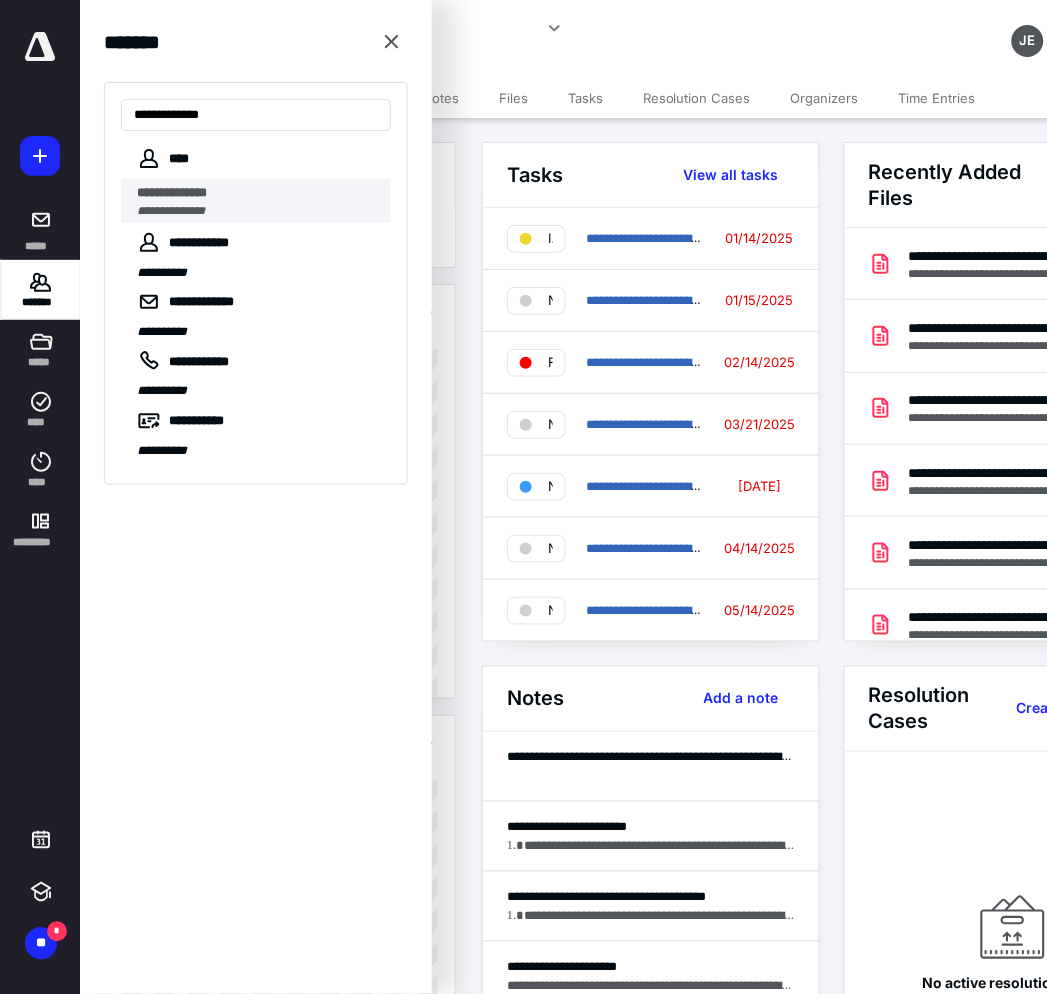 type on "**********" 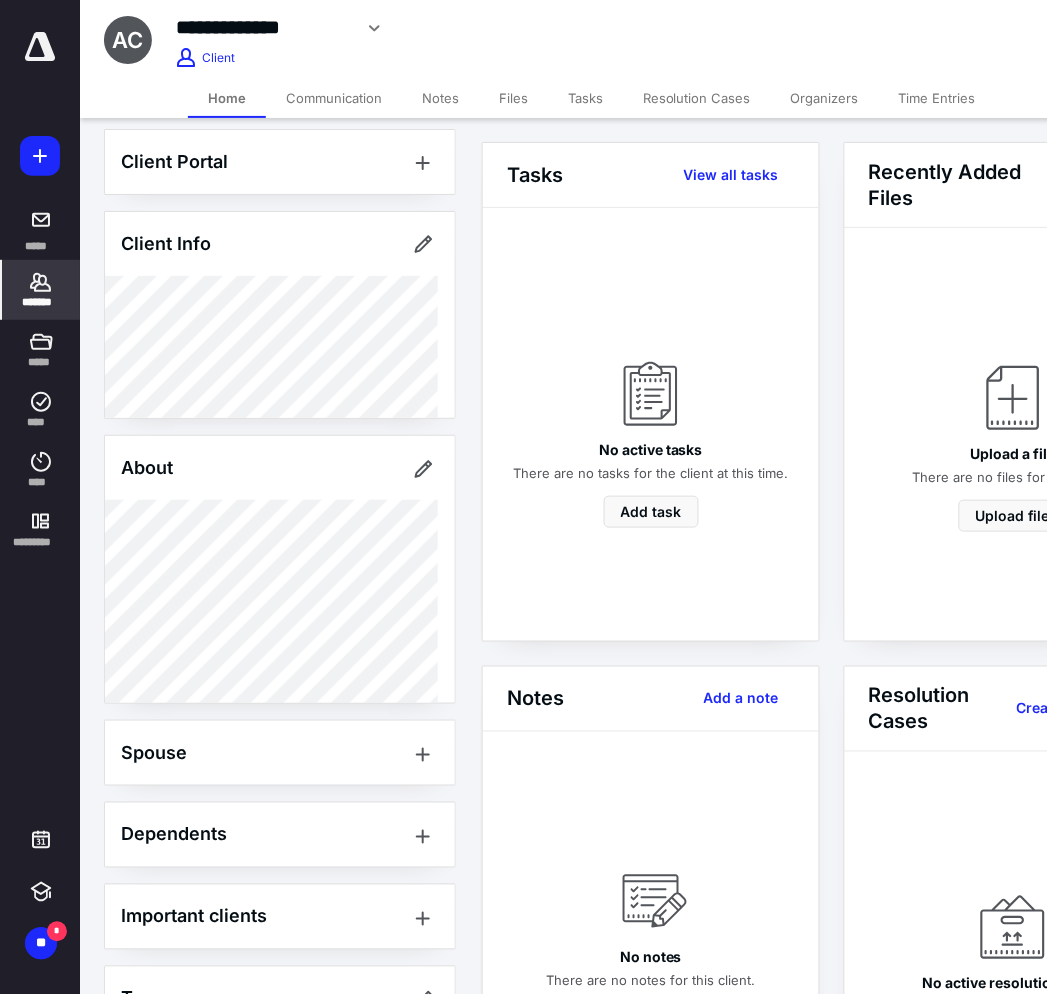 scroll, scrollTop: 0, scrollLeft: 0, axis: both 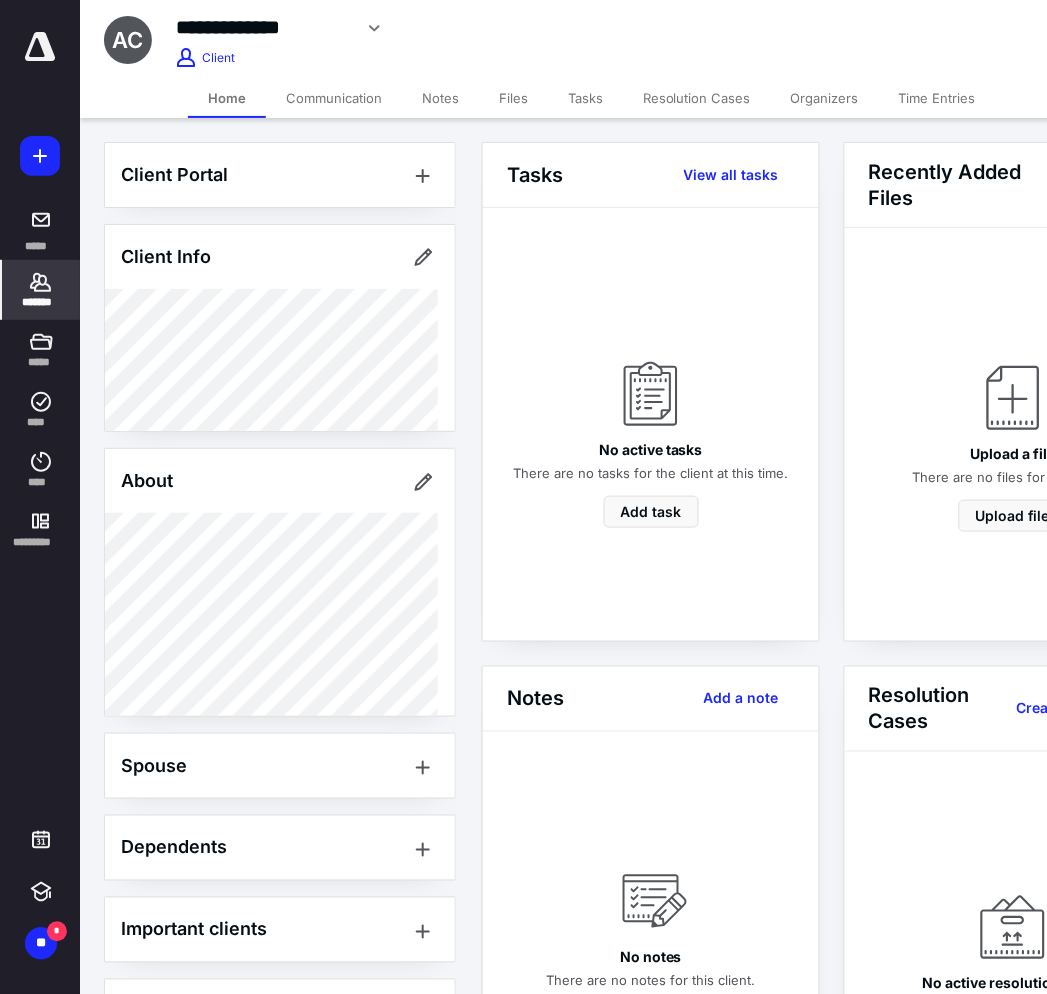 click 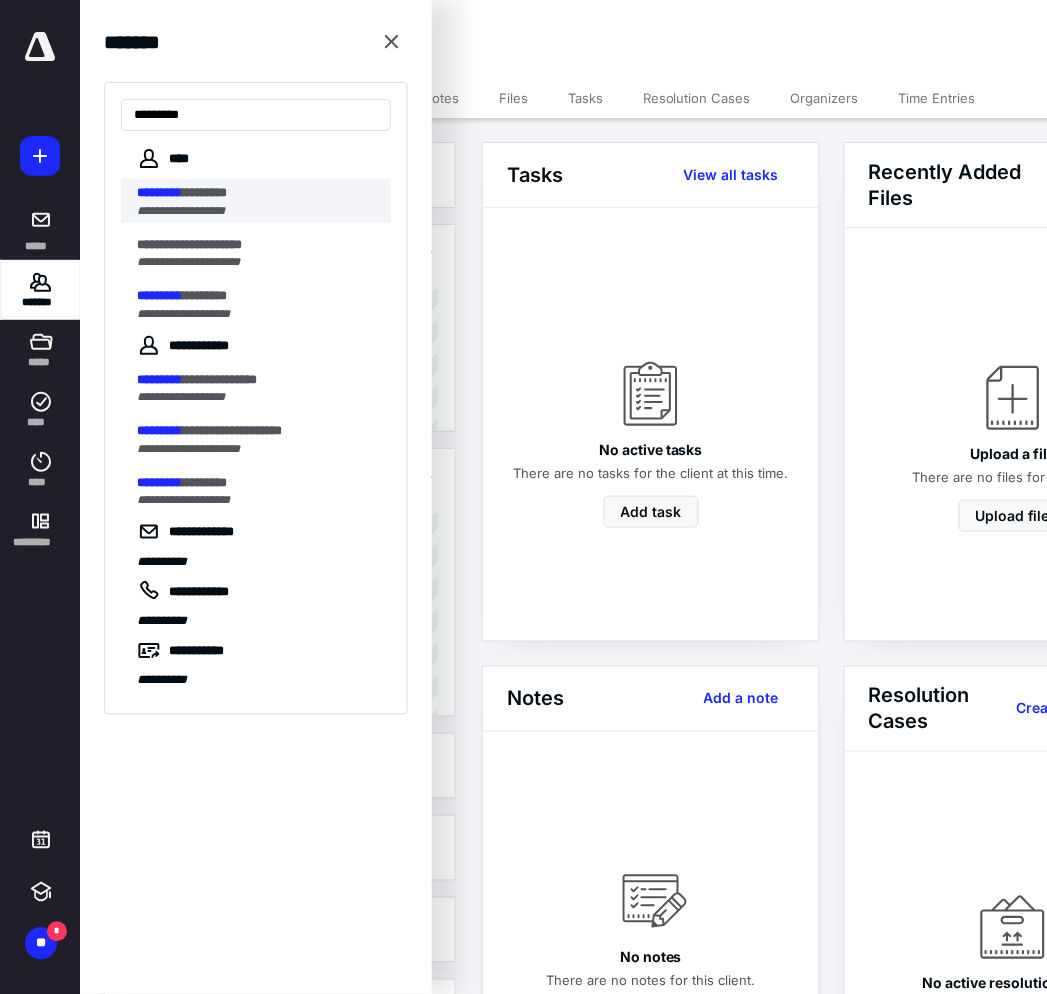 type on "*********" 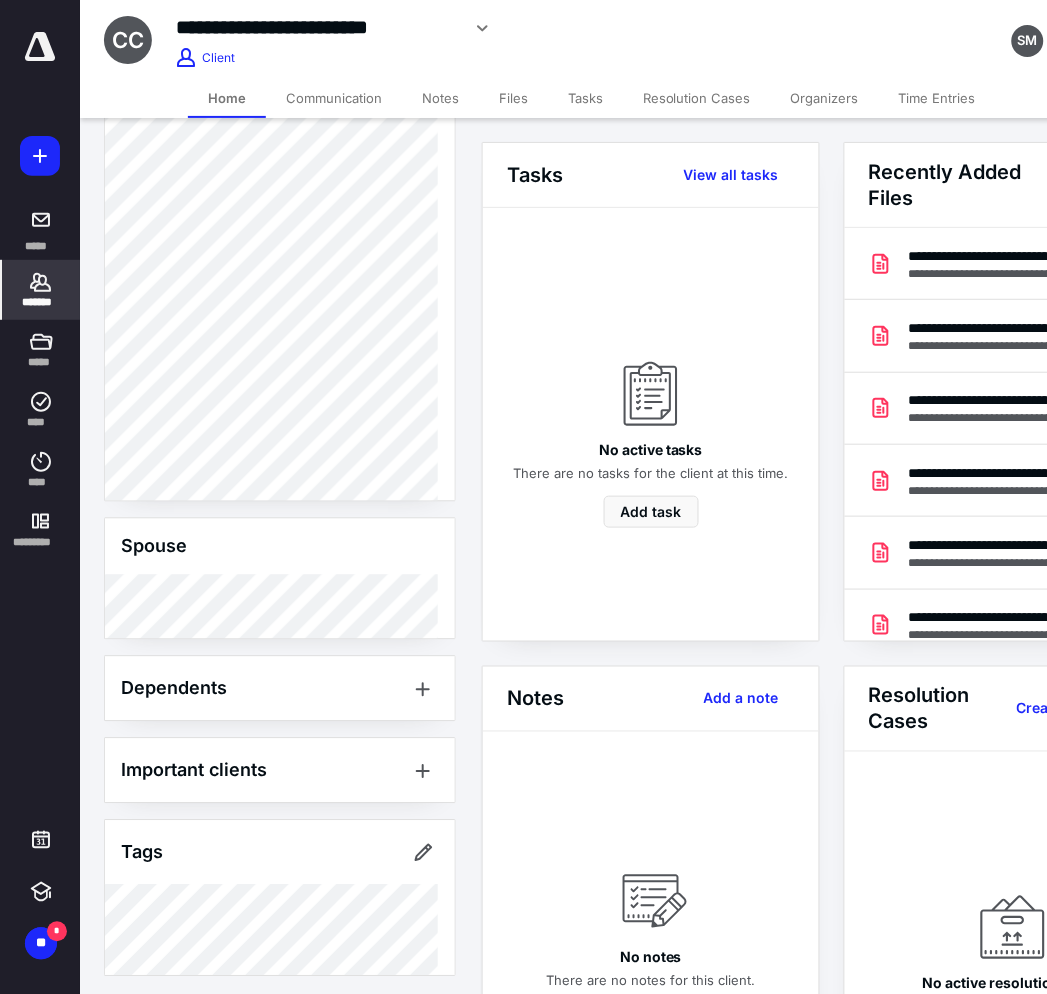 scroll, scrollTop: 584, scrollLeft: 0, axis: vertical 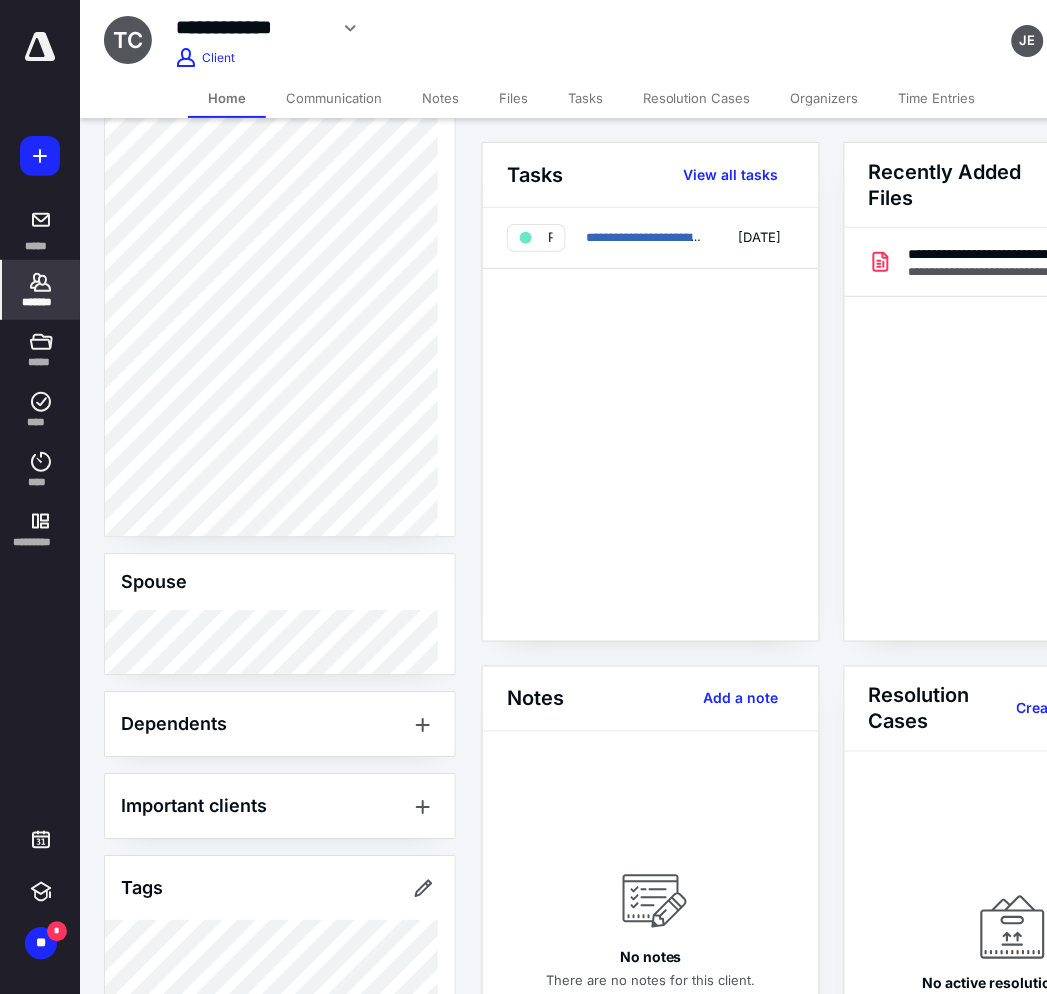 click 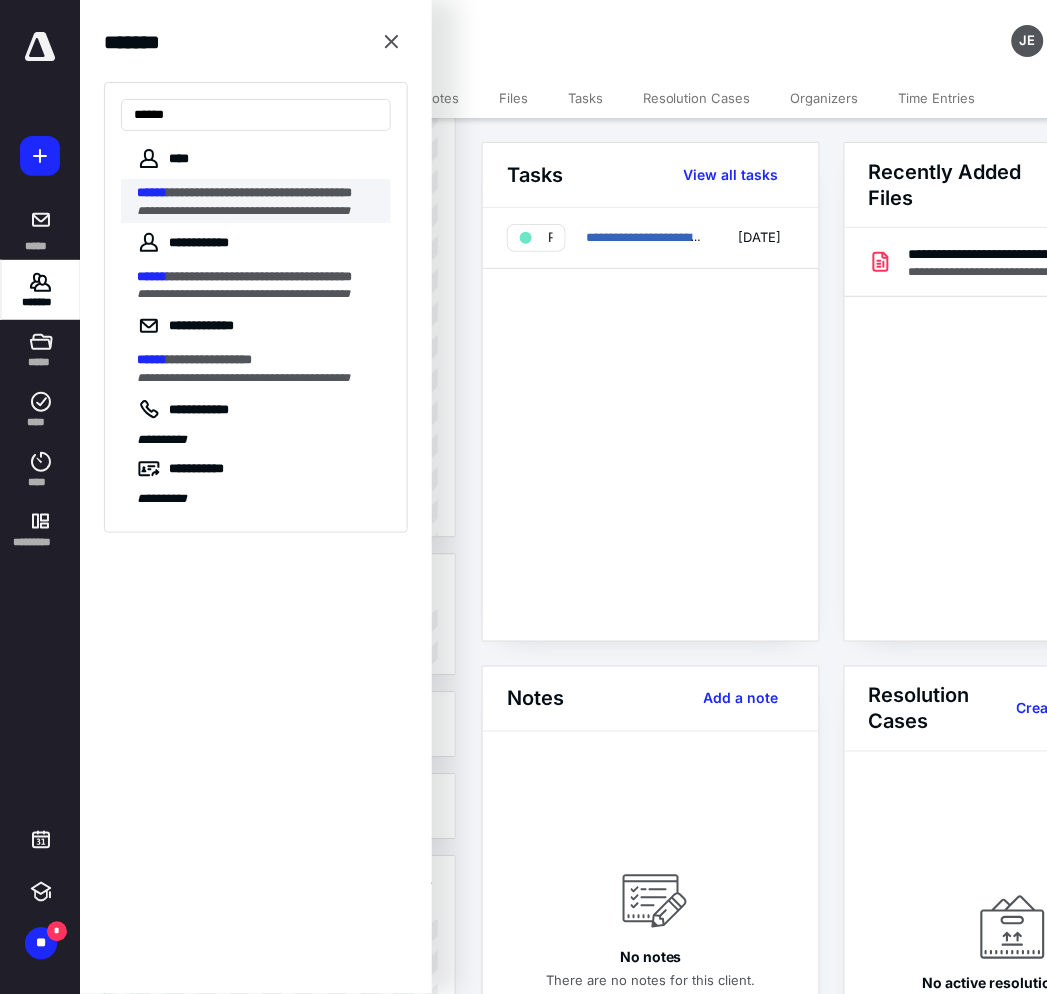 type on "******" 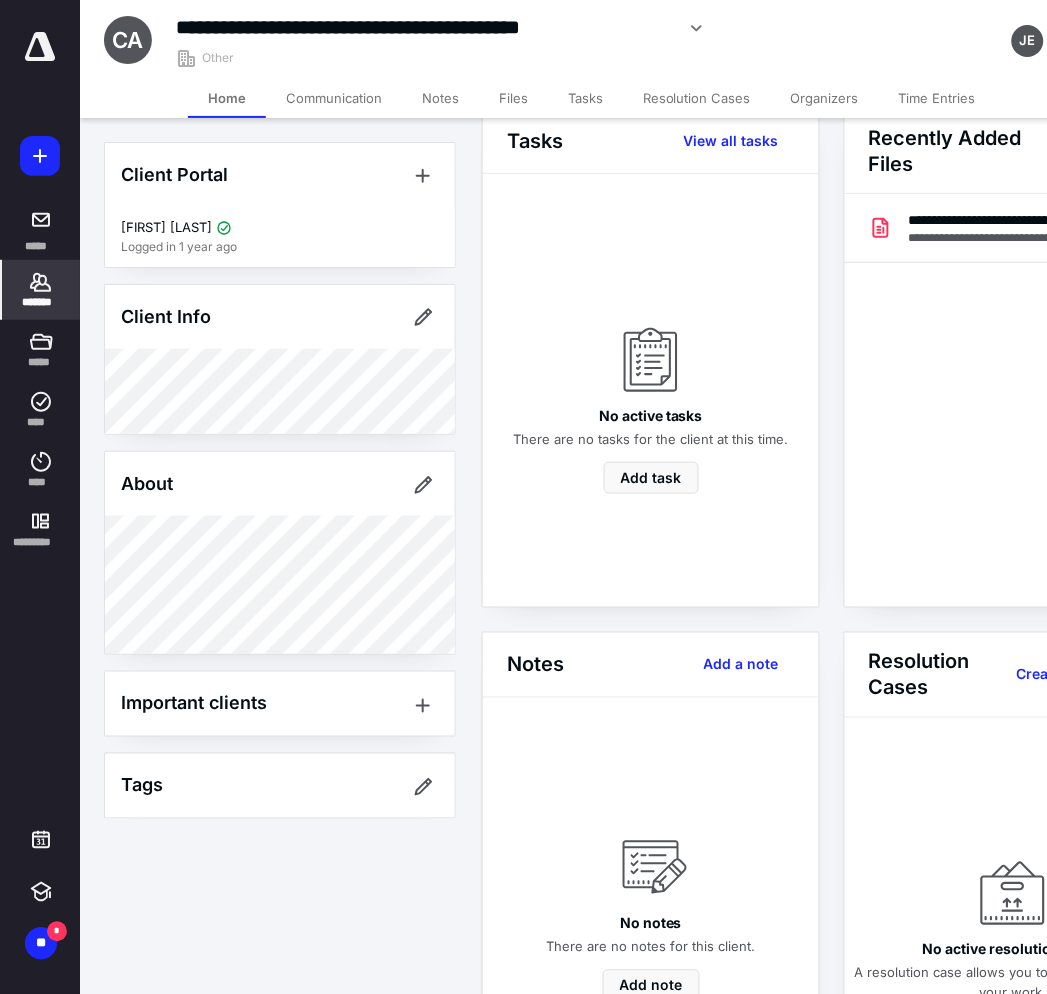 scroll, scrollTop: 0, scrollLeft: 0, axis: both 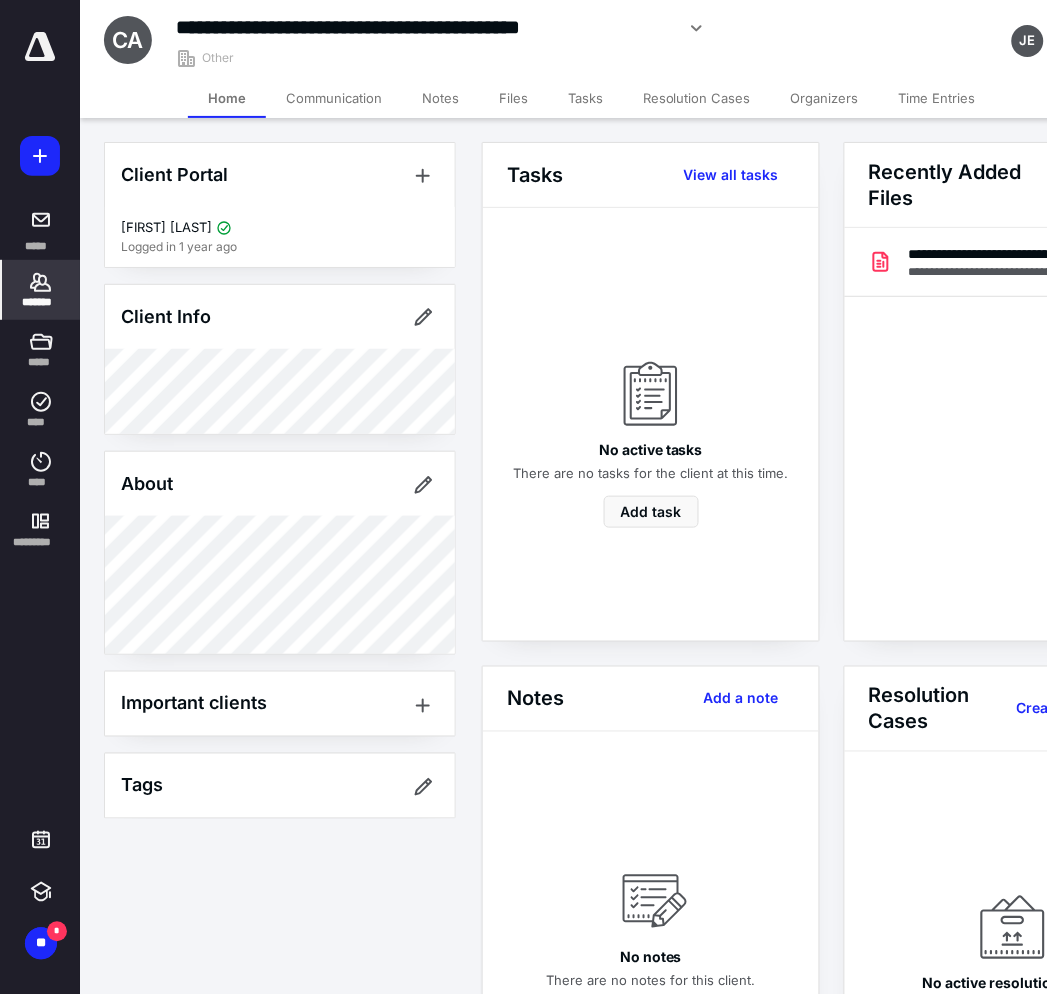 click 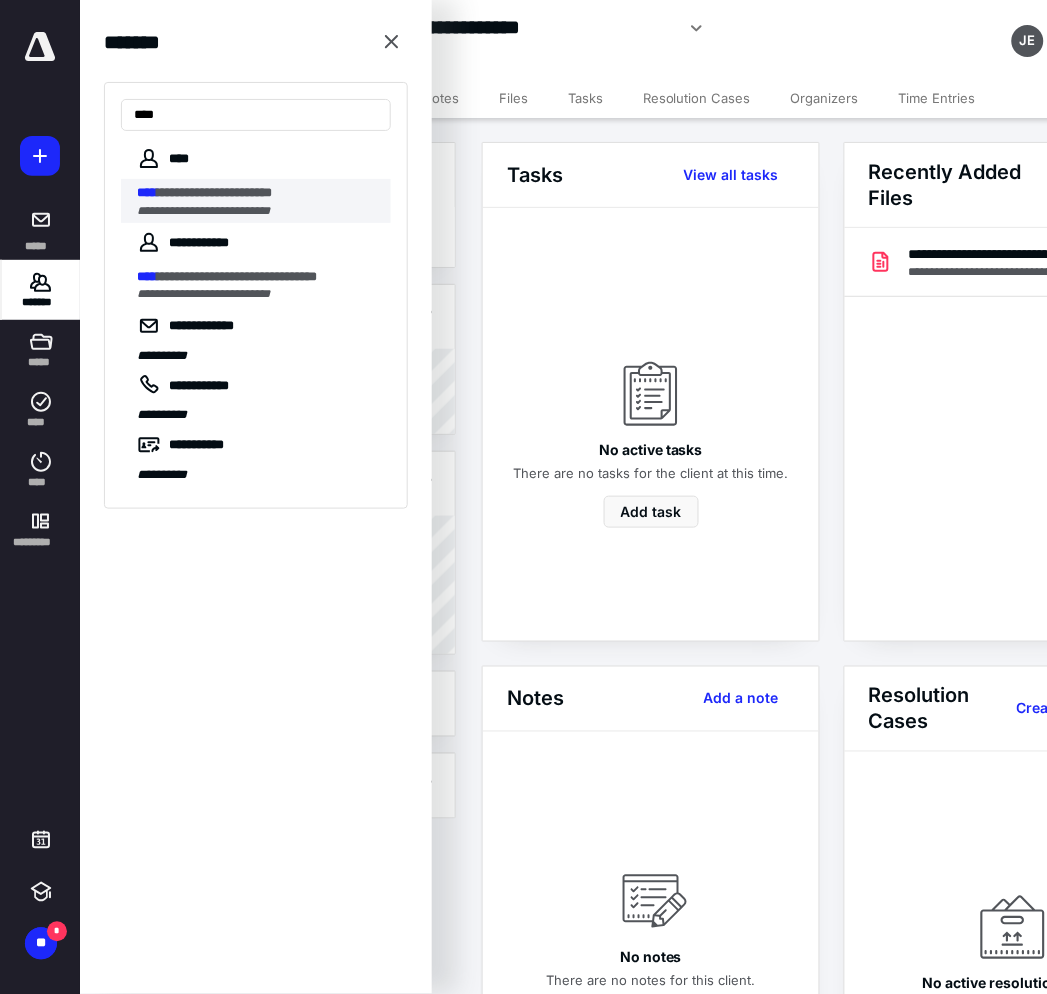 type on "****" 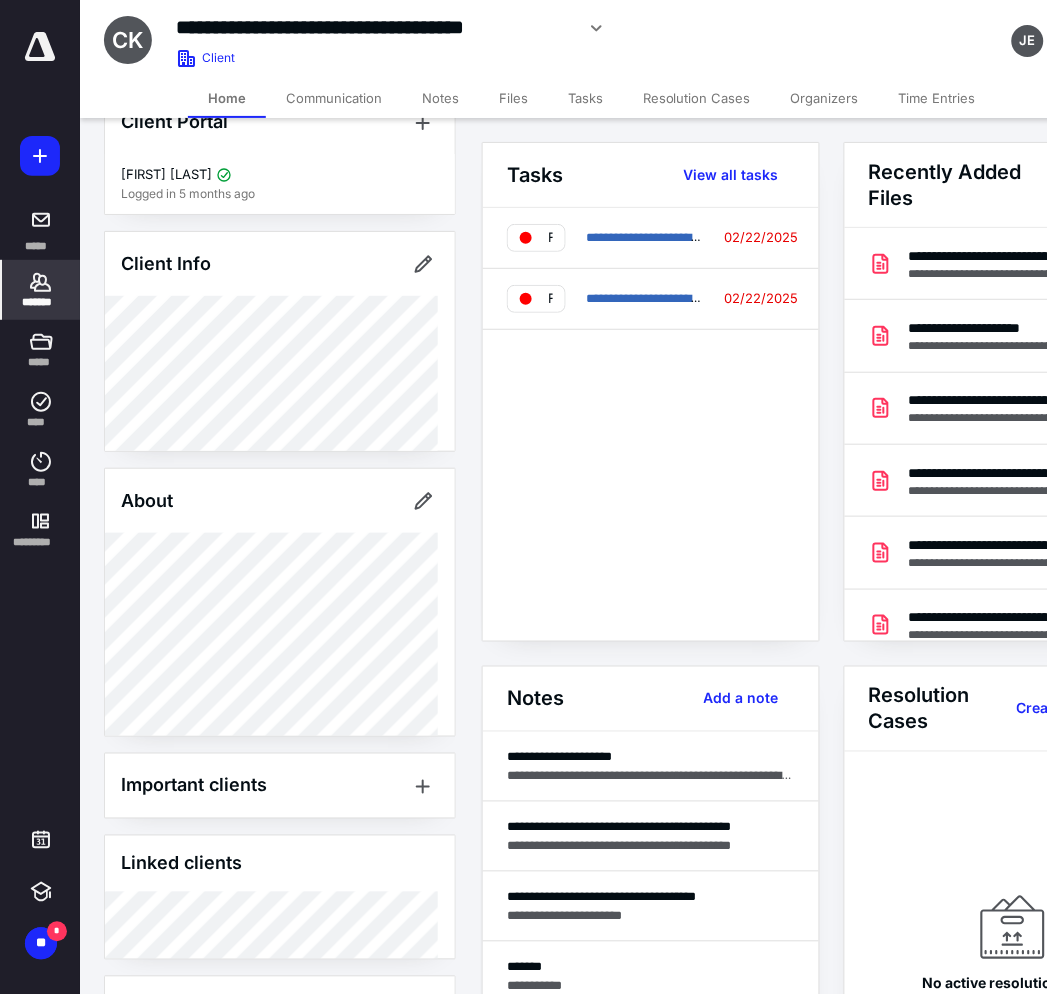 scroll, scrollTop: 125, scrollLeft: 0, axis: vertical 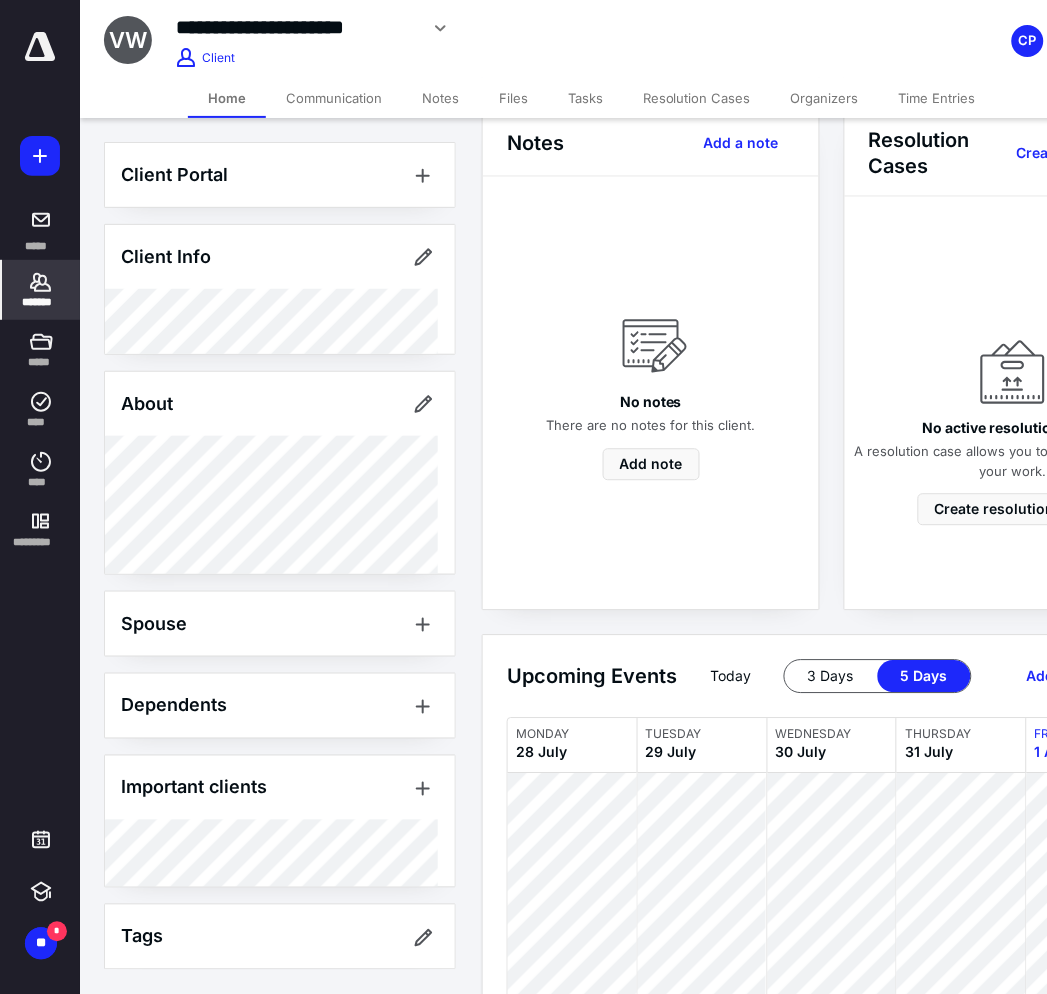 click on "*******" at bounding box center [41, 302] 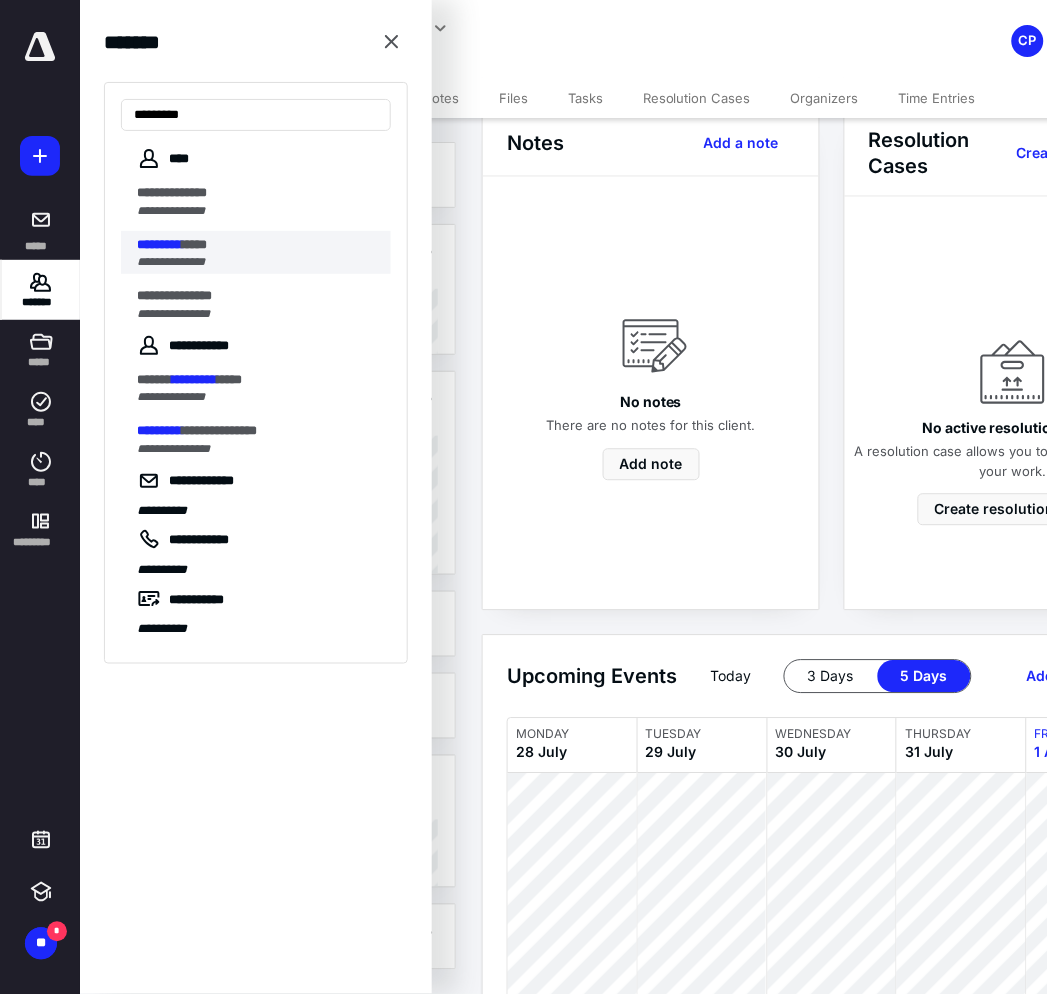 type on "*********" 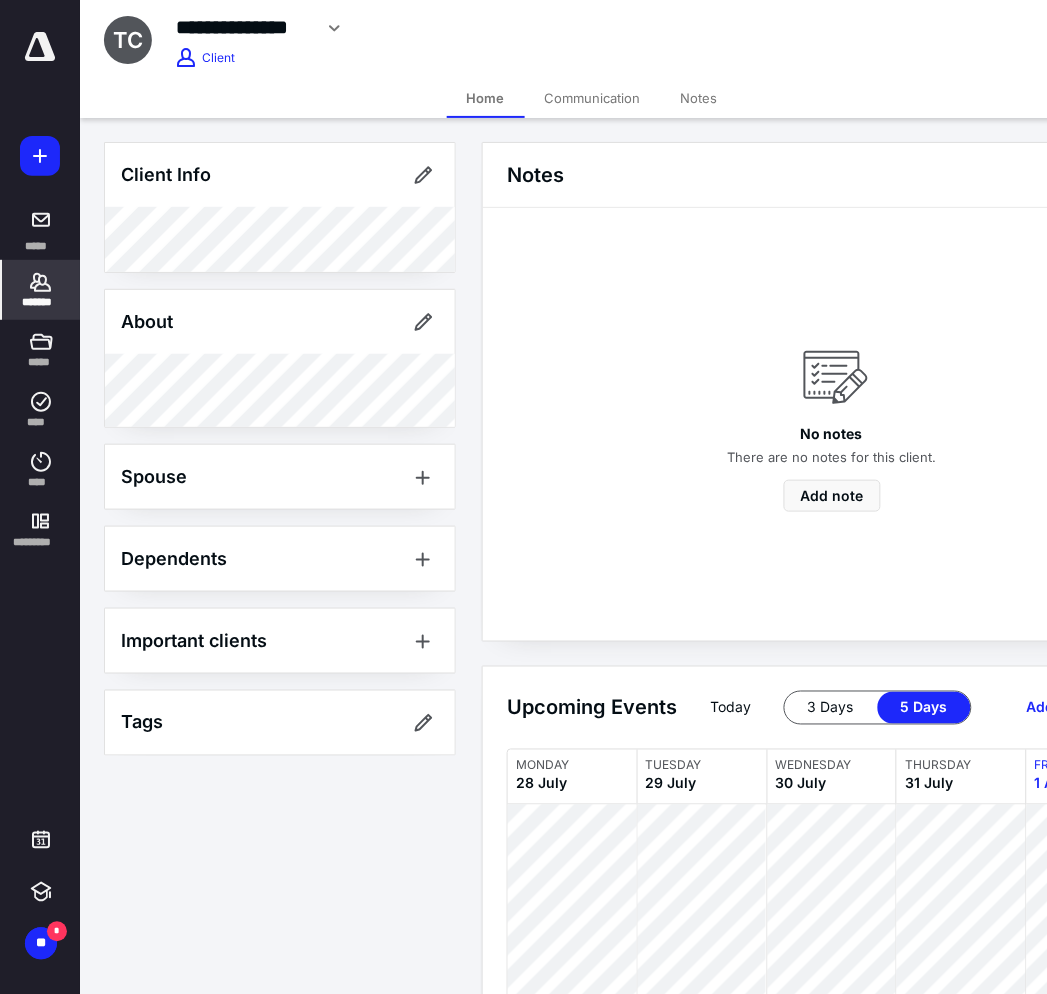 click 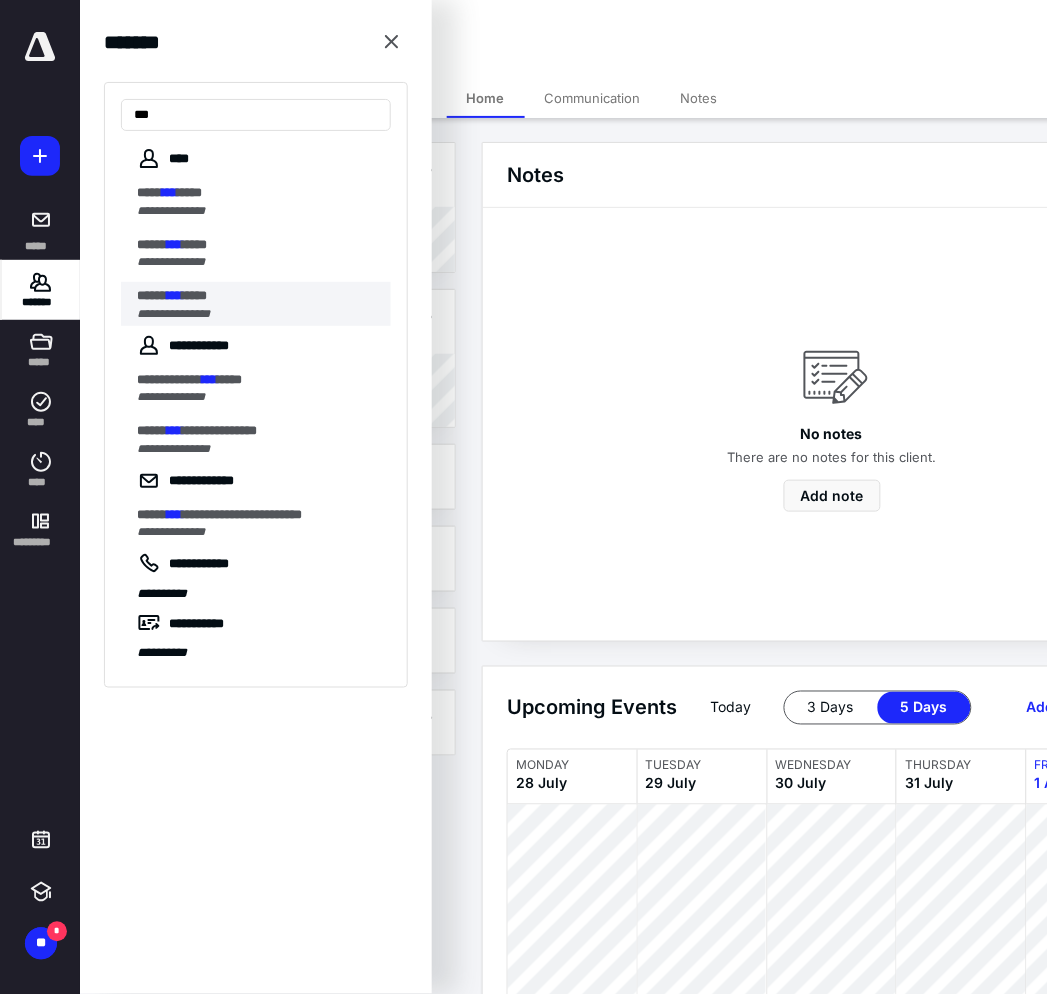 type on "***" 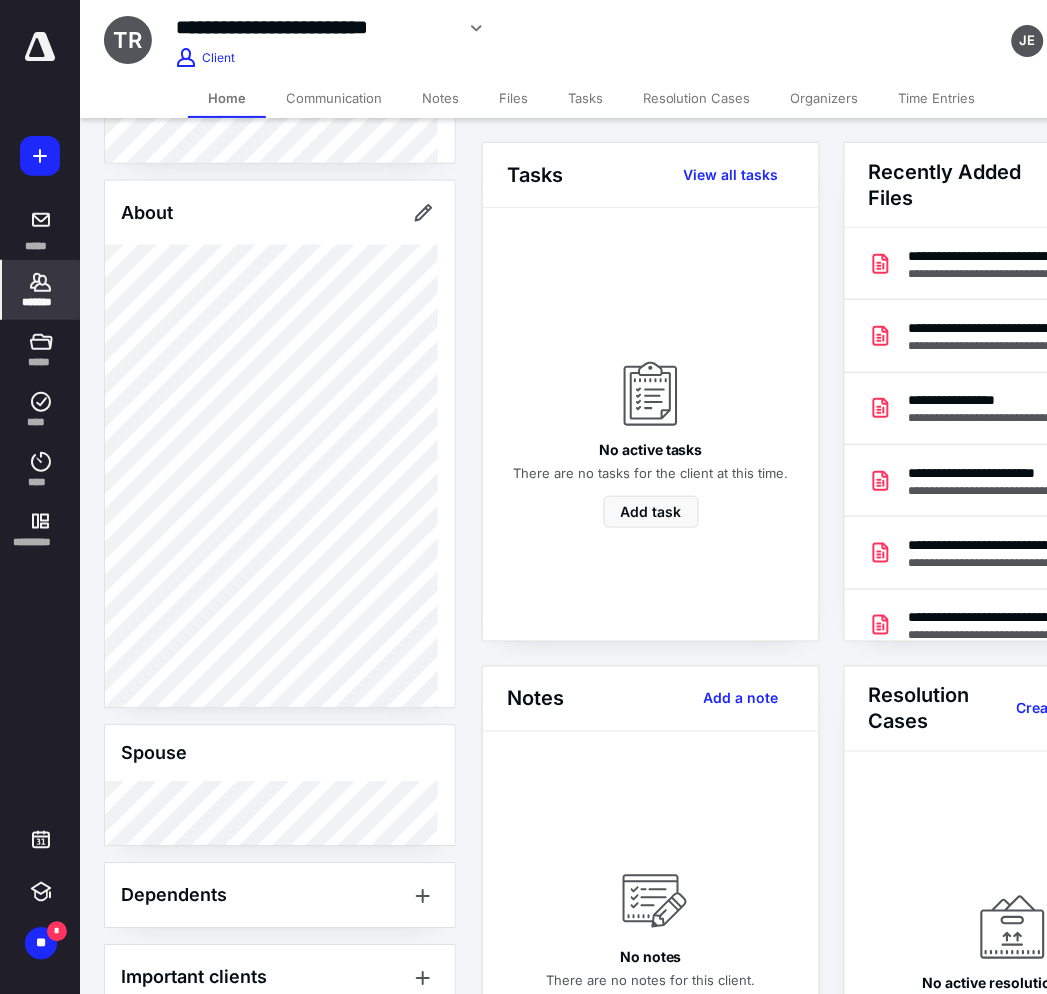 scroll, scrollTop: 770, scrollLeft: 0, axis: vertical 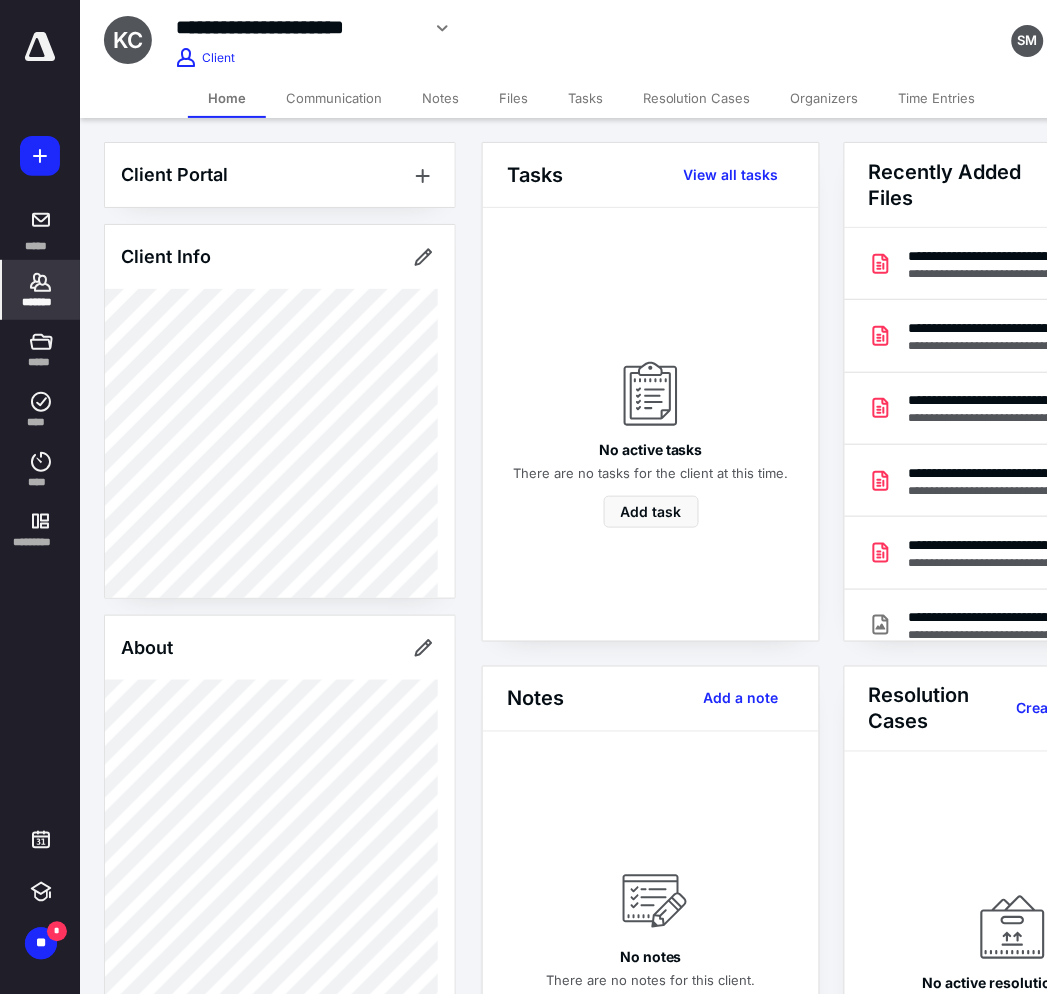 click on "*******" at bounding box center (41, 290) 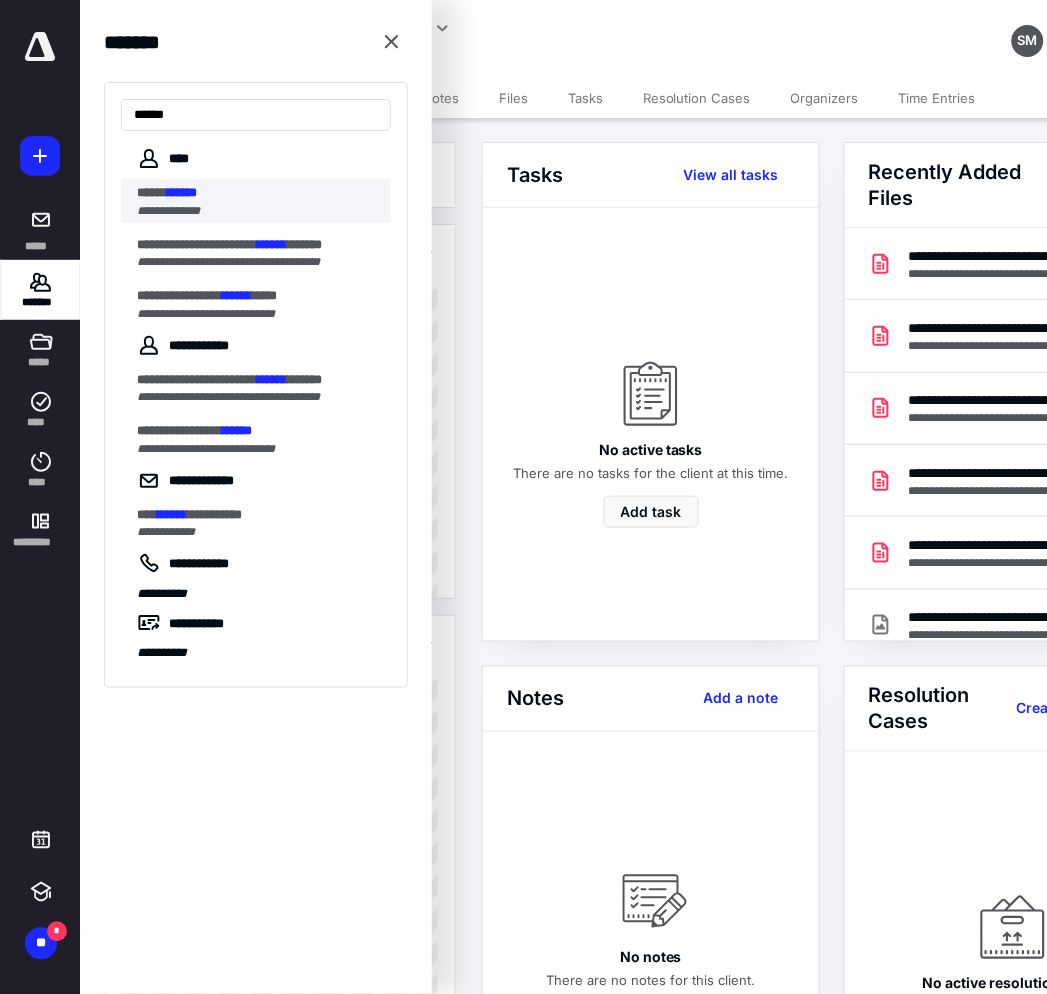 type on "******" 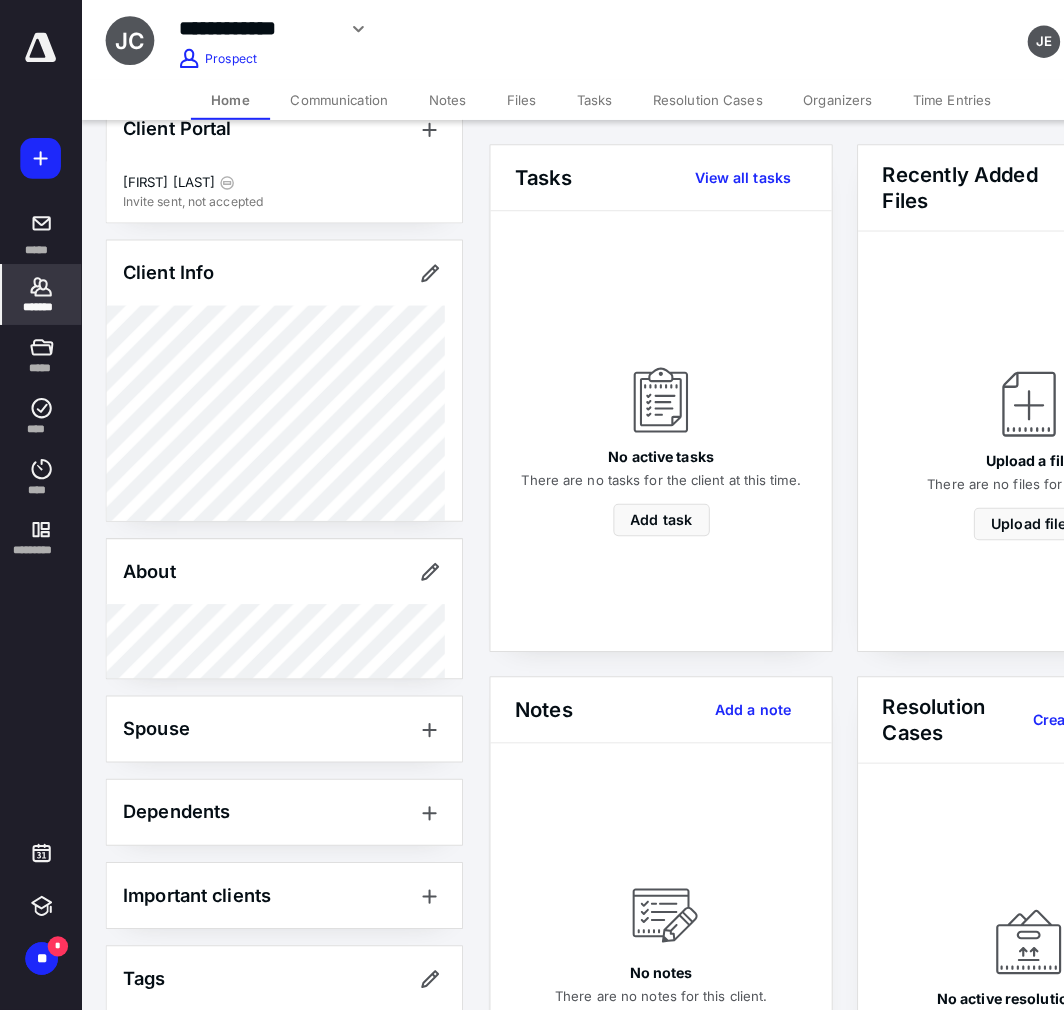scroll, scrollTop: 75, scrollLeft: 0, axis: vertical 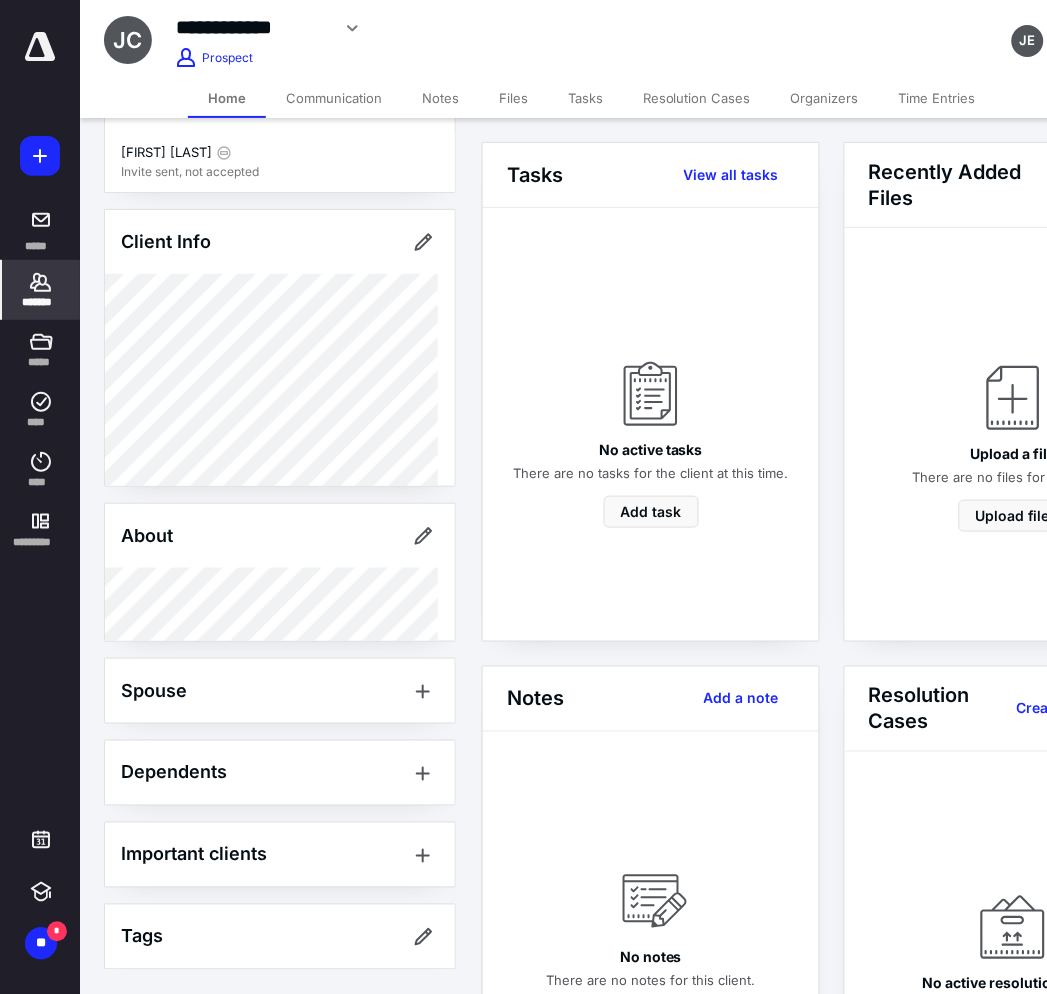 click on "*******" at bounding box center [41, 302] 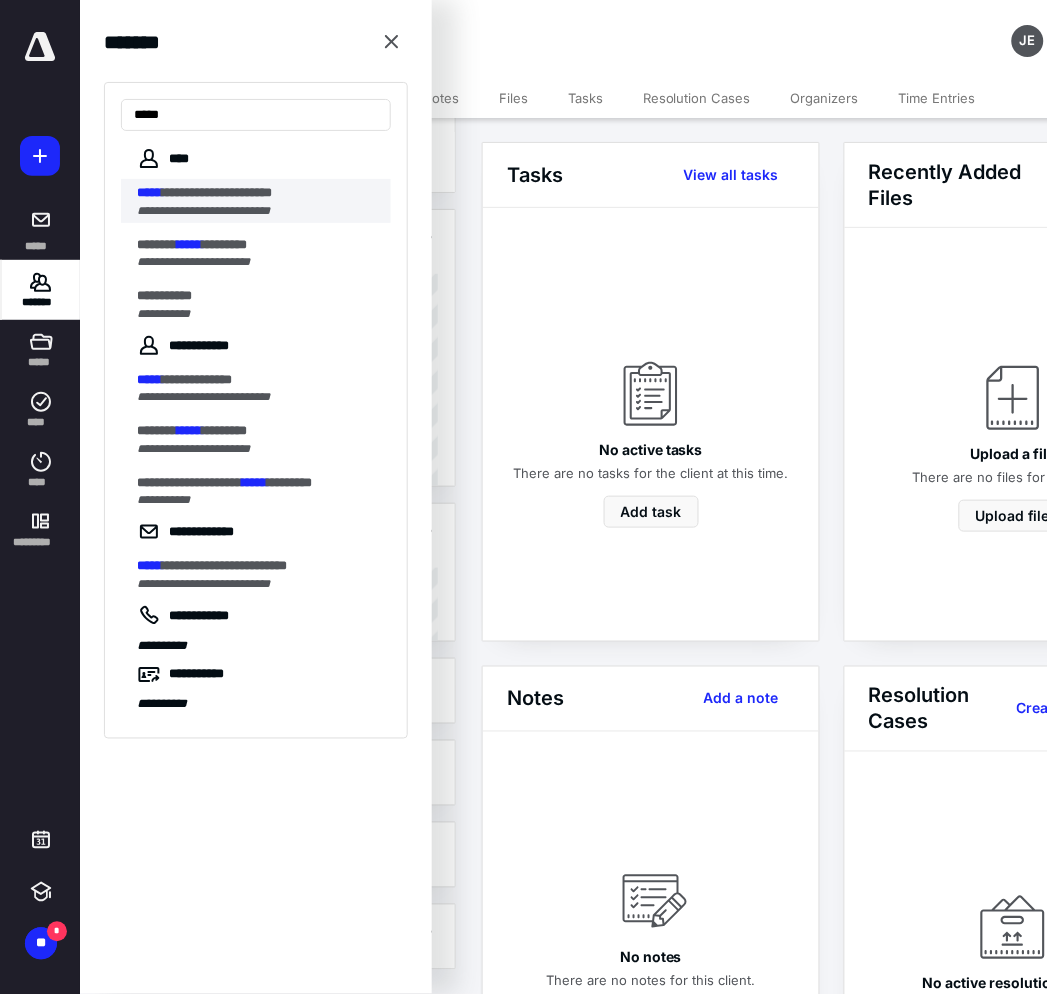 type on "*****" 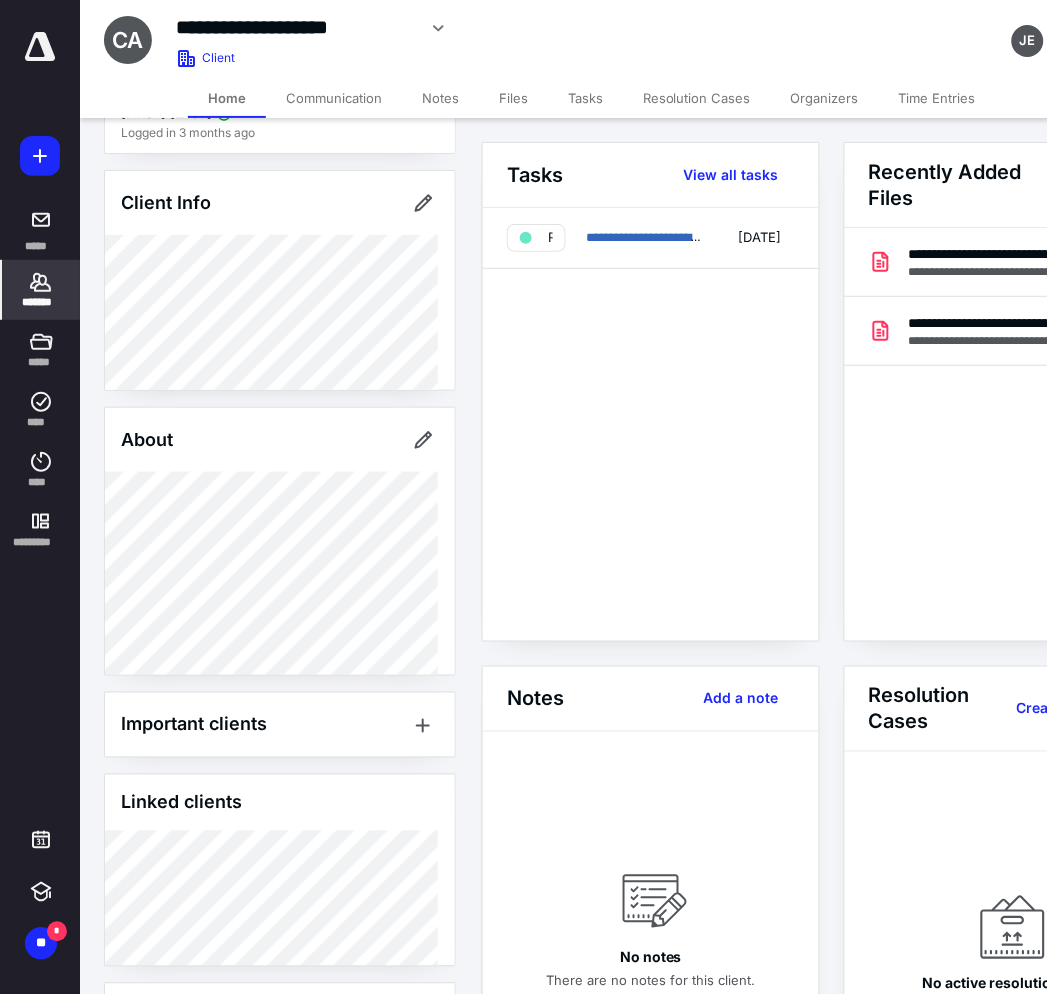scroll, scrollTop: 268, scrollLeft: 0, axis: vertical 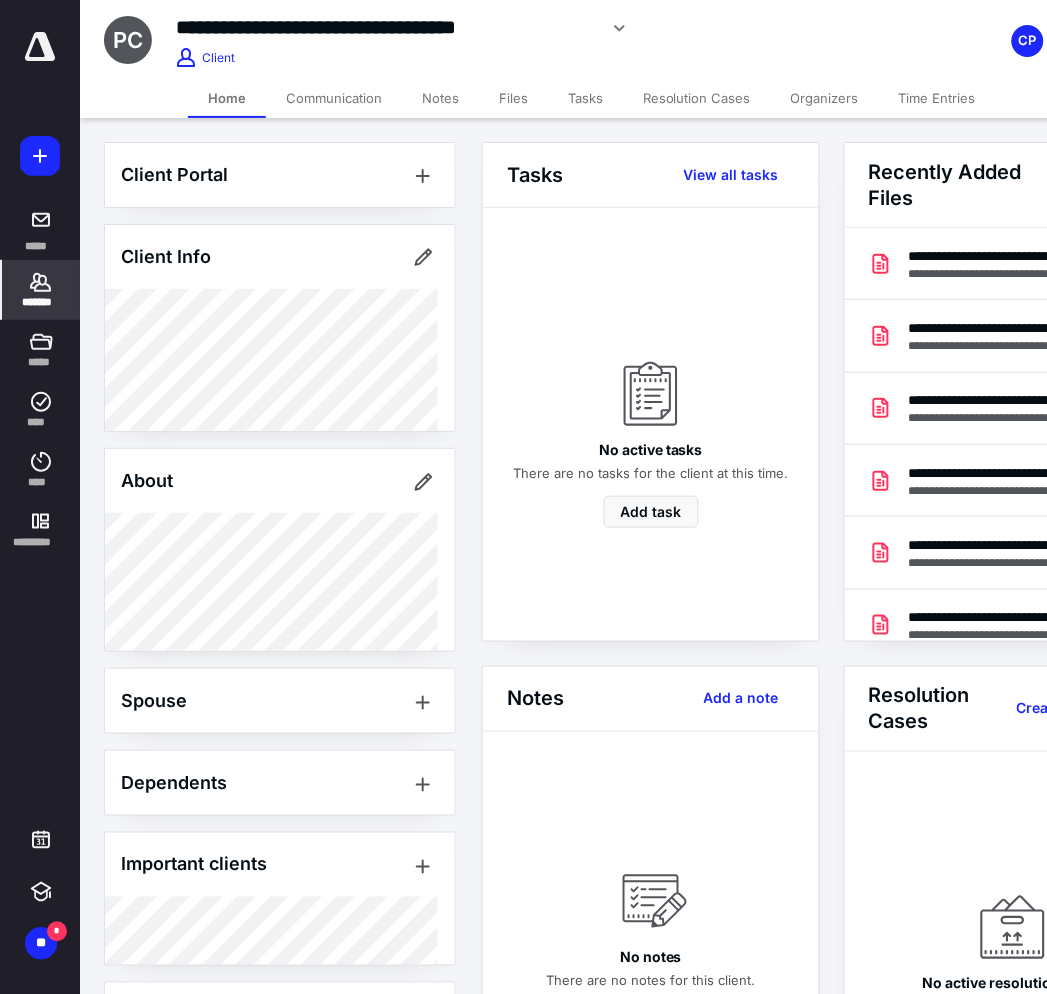 click 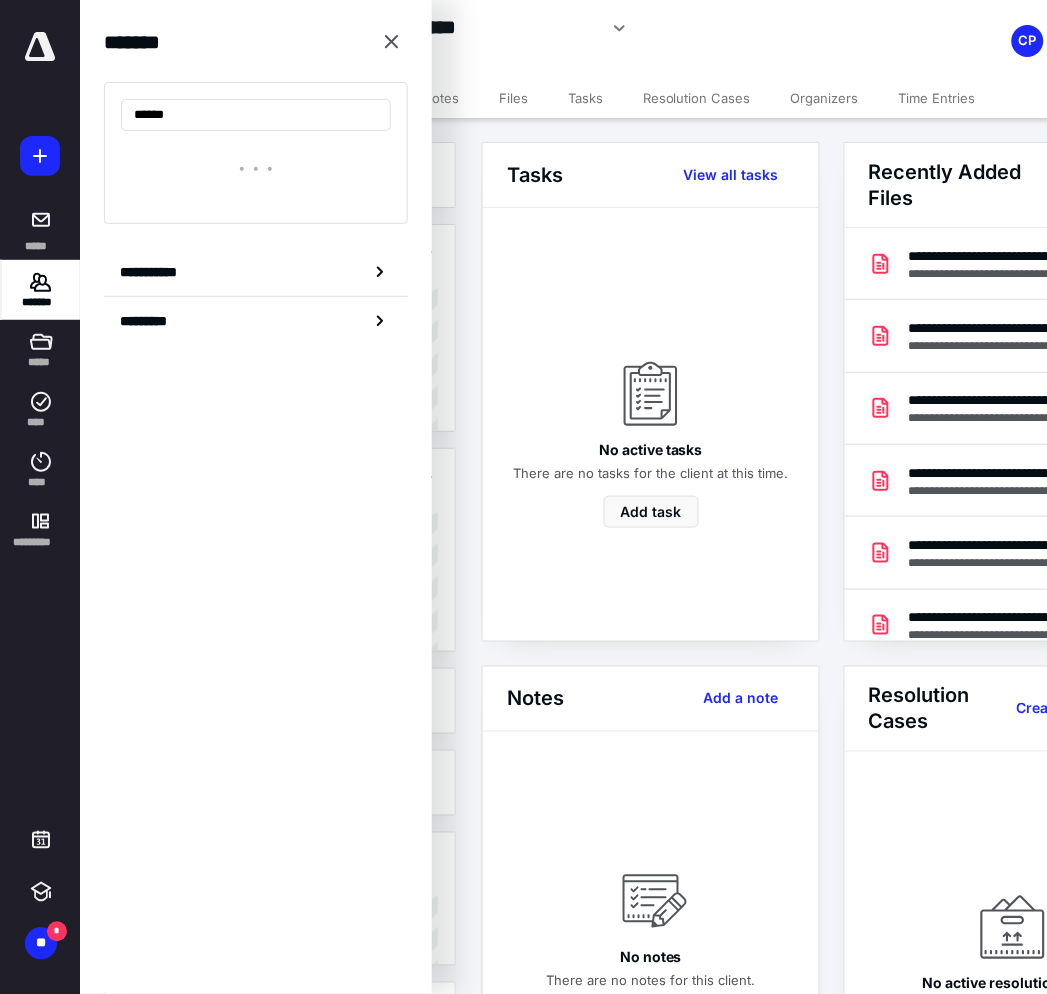 type on "******" 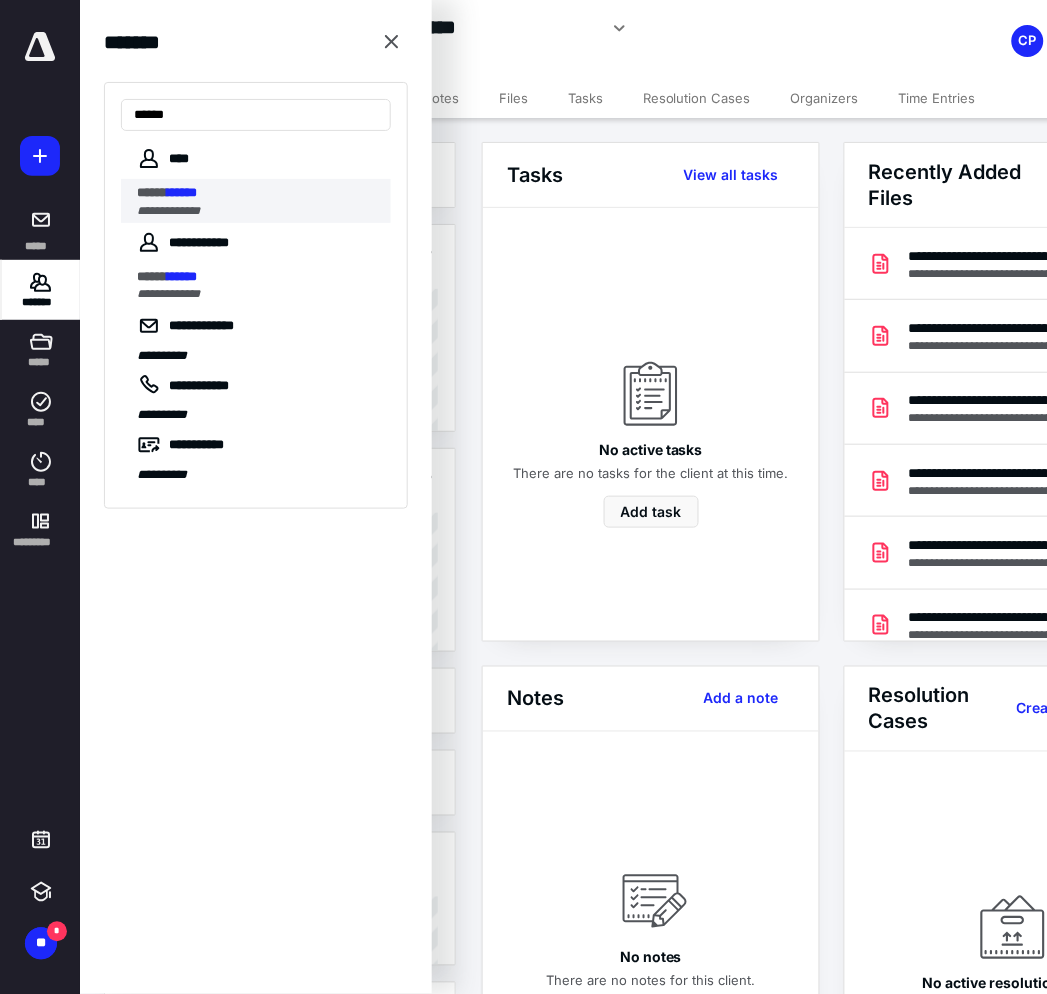 click on "******" at bounding box center (182, 192) 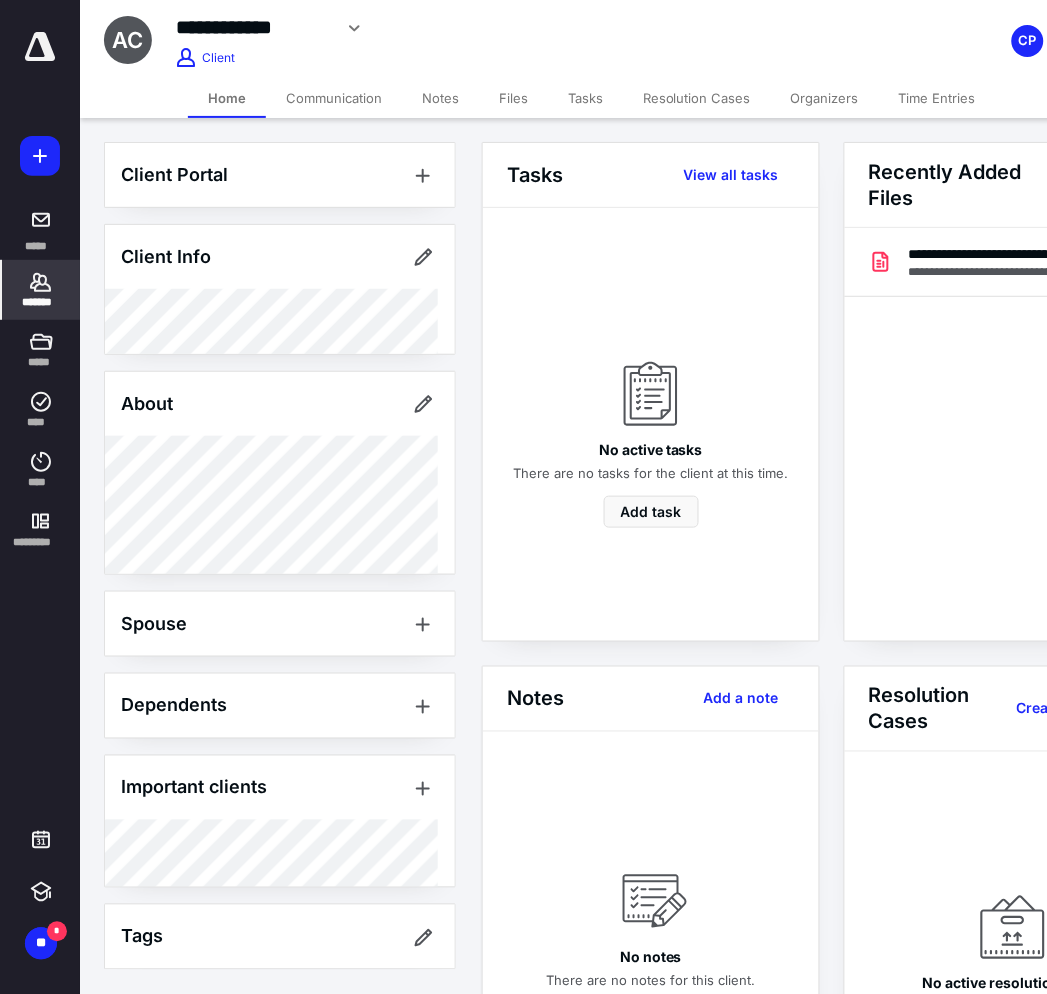 scroll, scrollTop: 1, scrollLeft: 0, axis: vertical 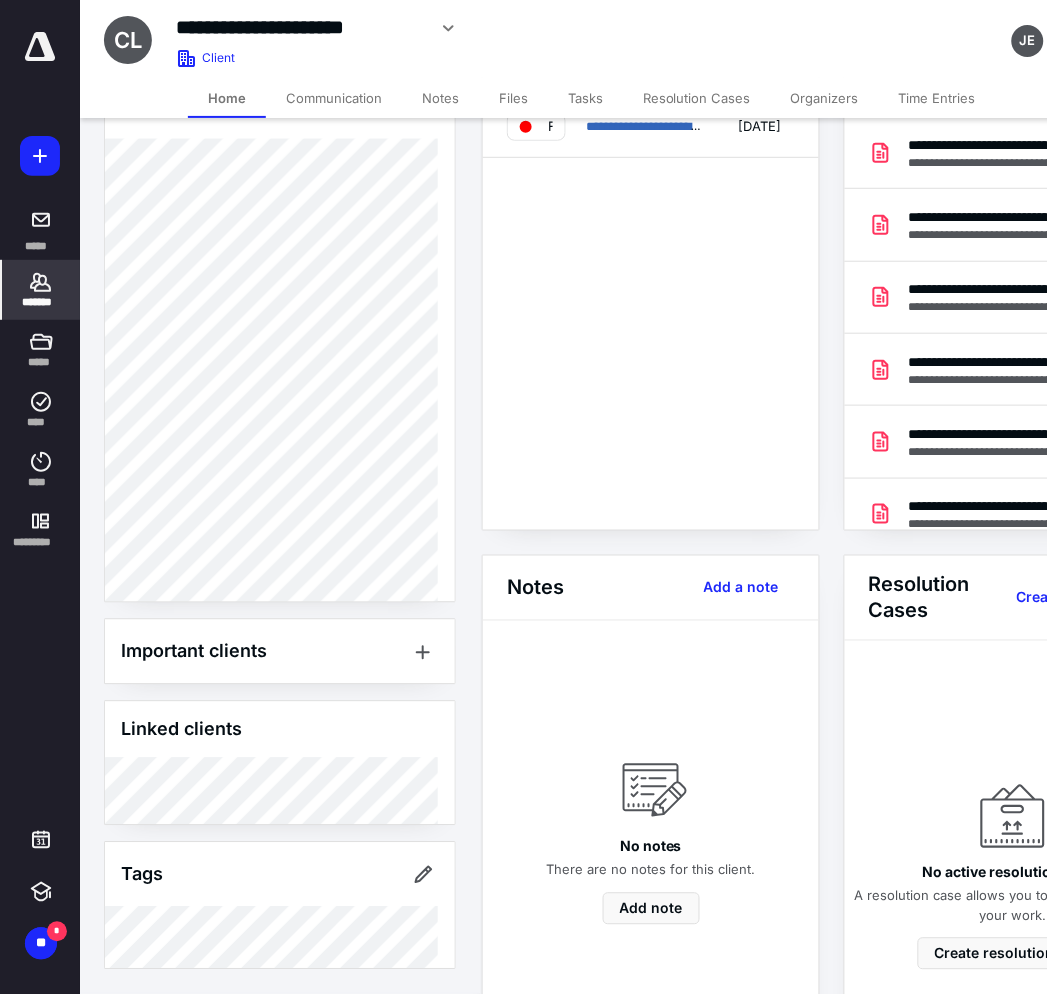 click 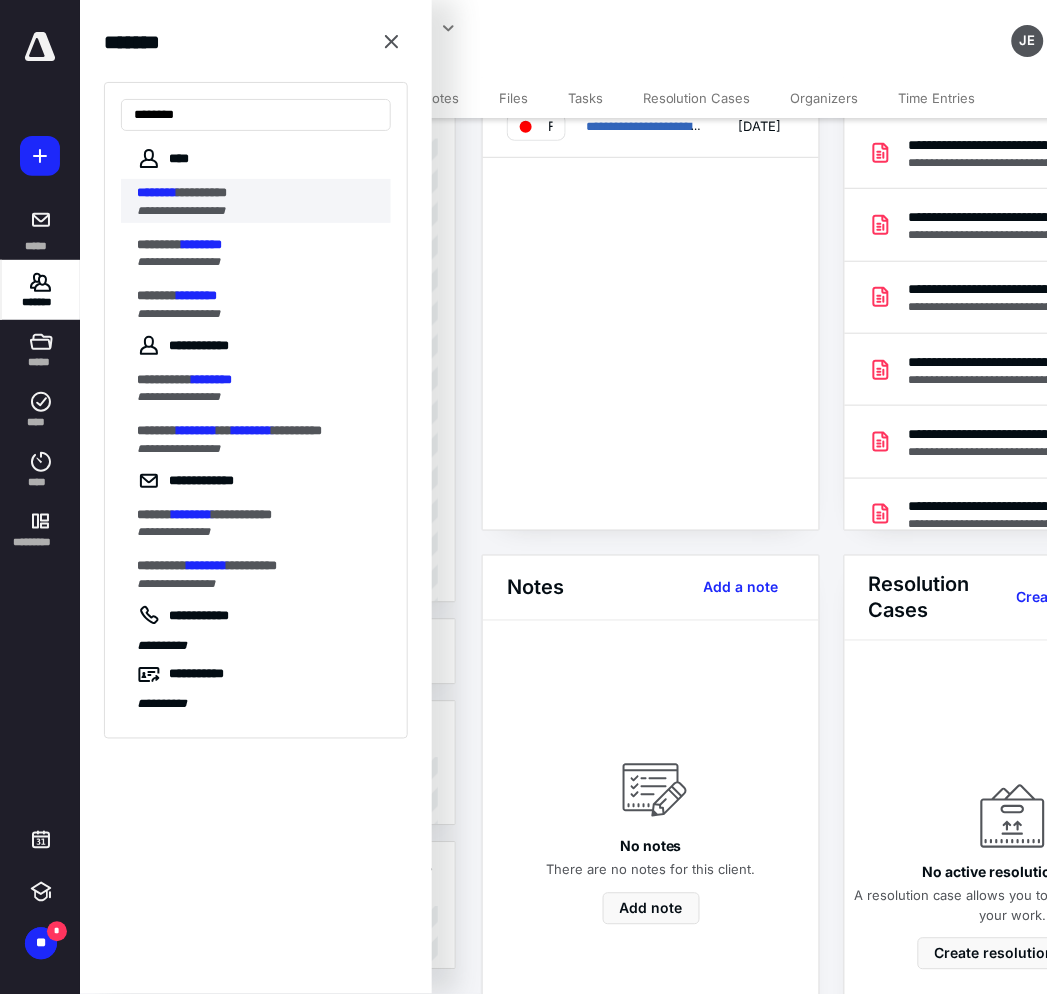 type on "********" 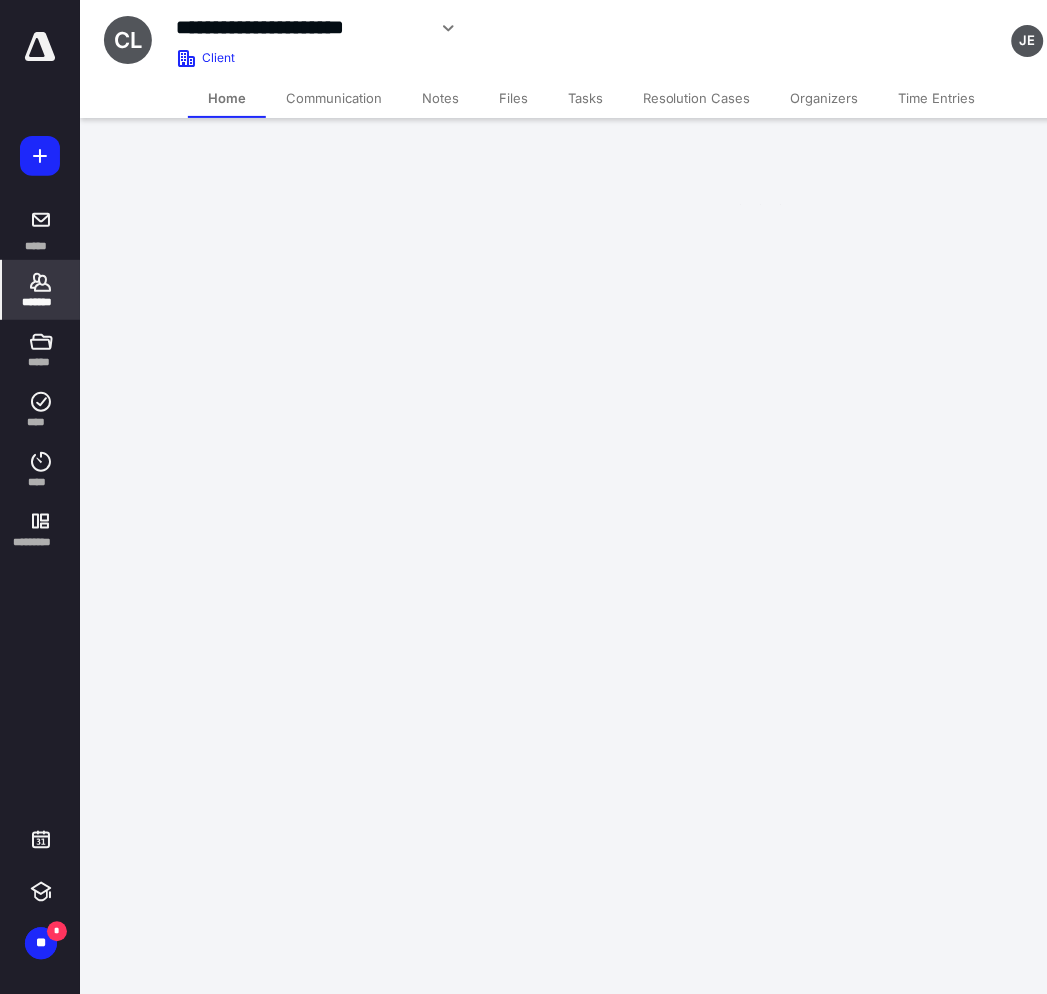 scroll, scrollTop: 0, scrollLeft: 0, axis: both 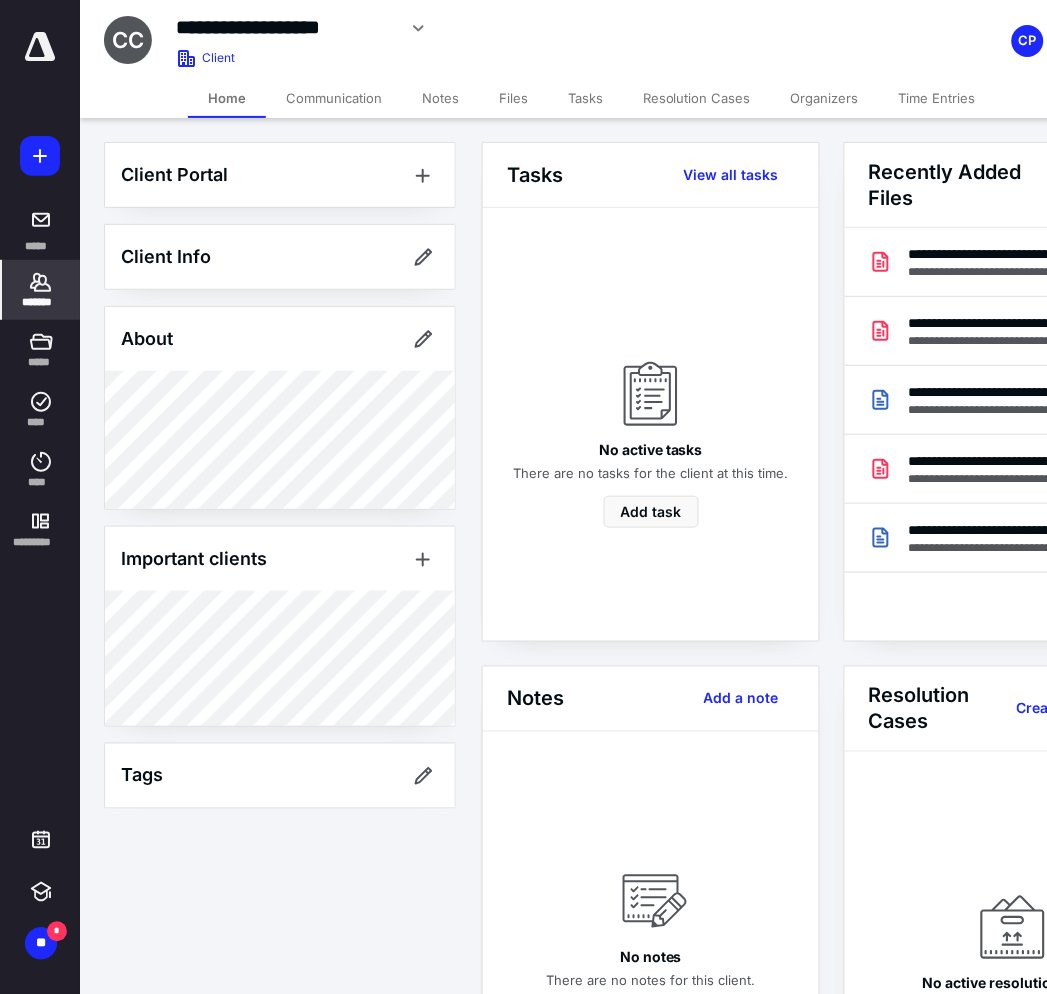 click on "*******" at bounding box center (41, 302) 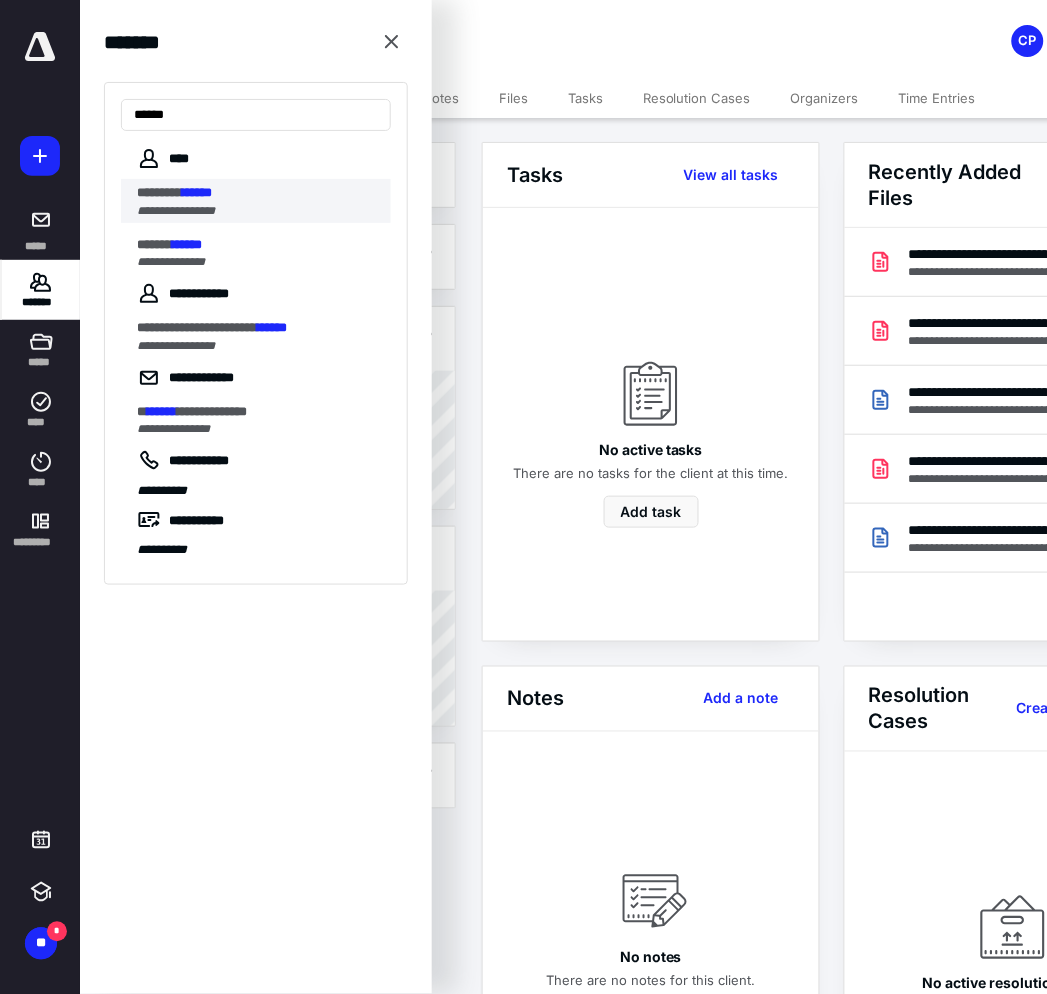 type on "******" 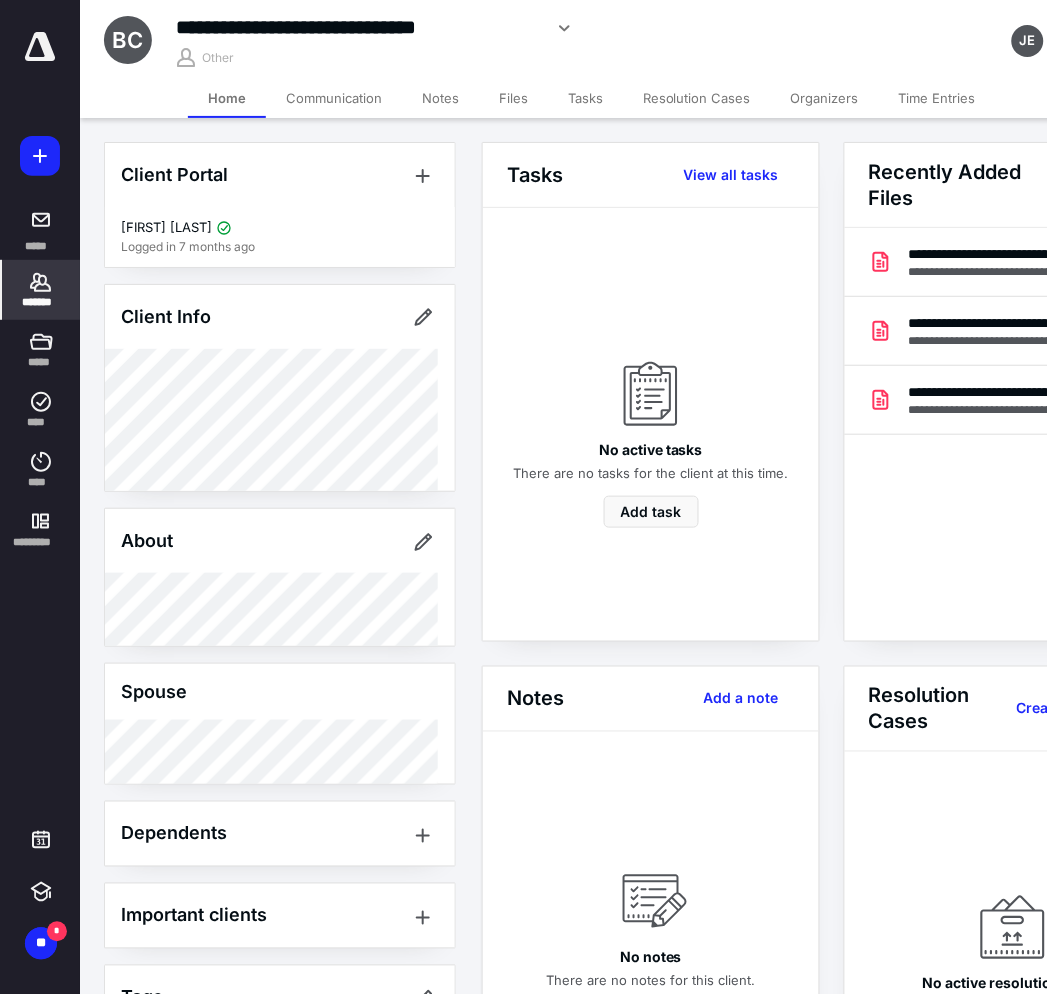 scroll, scrollTop: 62, scrollLeft: 0, axis: vertical 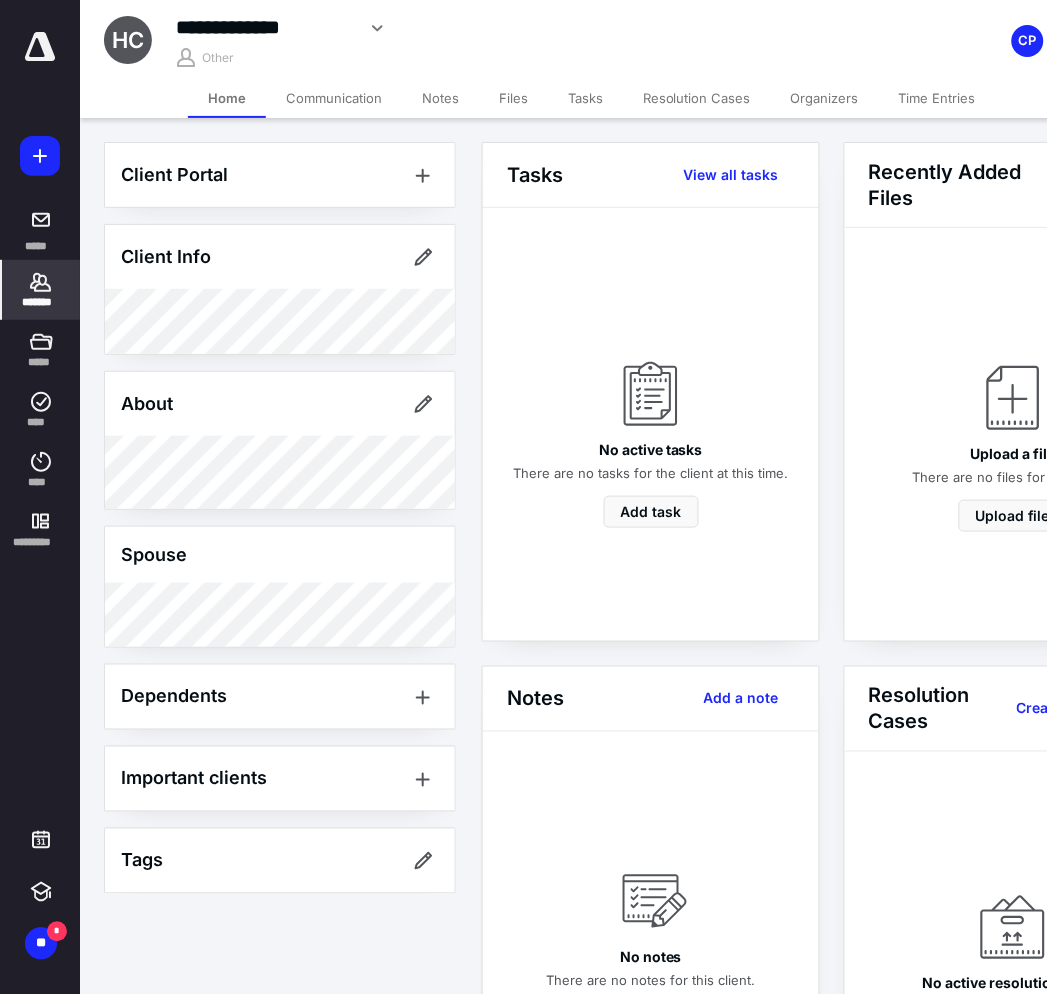 click on "*******" at bounding box center [41, 302] 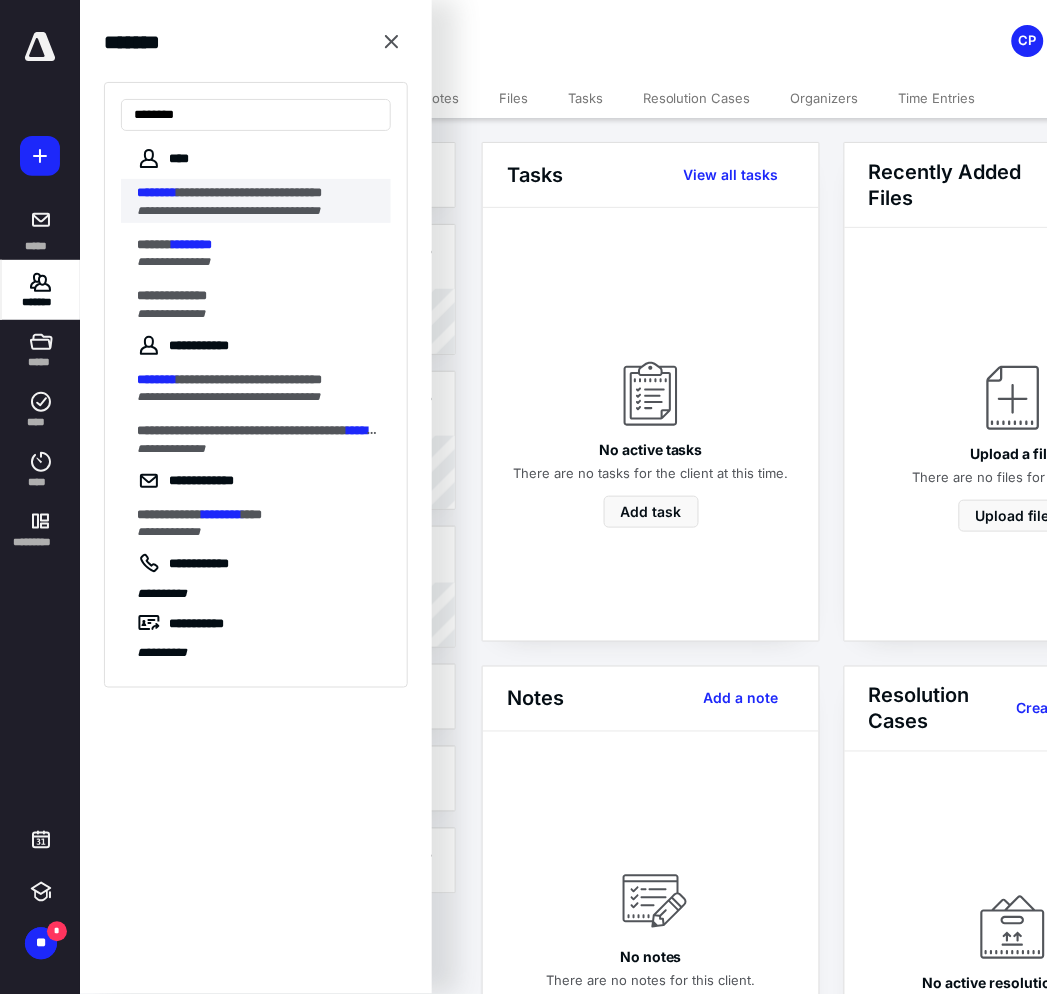 type on "********" 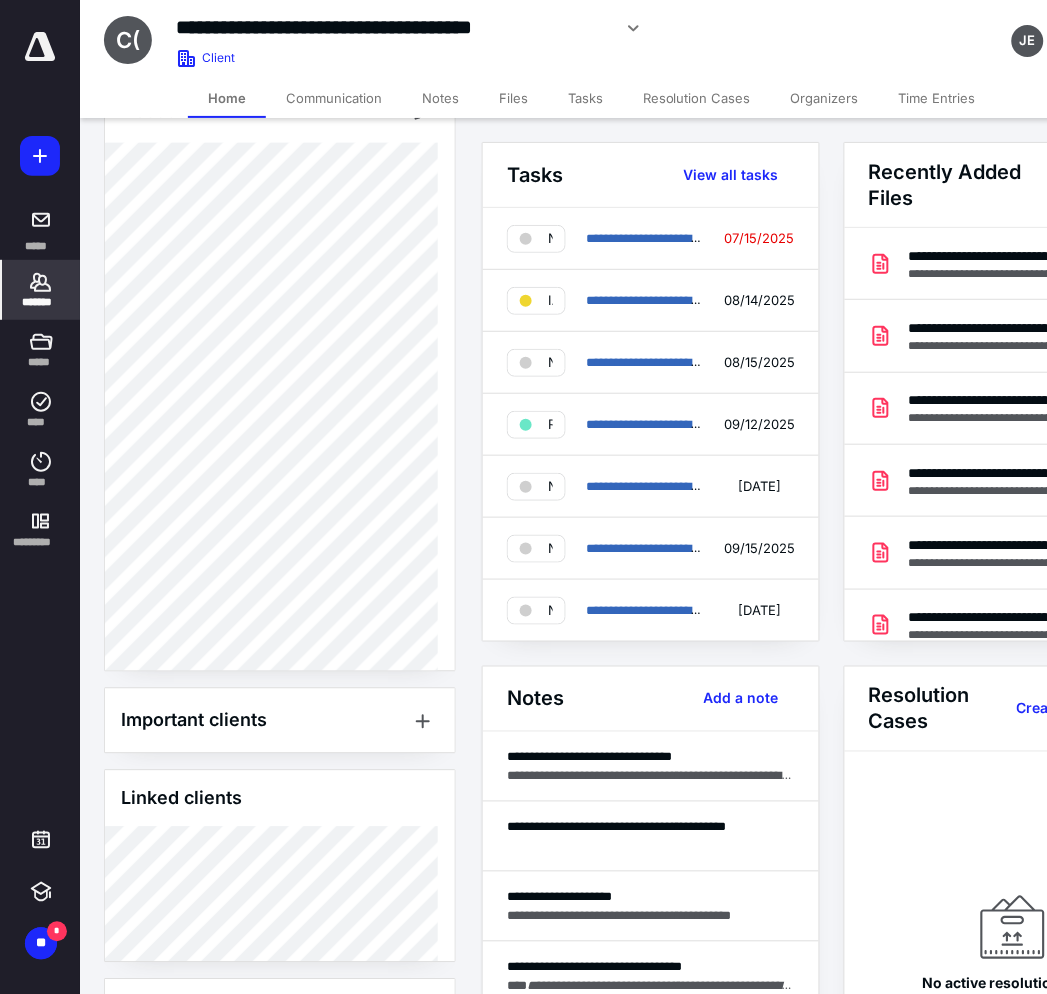 scroll, scrollTop: 605, scrollLeft: 0, axis: vertical 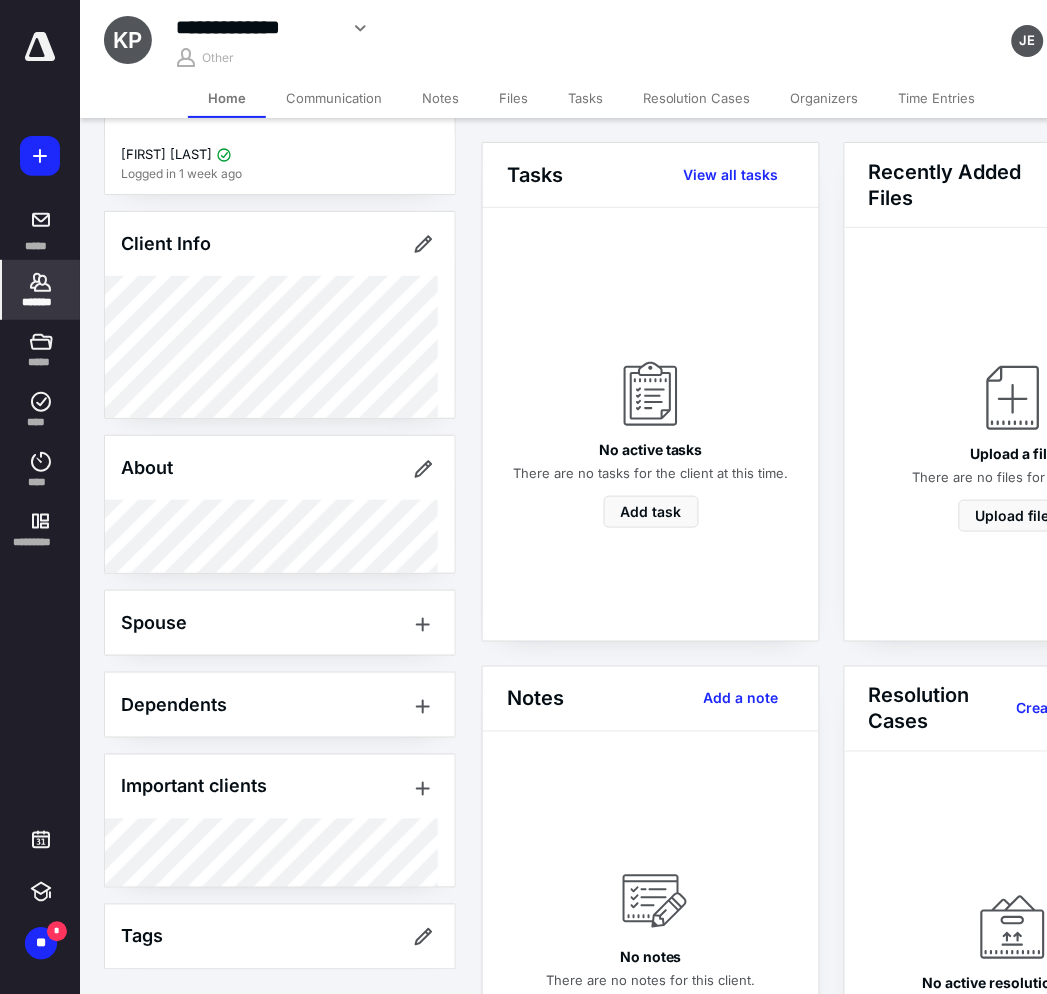 click 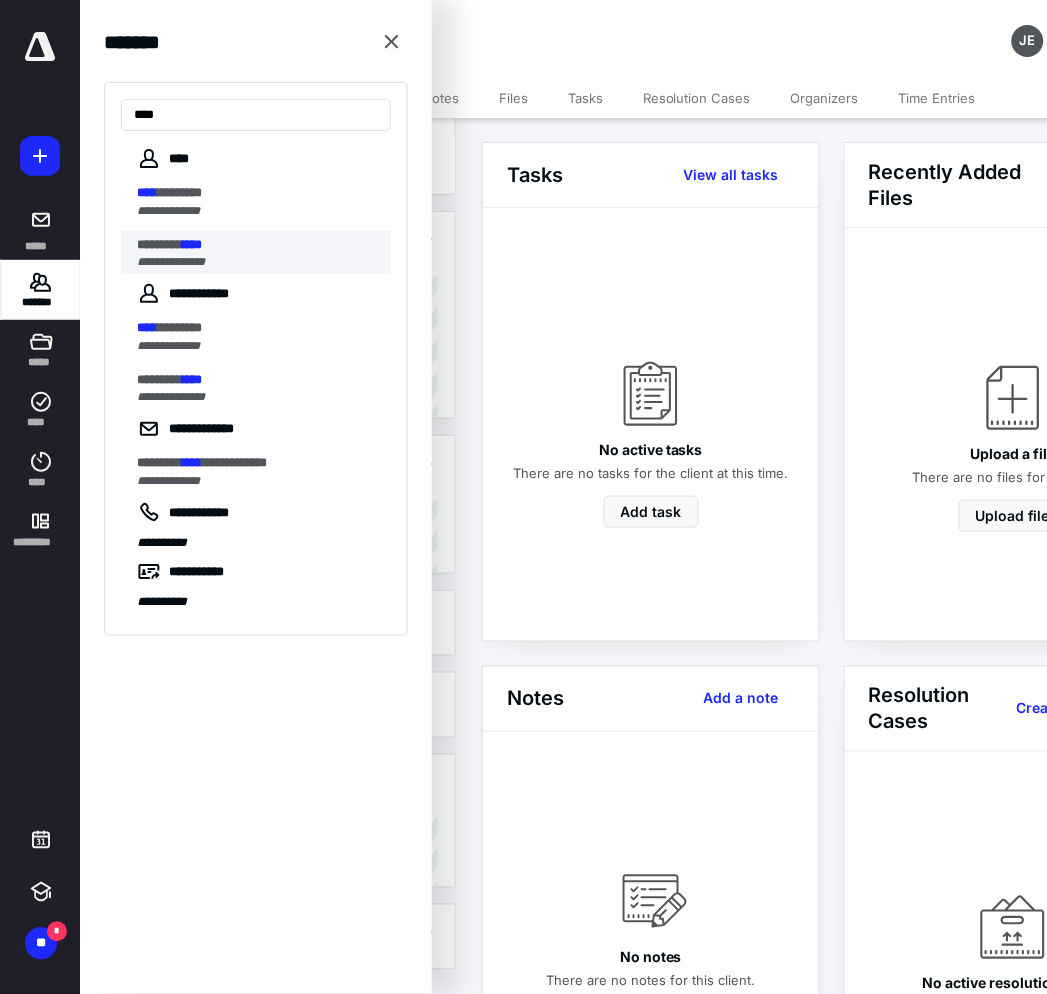 type on "****" 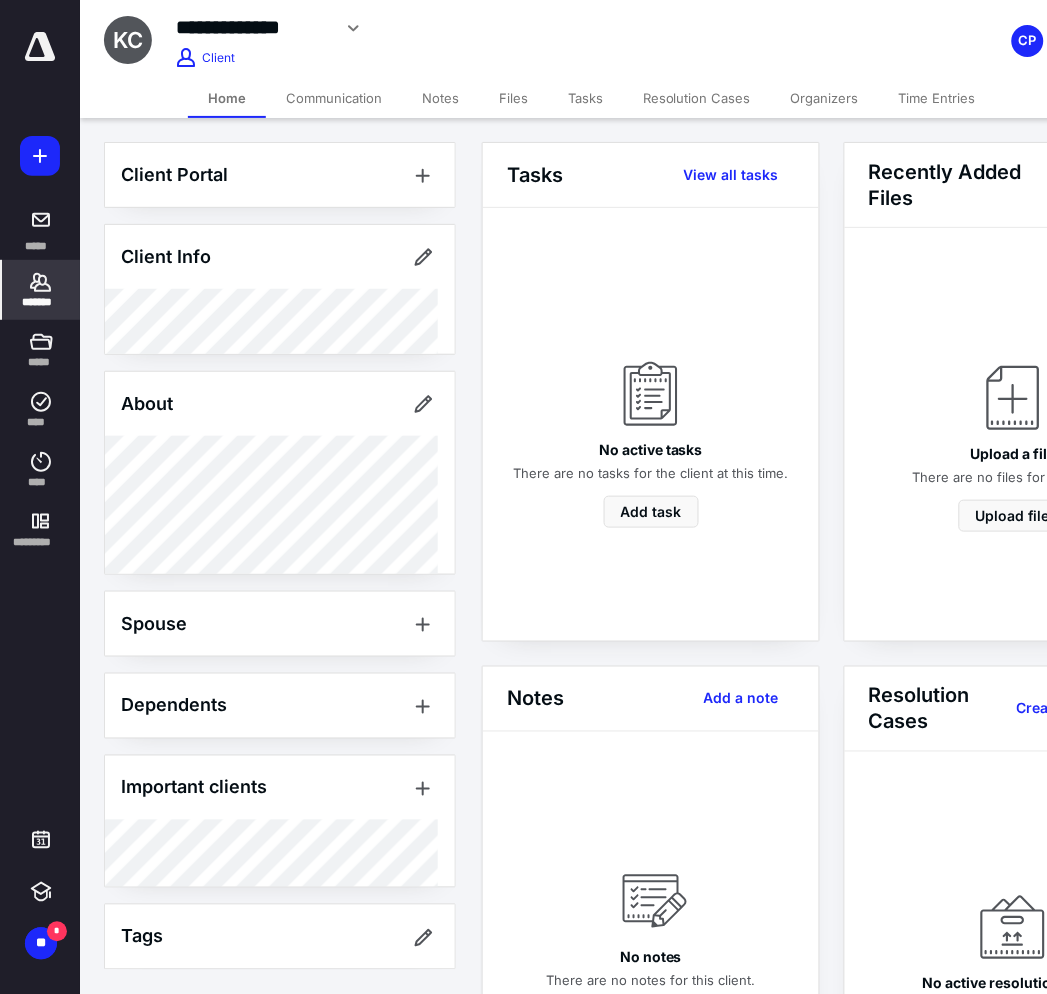 scroll, scrollTop: 1, scrollLeft: 0, axis: vertical 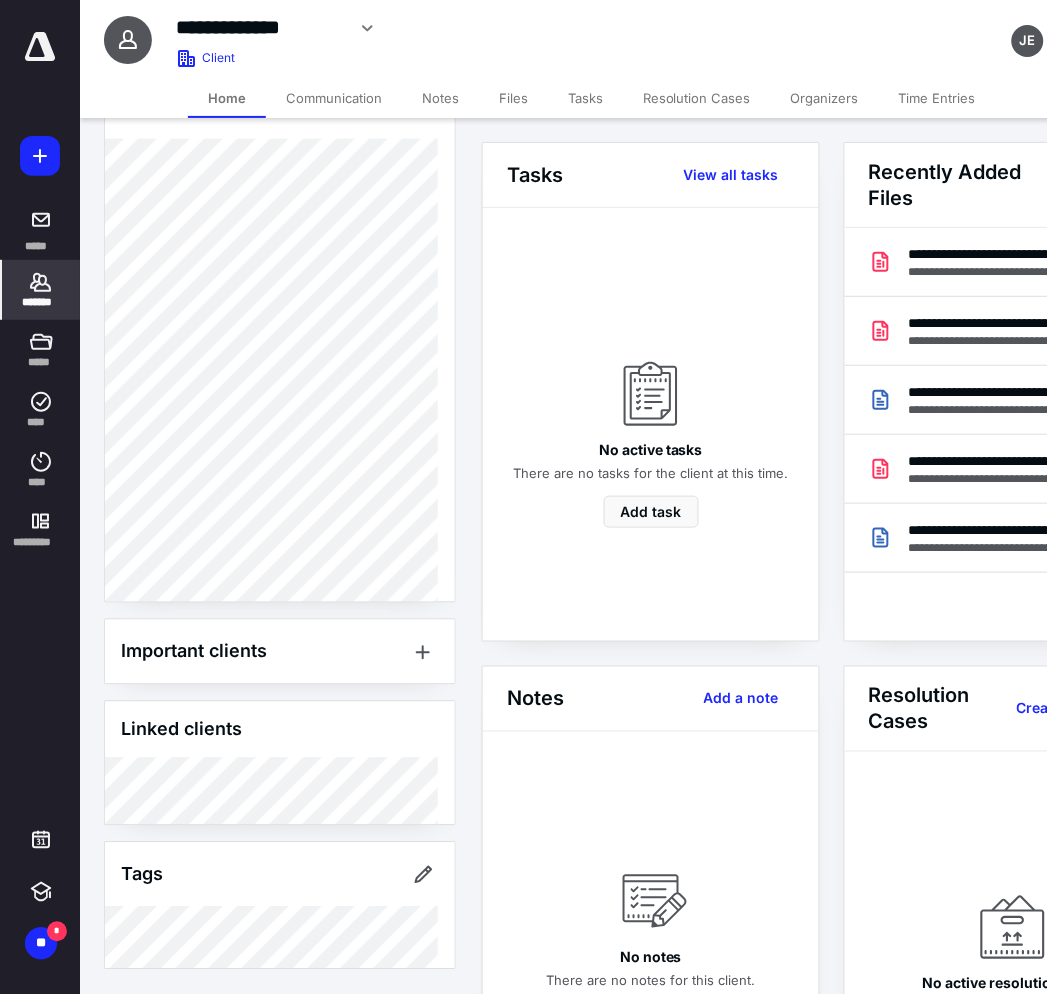 click 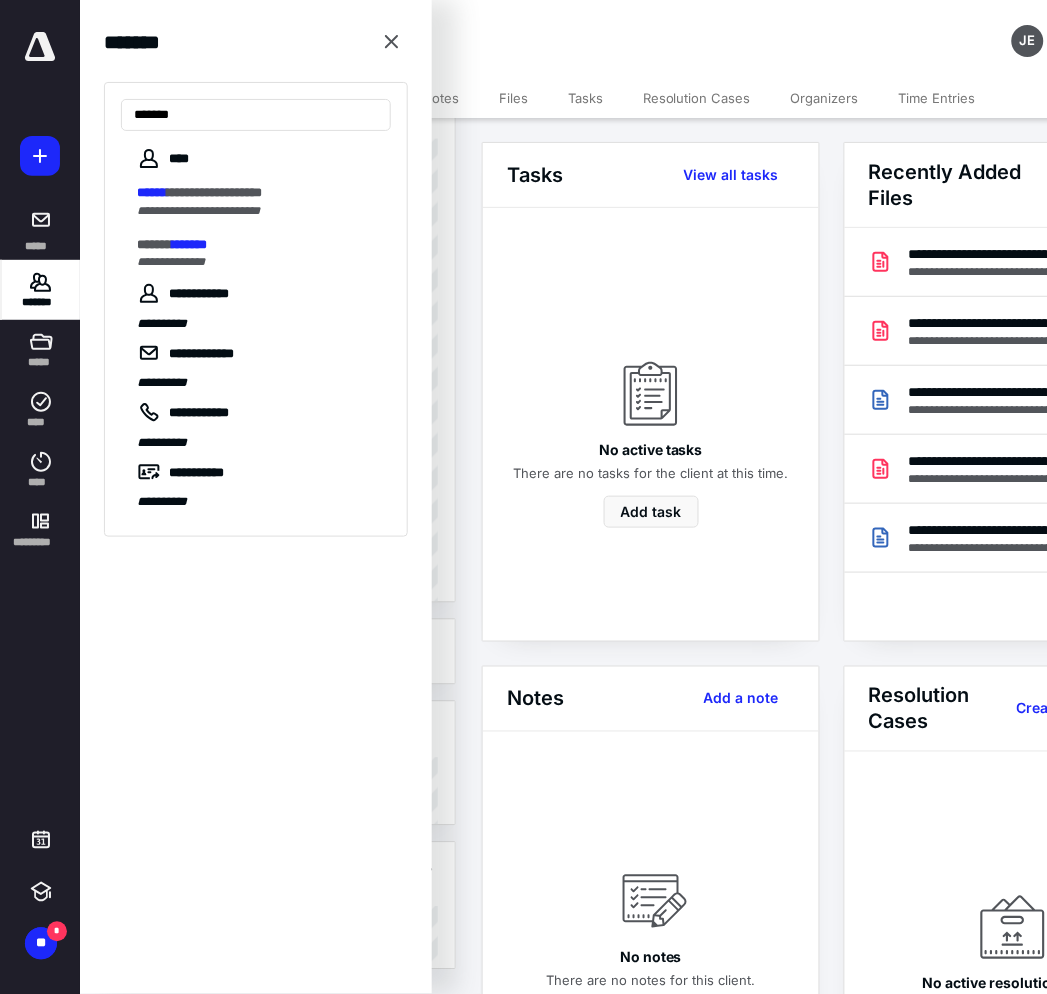 type on "******" 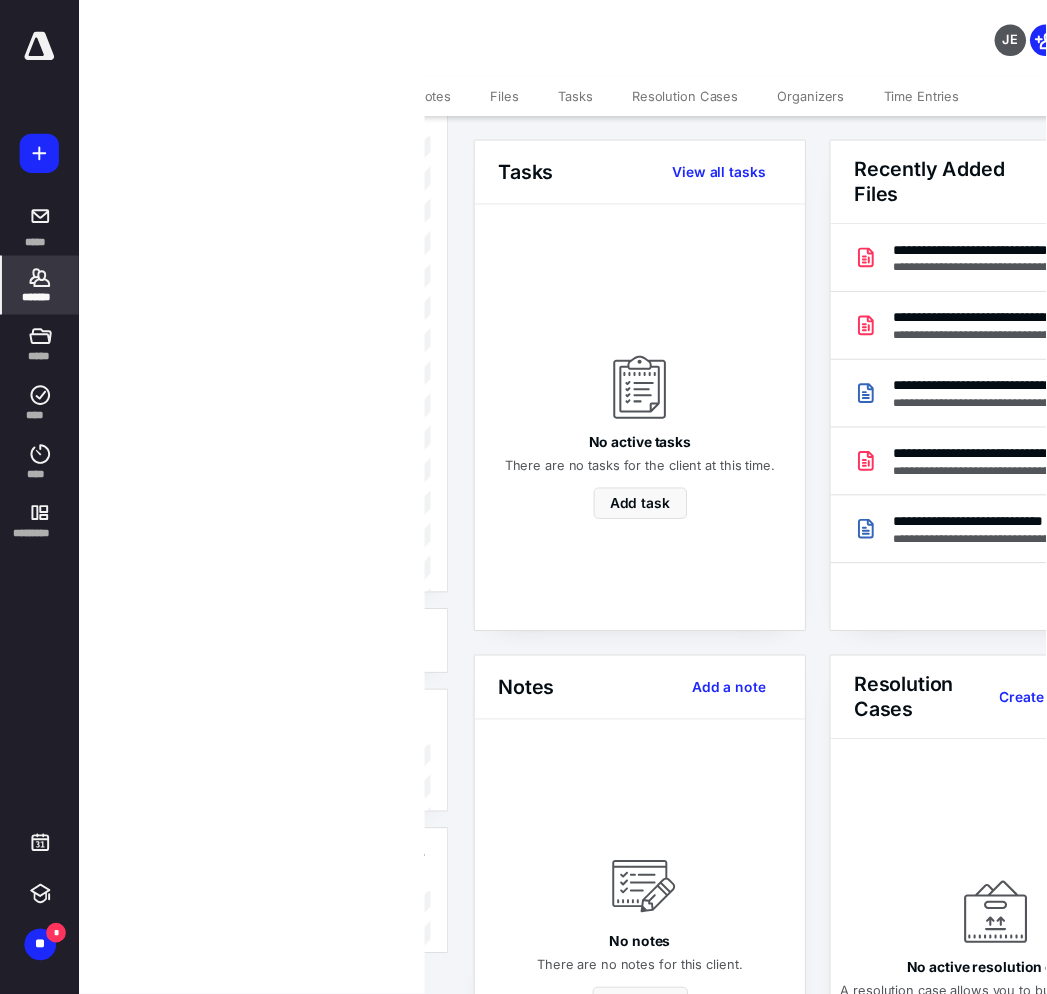 scroll, scrollTop: 0, scrollLeft: 0, axis: both 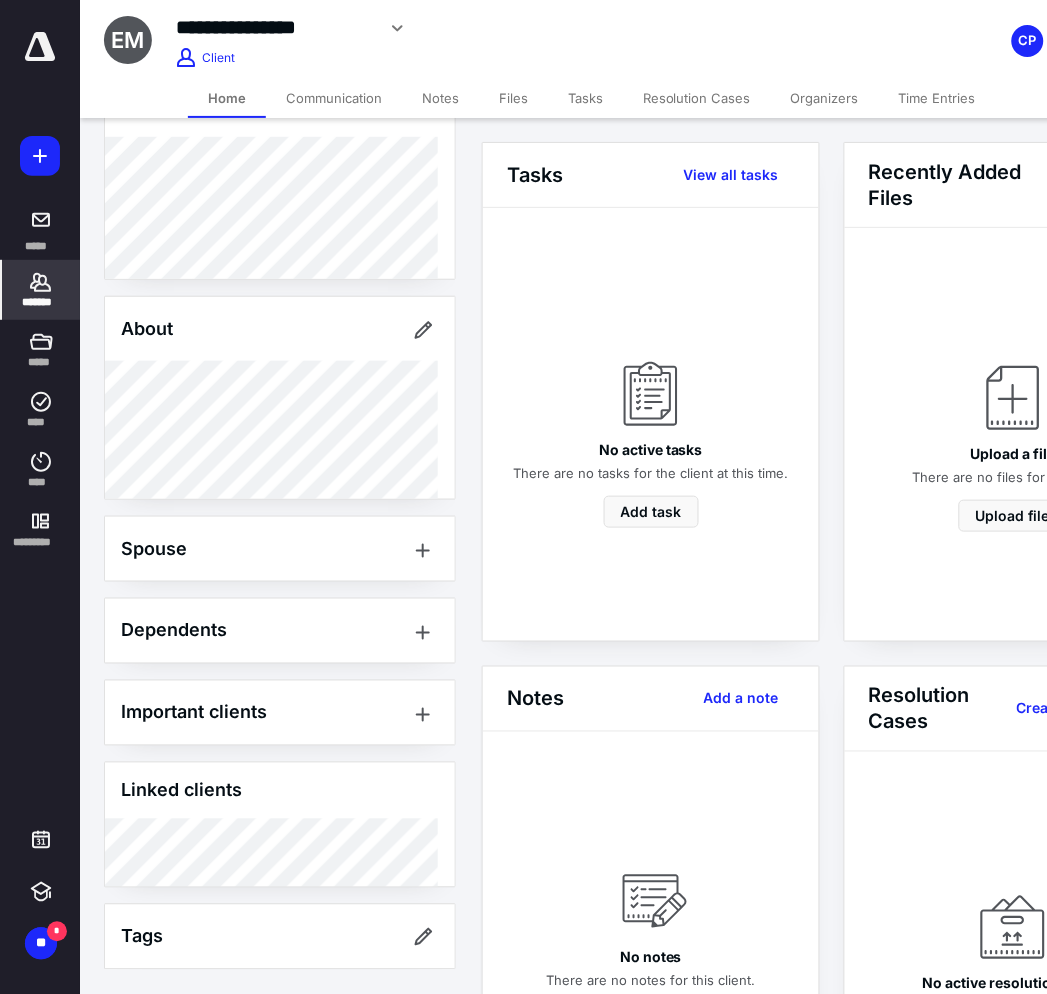 click on "*******" at bounding box center (41, 290) 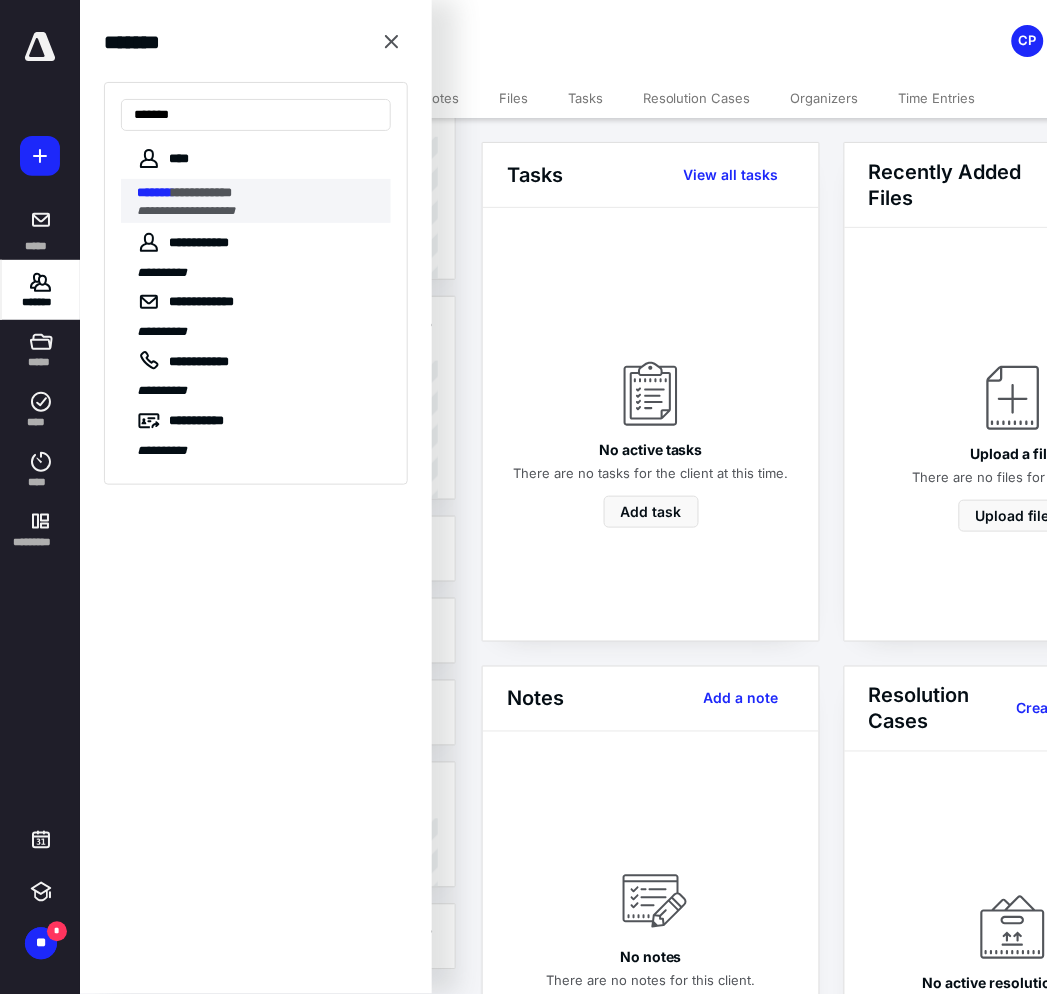 type on "*******" 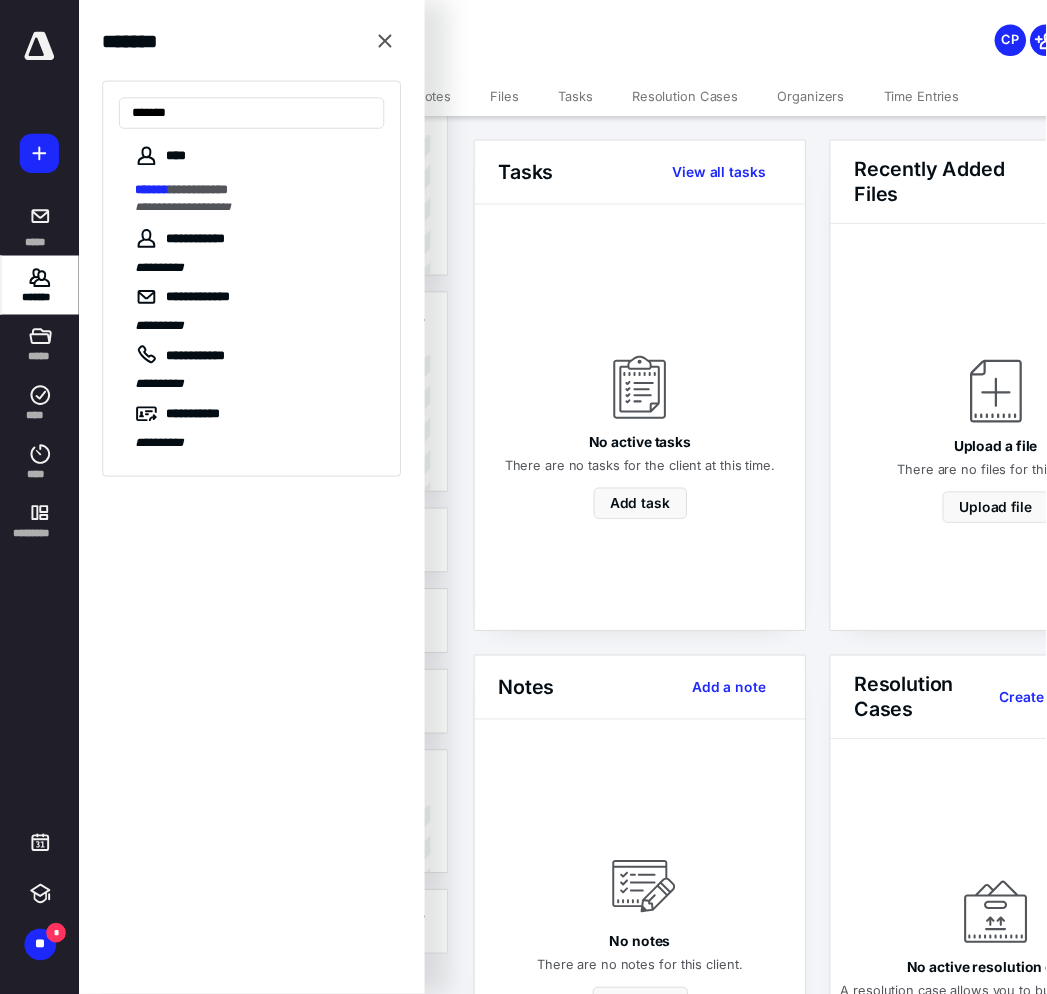 scroll, scrollTop: 0, scrollLeft: 0, axis: both 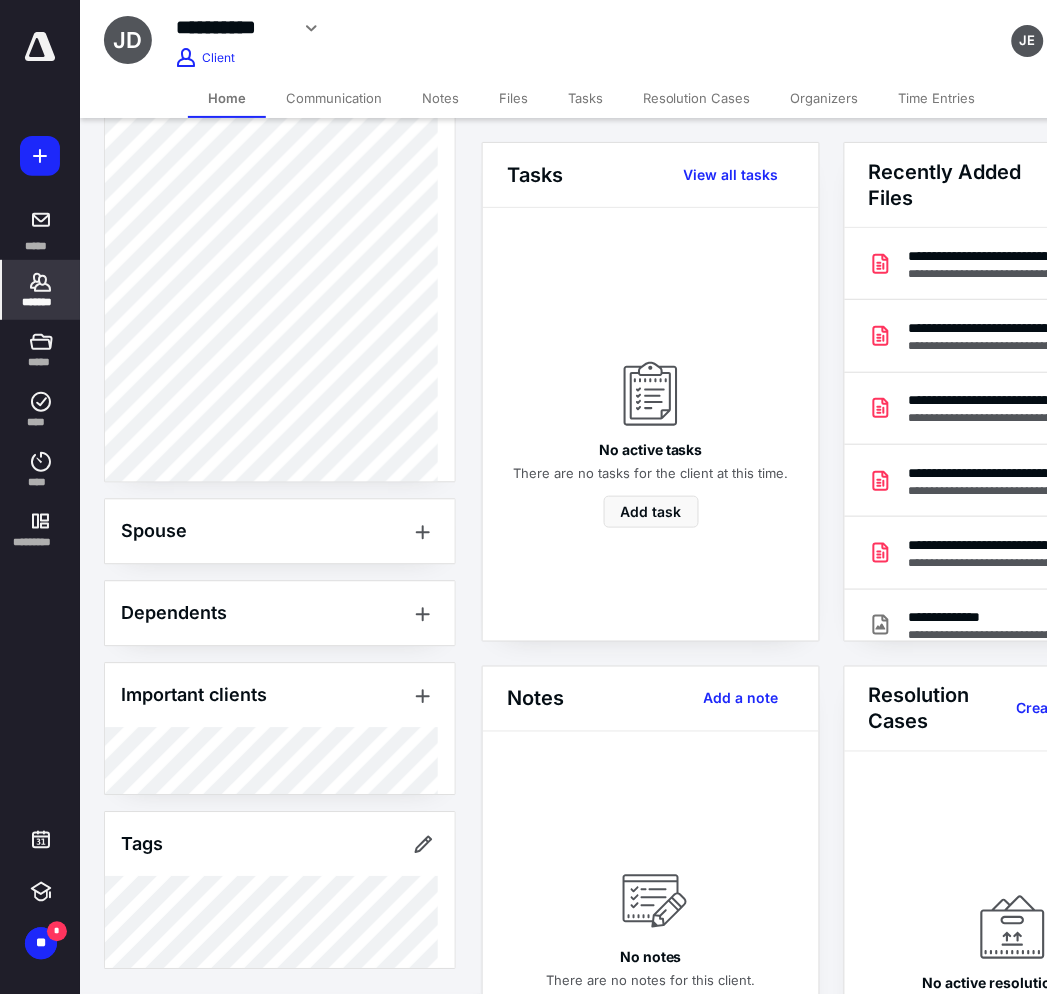 click 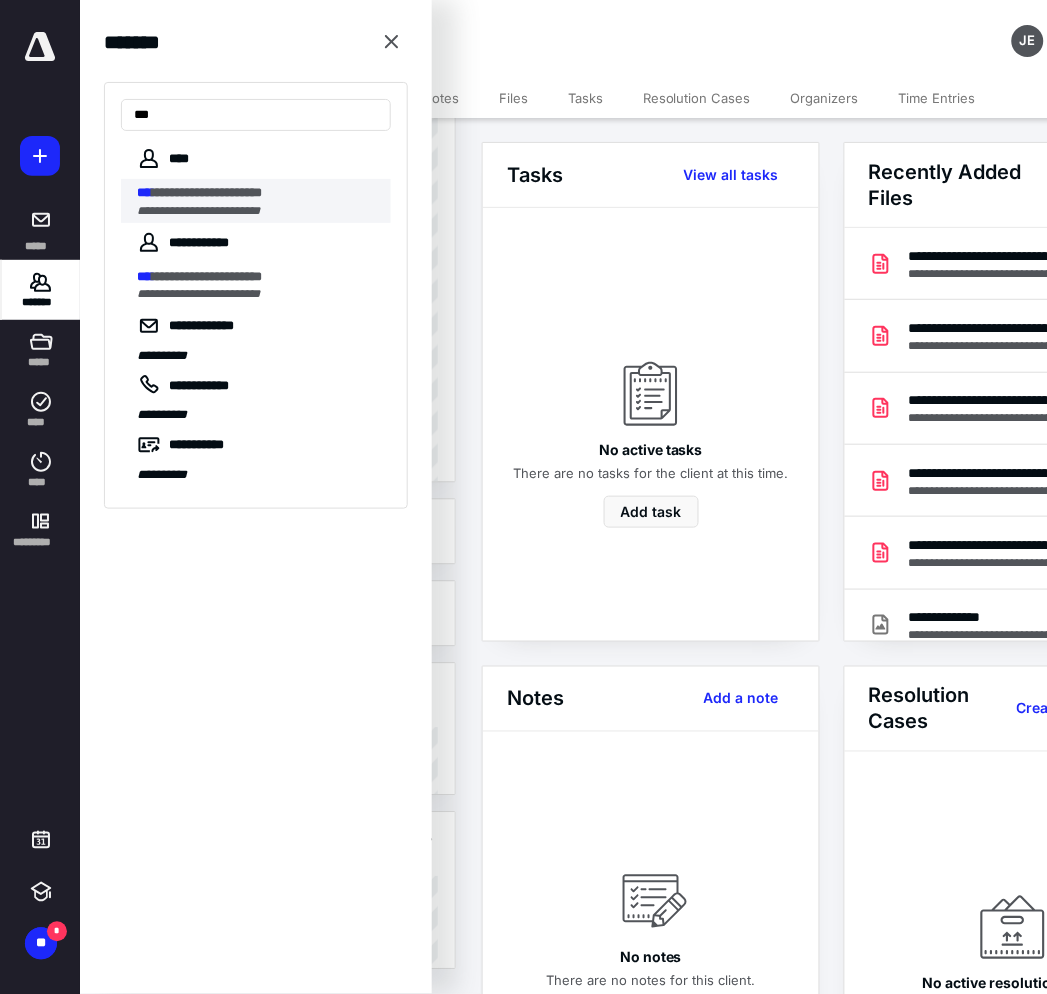 type on "***" 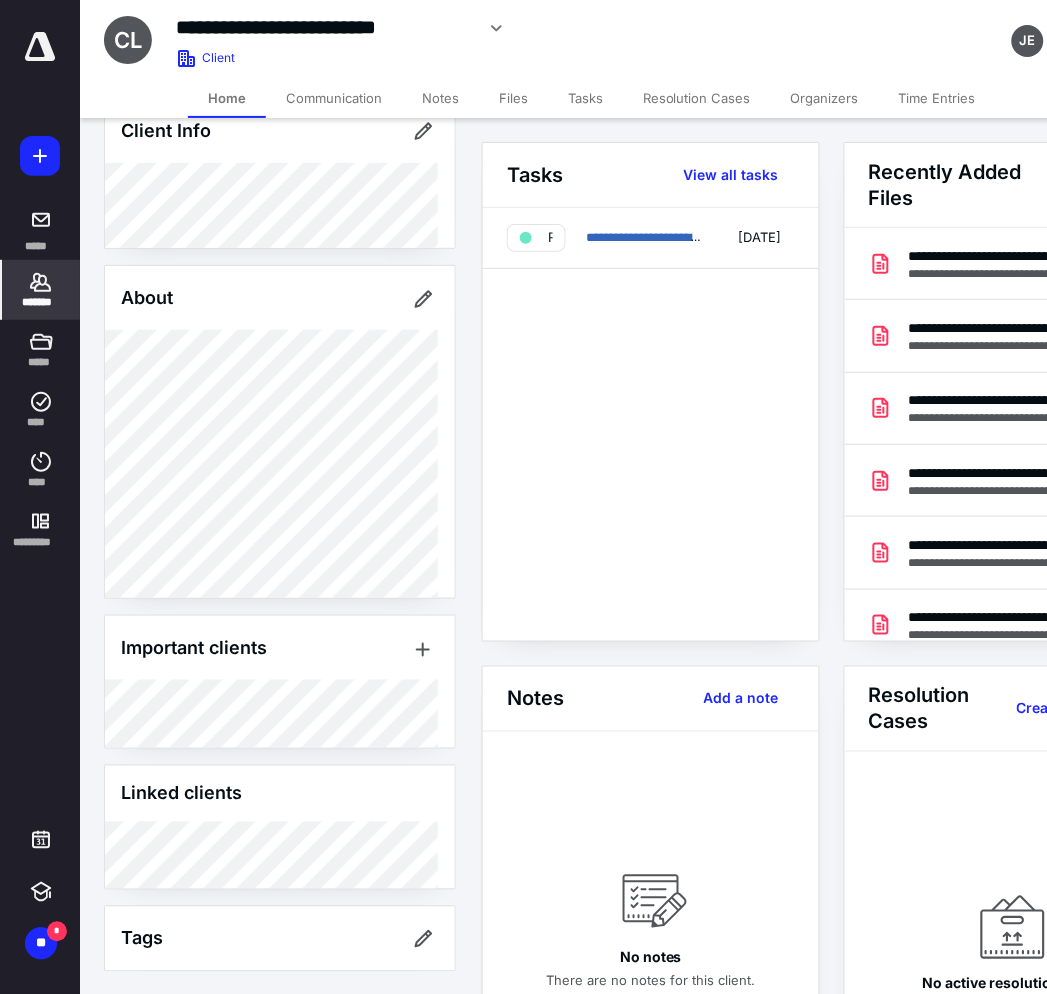 scroll, scrollTop: 128, scrollLeft: 0, axis: vertical 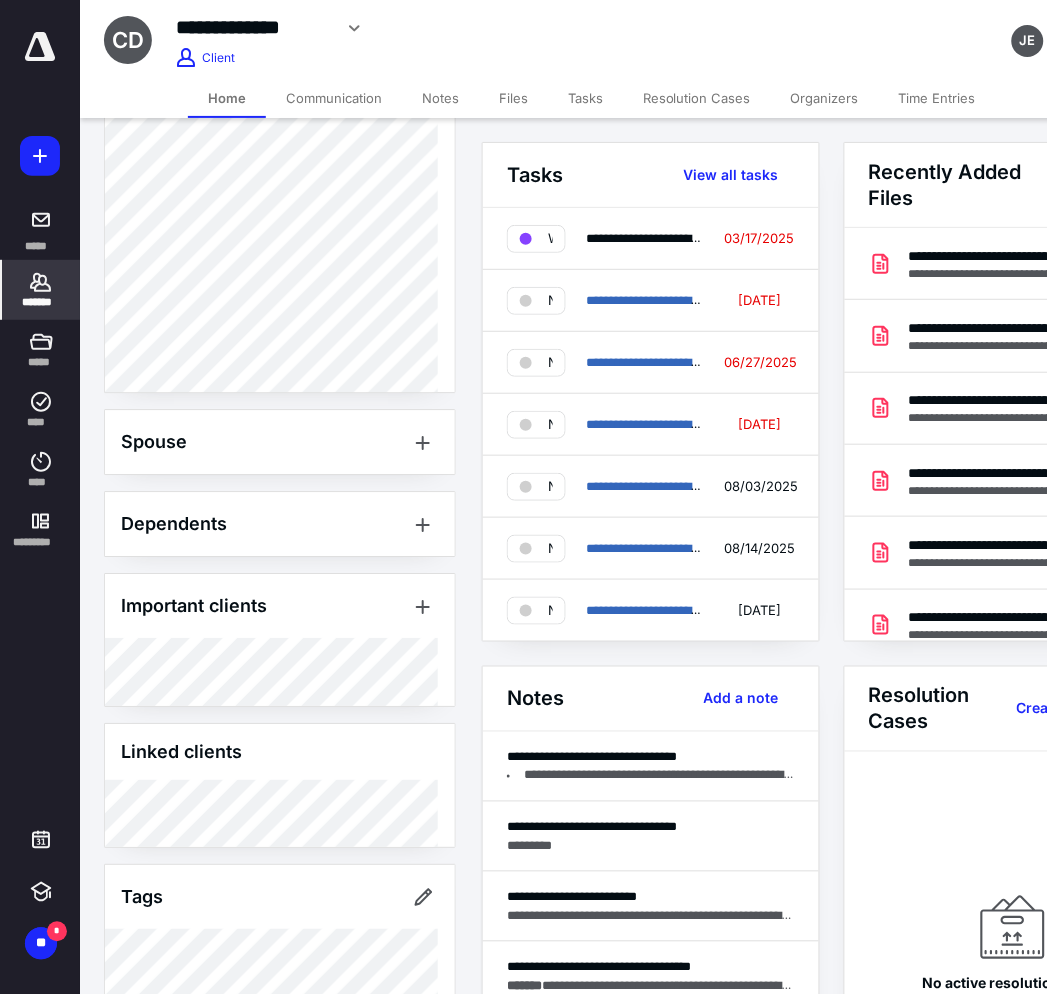 click on "*******" at bounding box center [41, 302] 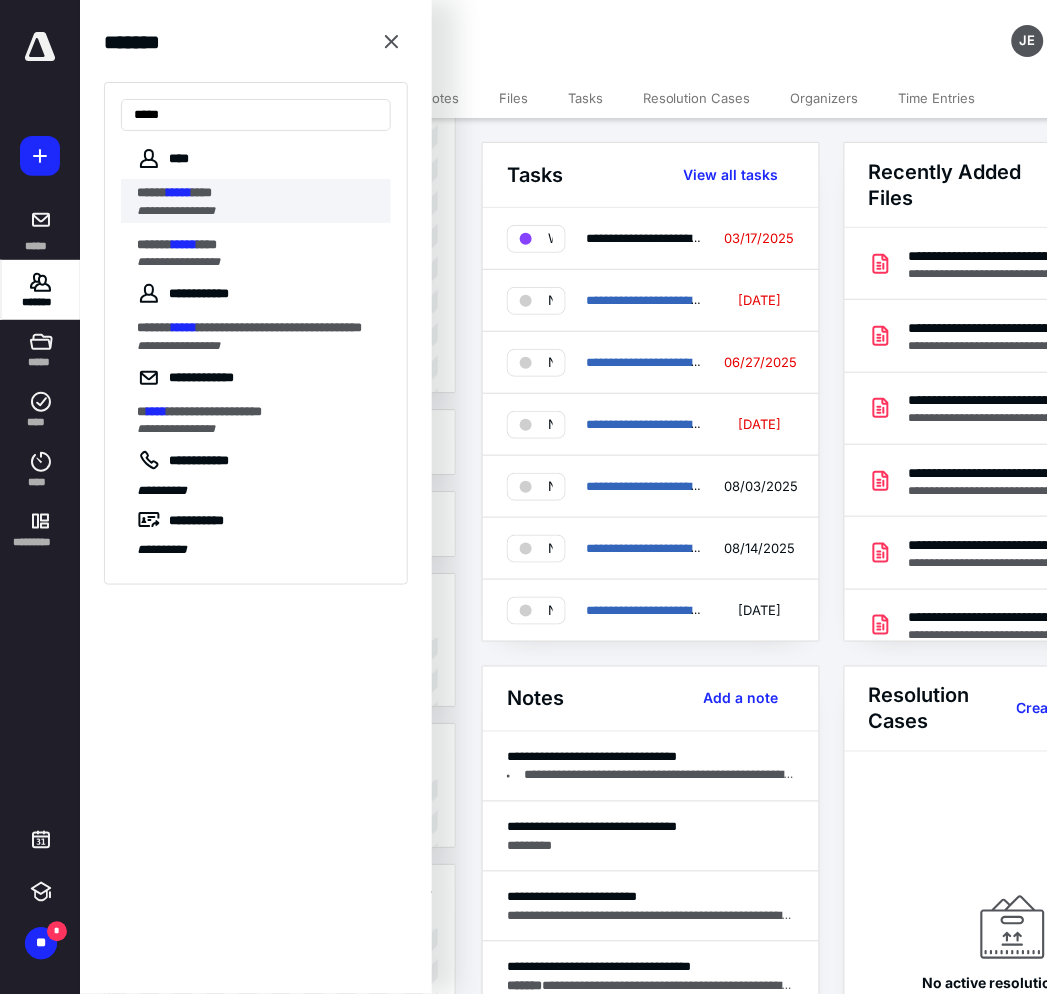 type on "*****" 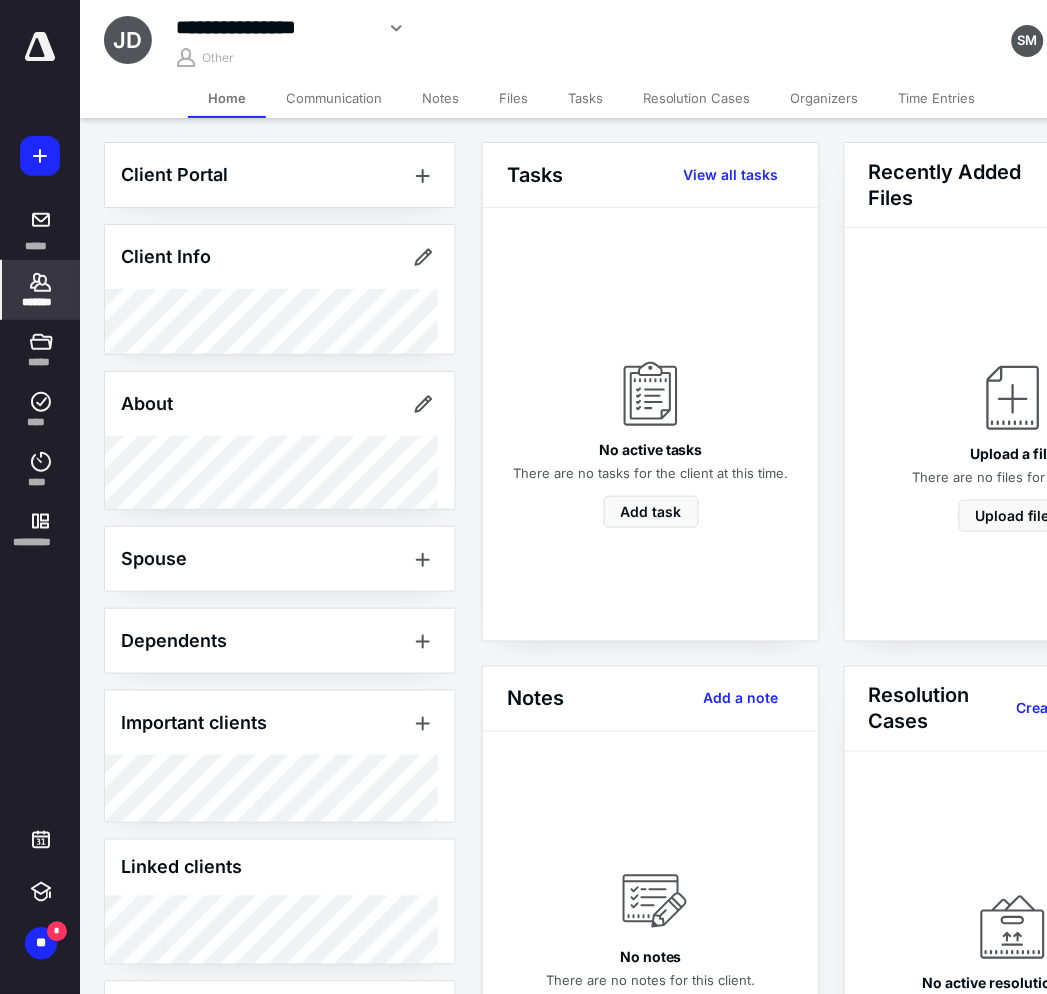 scroll, scrollTop: 77, scrollLeft: 0, axis: vertical 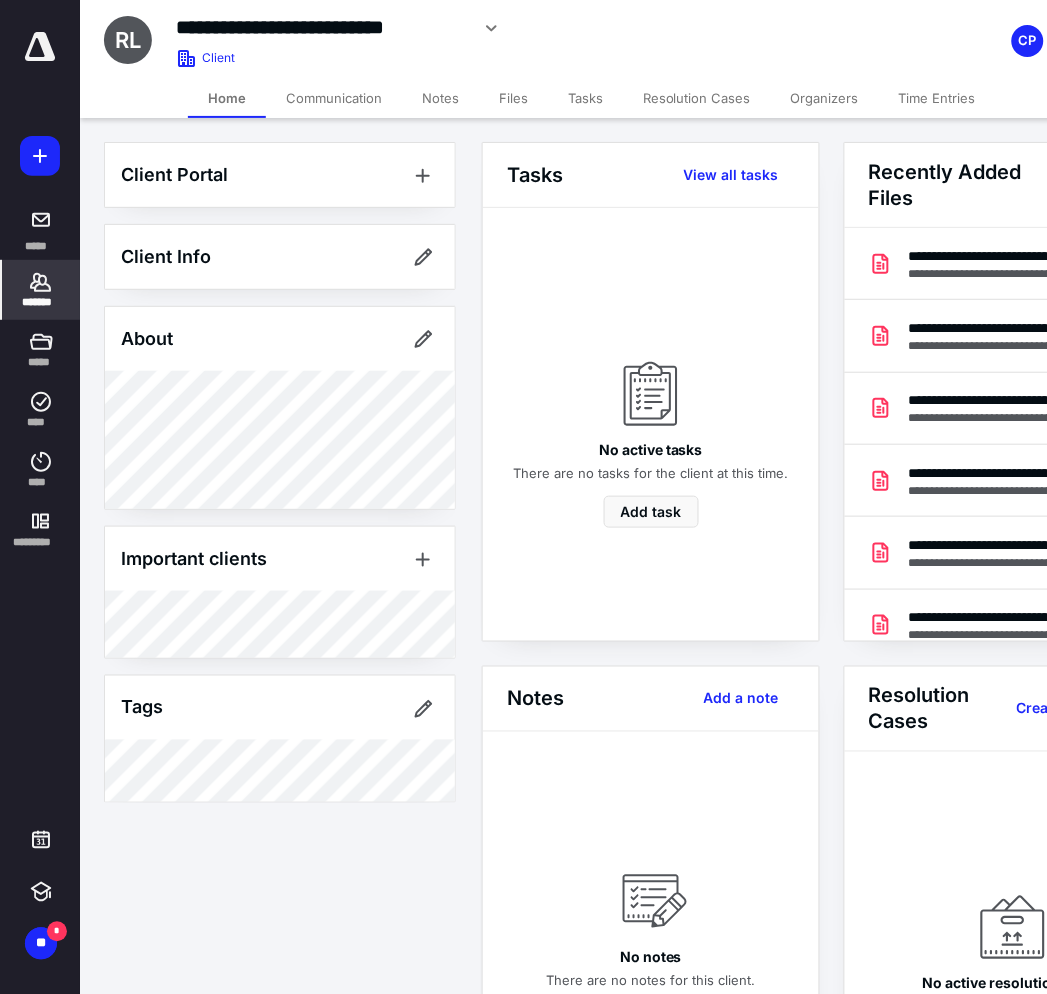click on "*******" at bounding box center (41, 290) 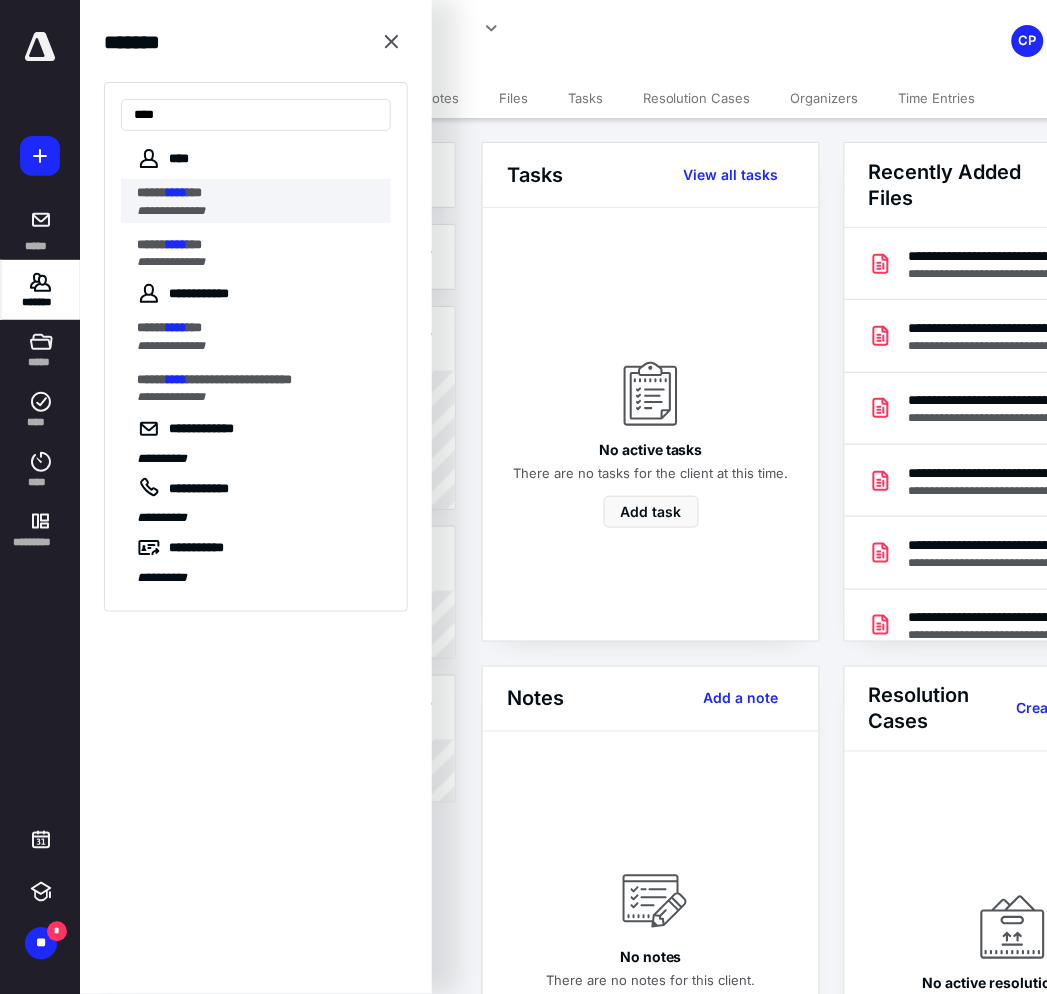 type on "****" 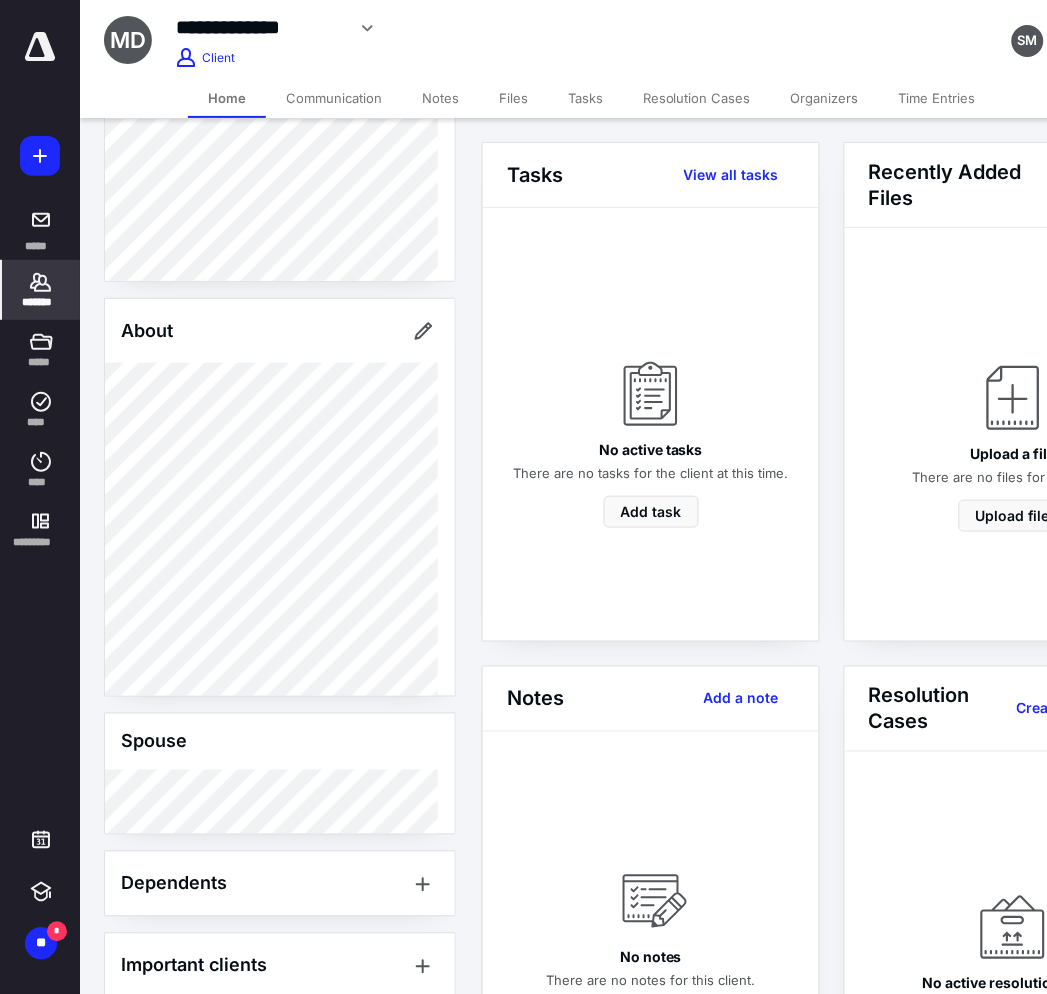 scroll, scrollTop: 440, scrollLeft: 0, axis: vertical 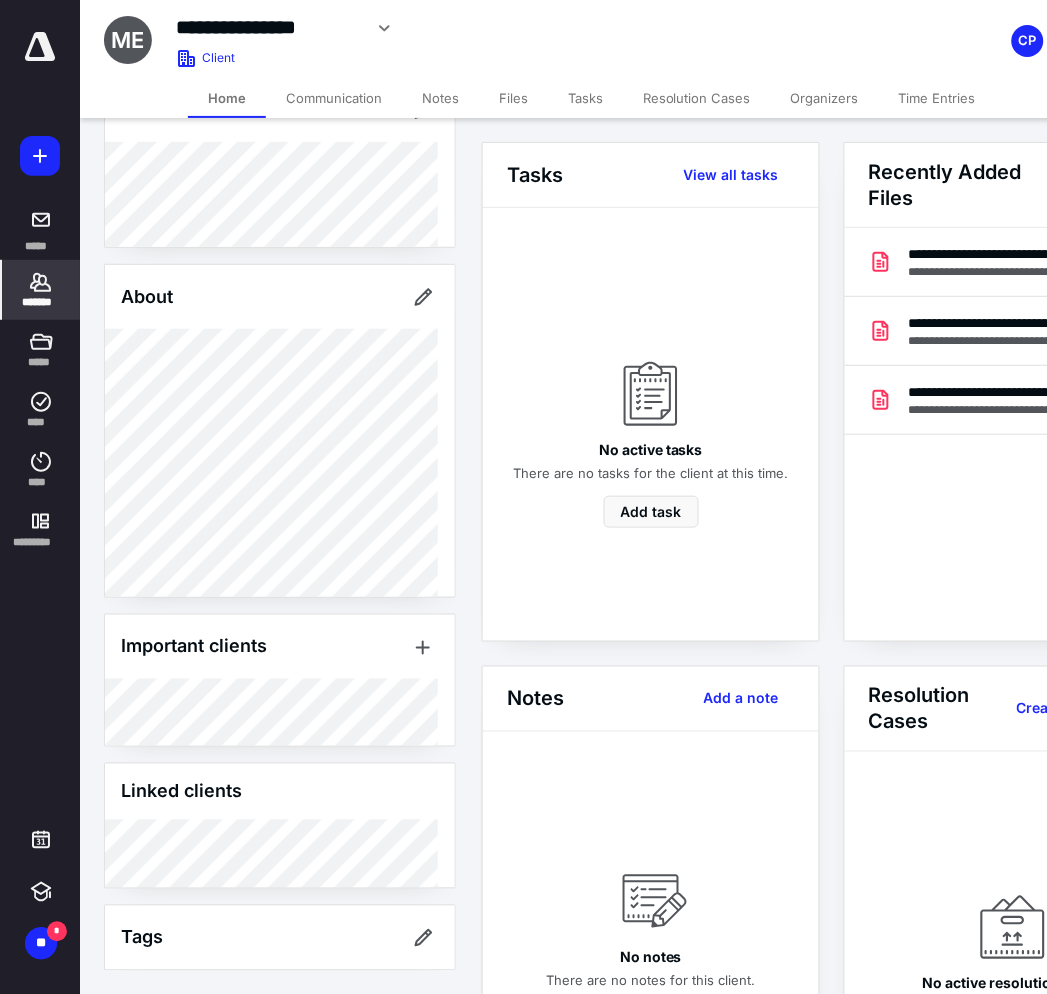 click 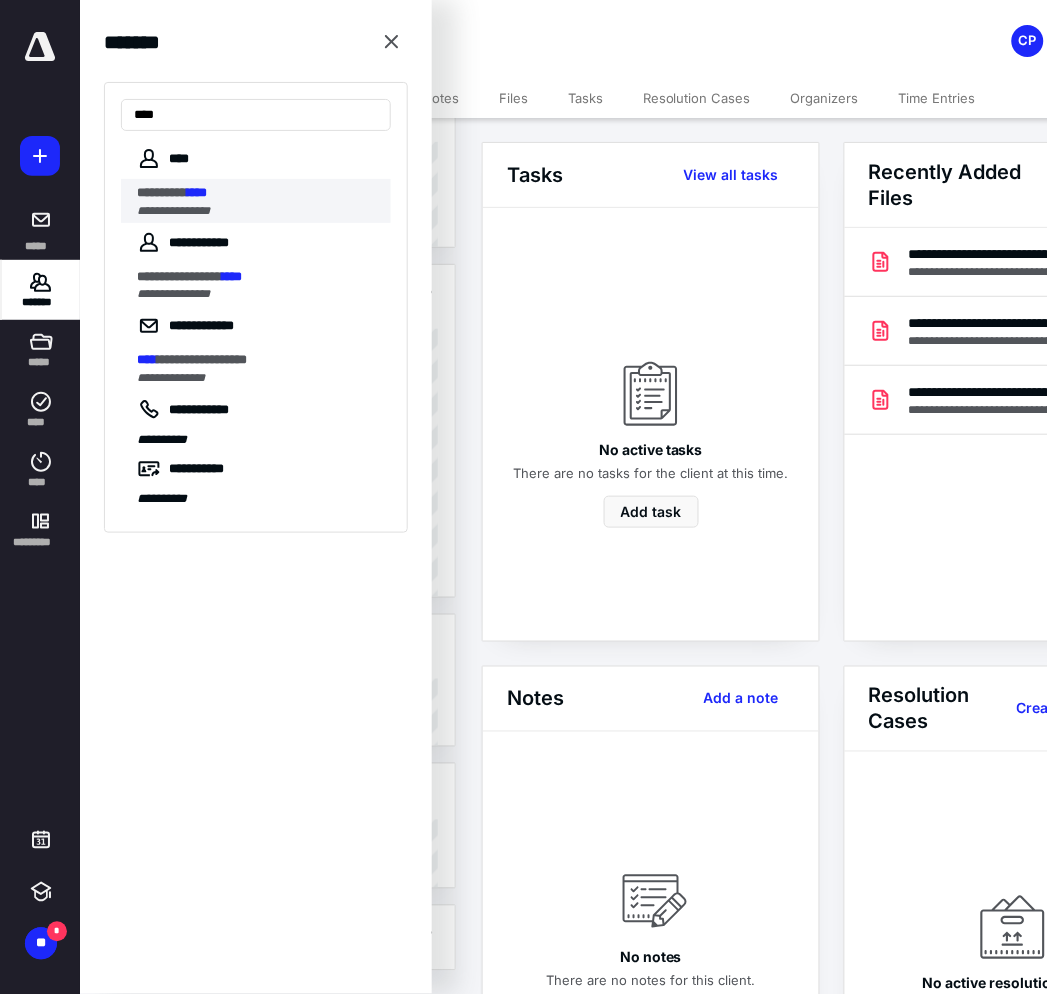 type on "****" 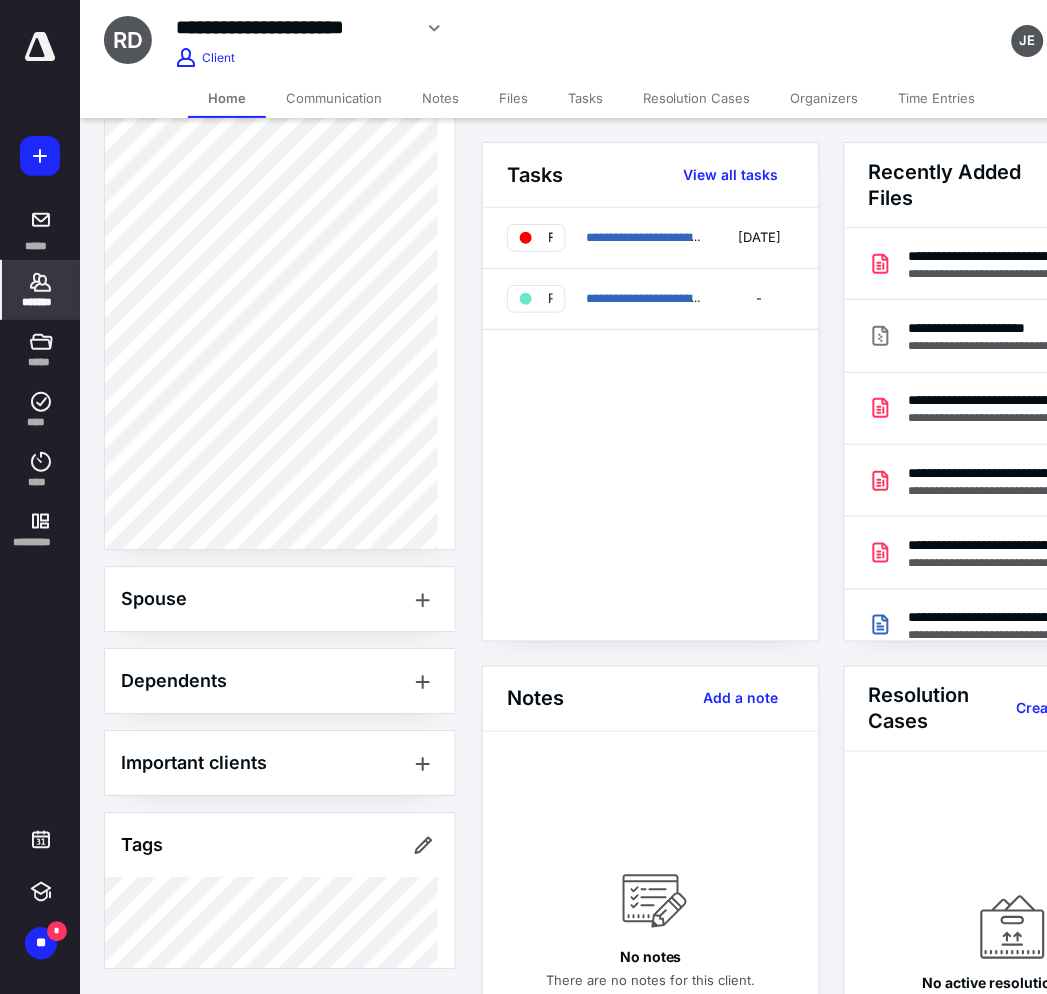scroll, scrollTop: 210, scrollLeft: 0, axis: vertical 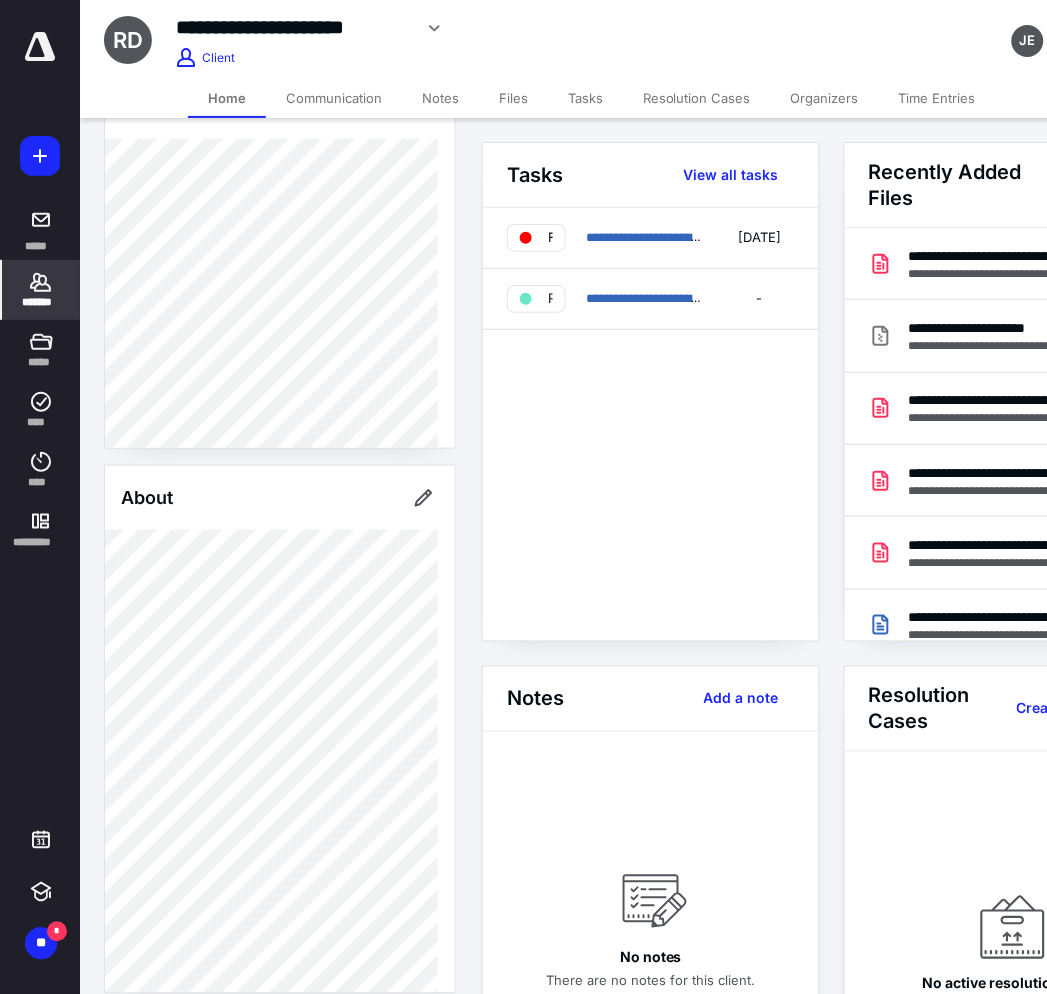 click 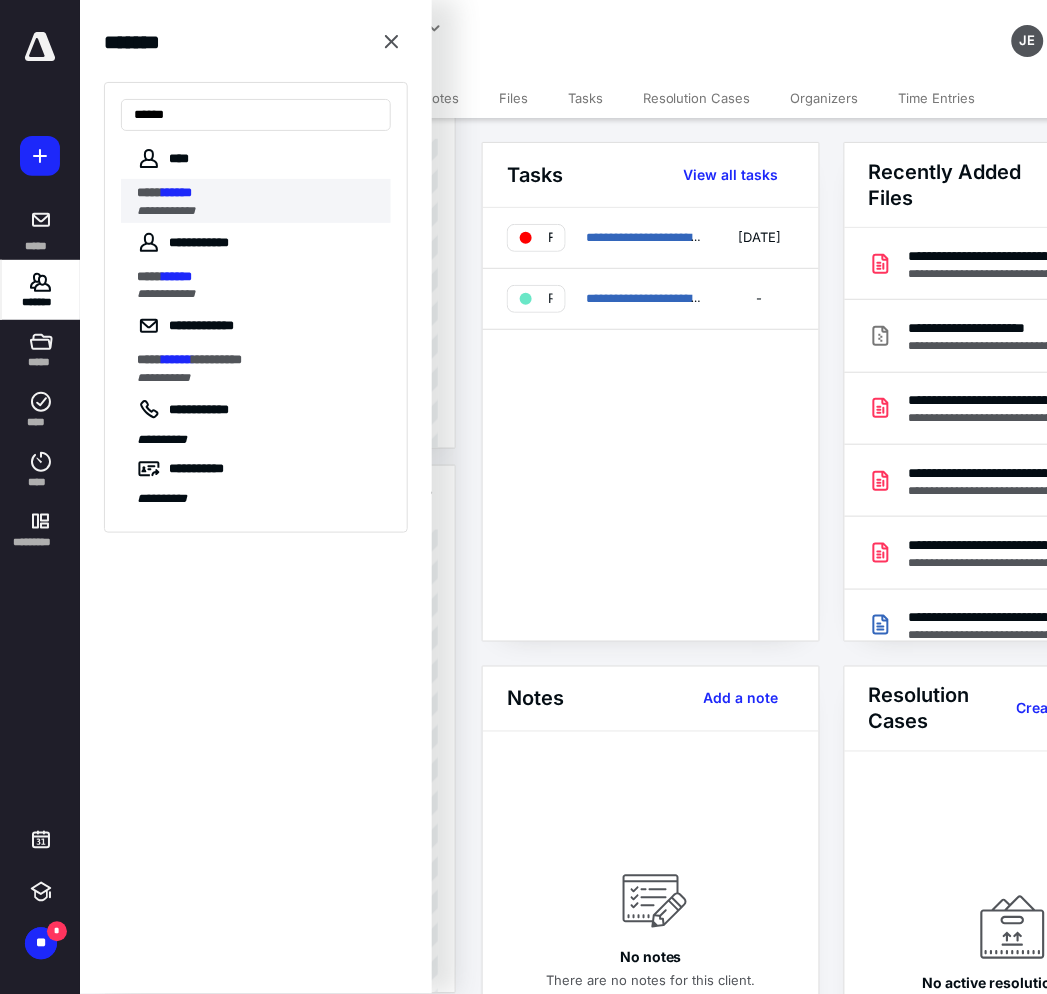 type on "******" 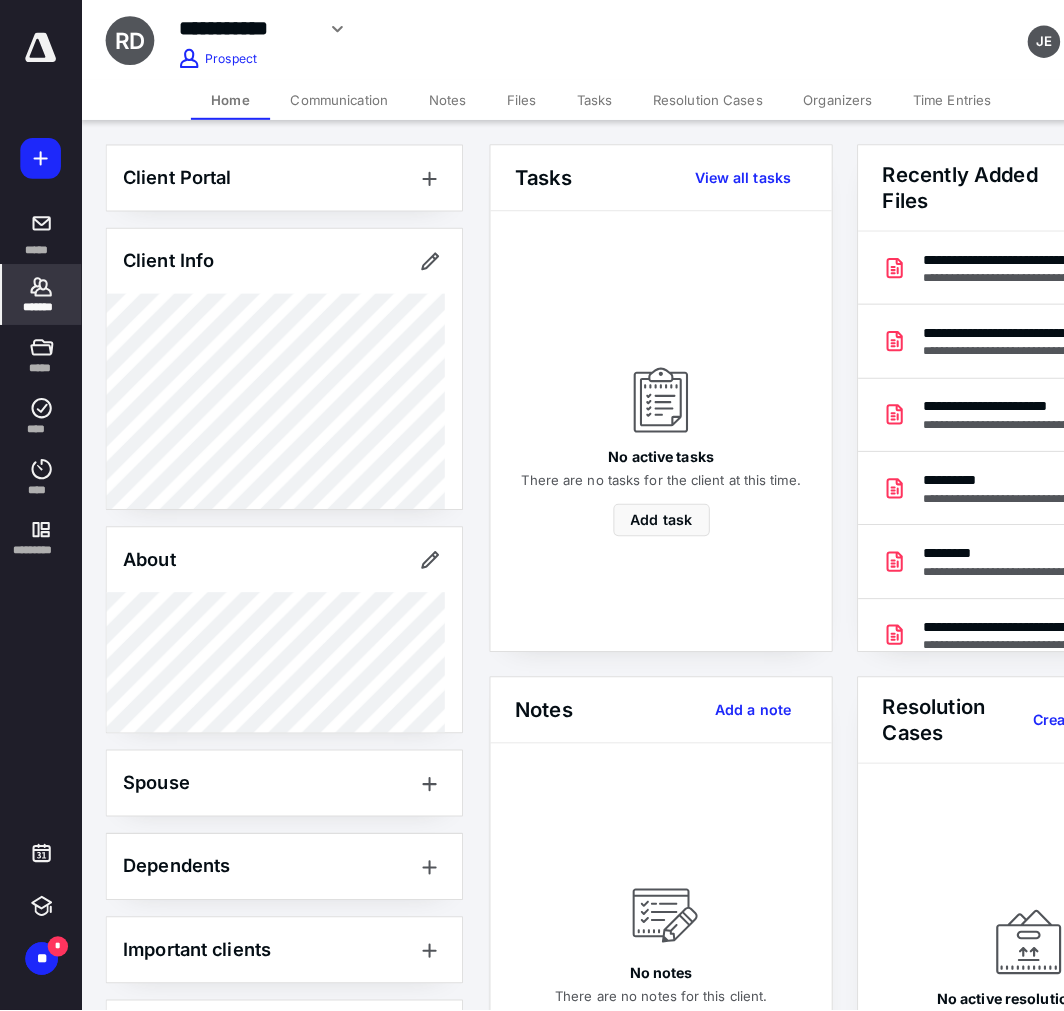 scroll, scrollTop: 80, scrollLeft: 0, axis: vertical 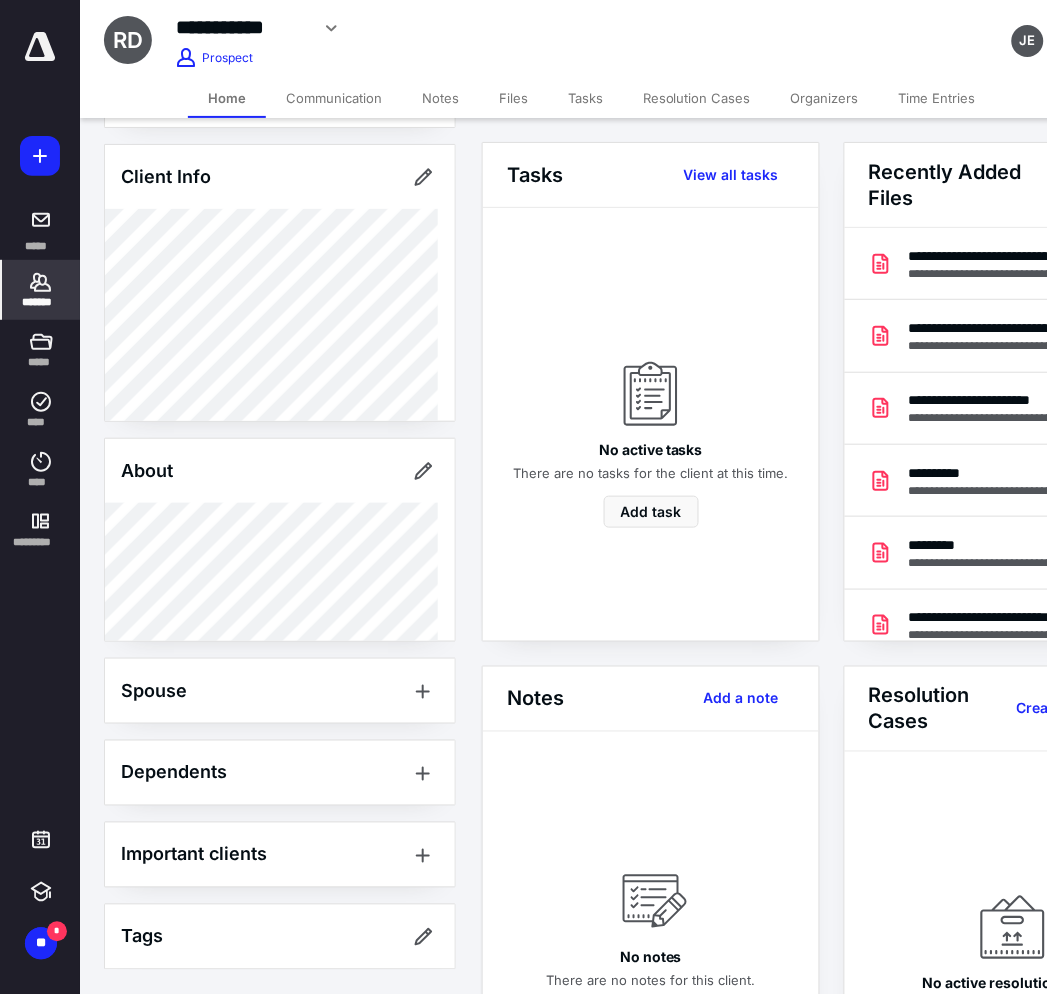 click 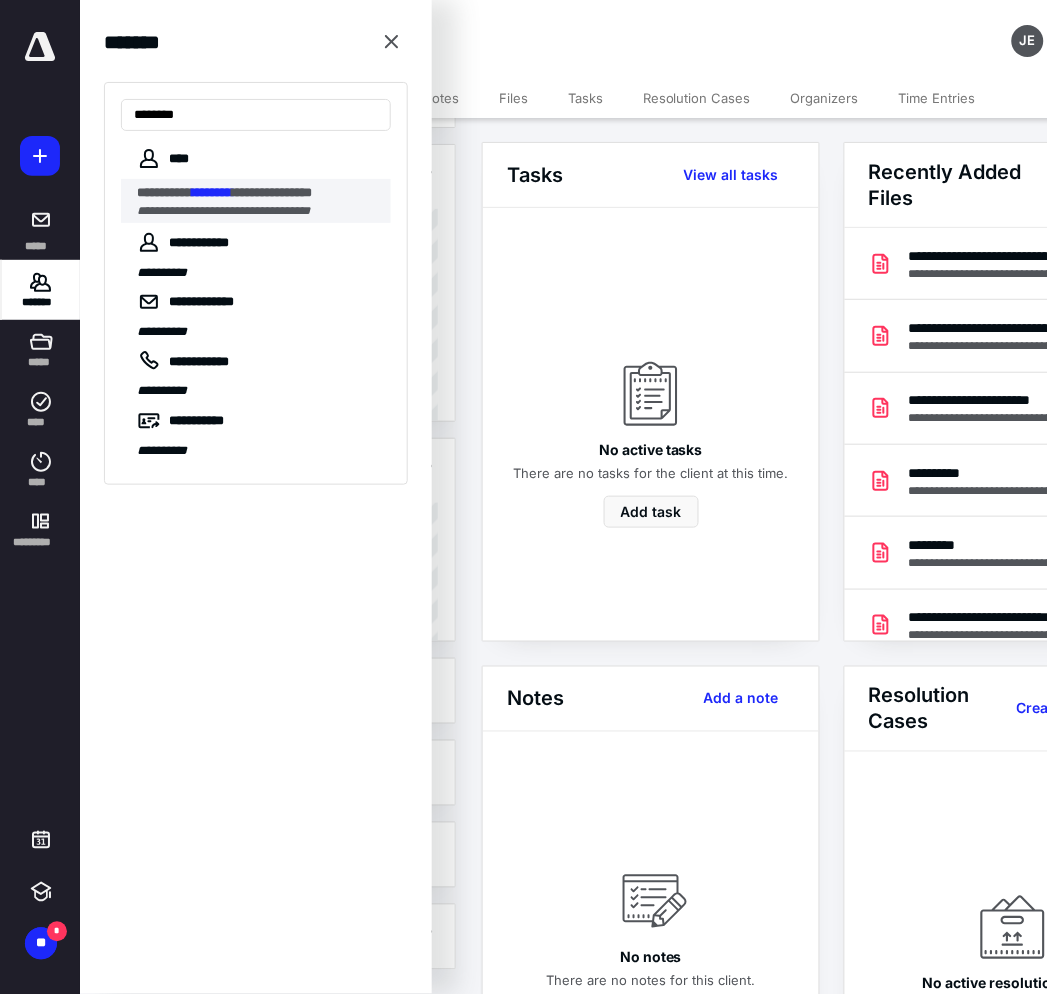 type on "********" 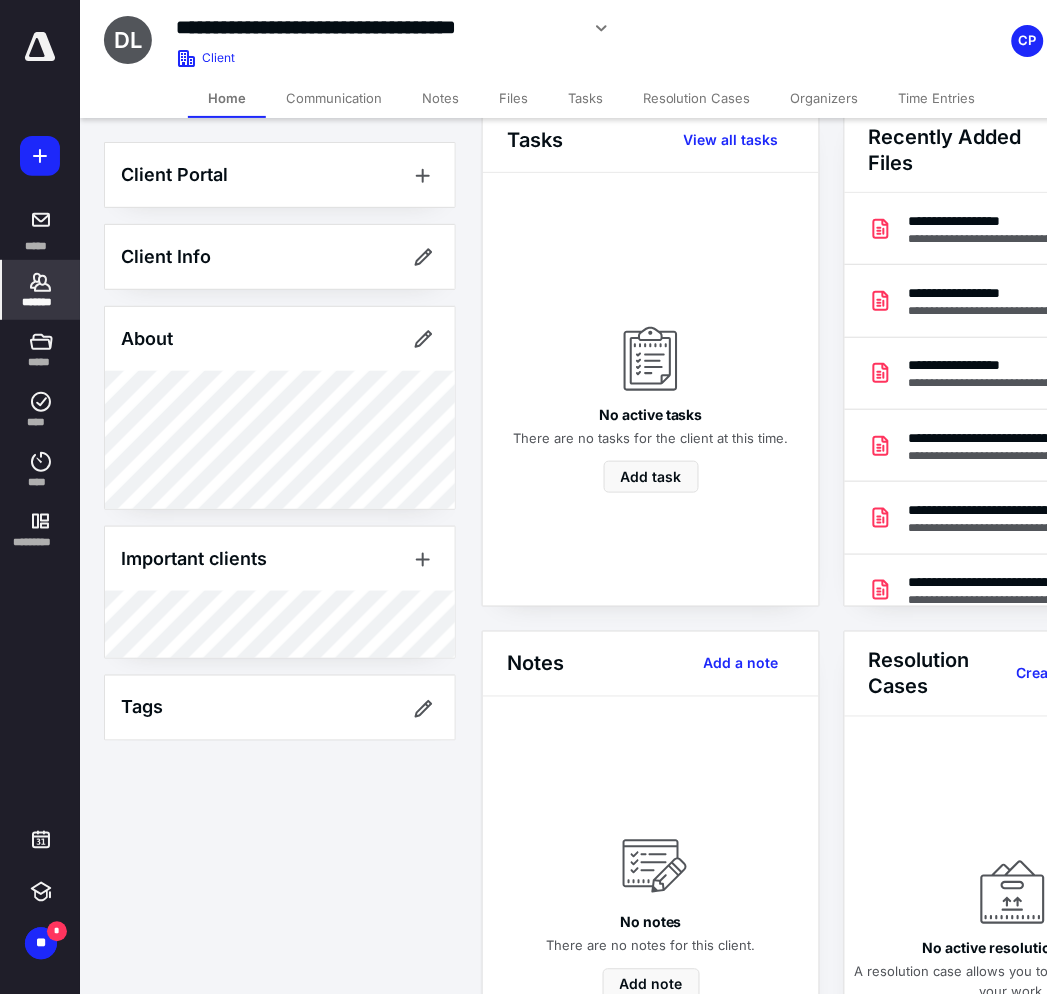 scroll, scrollTop: 0, scrollLeft: 0, axis: both 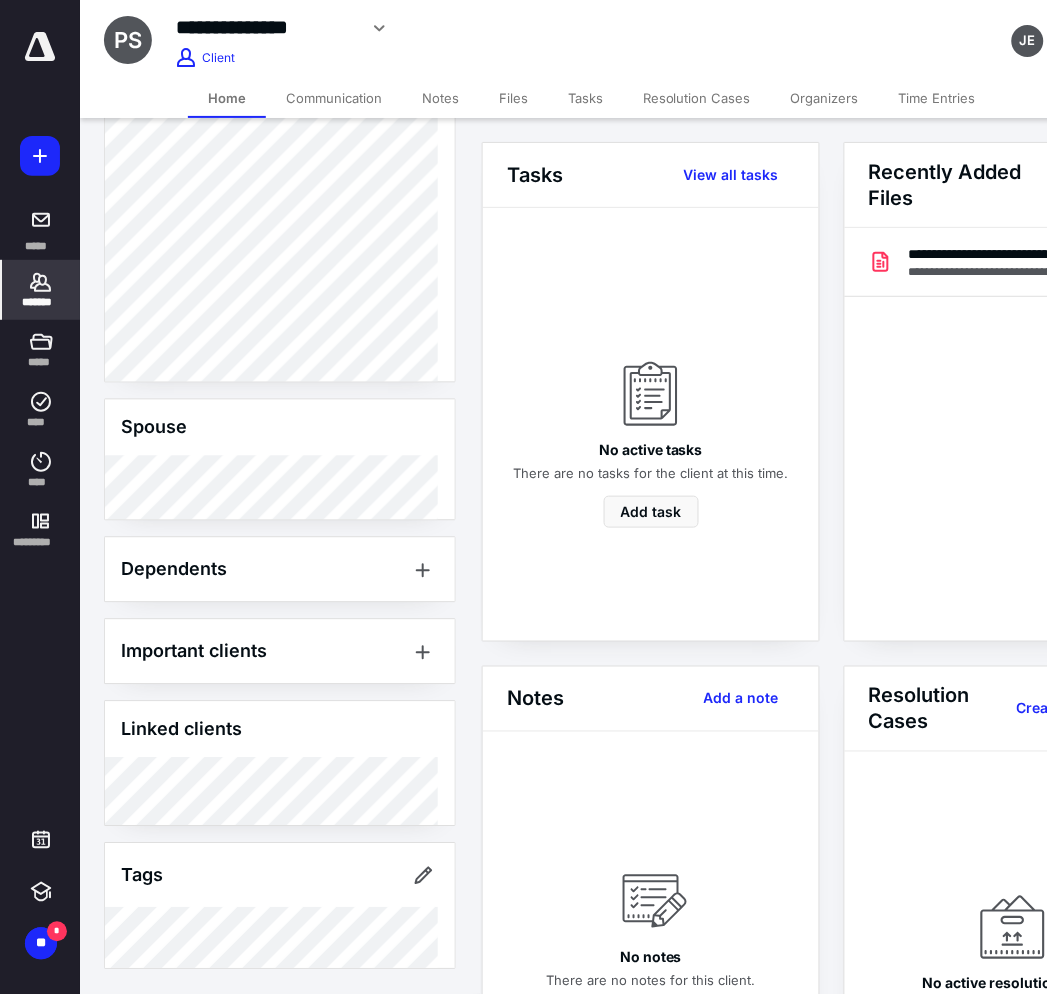 click 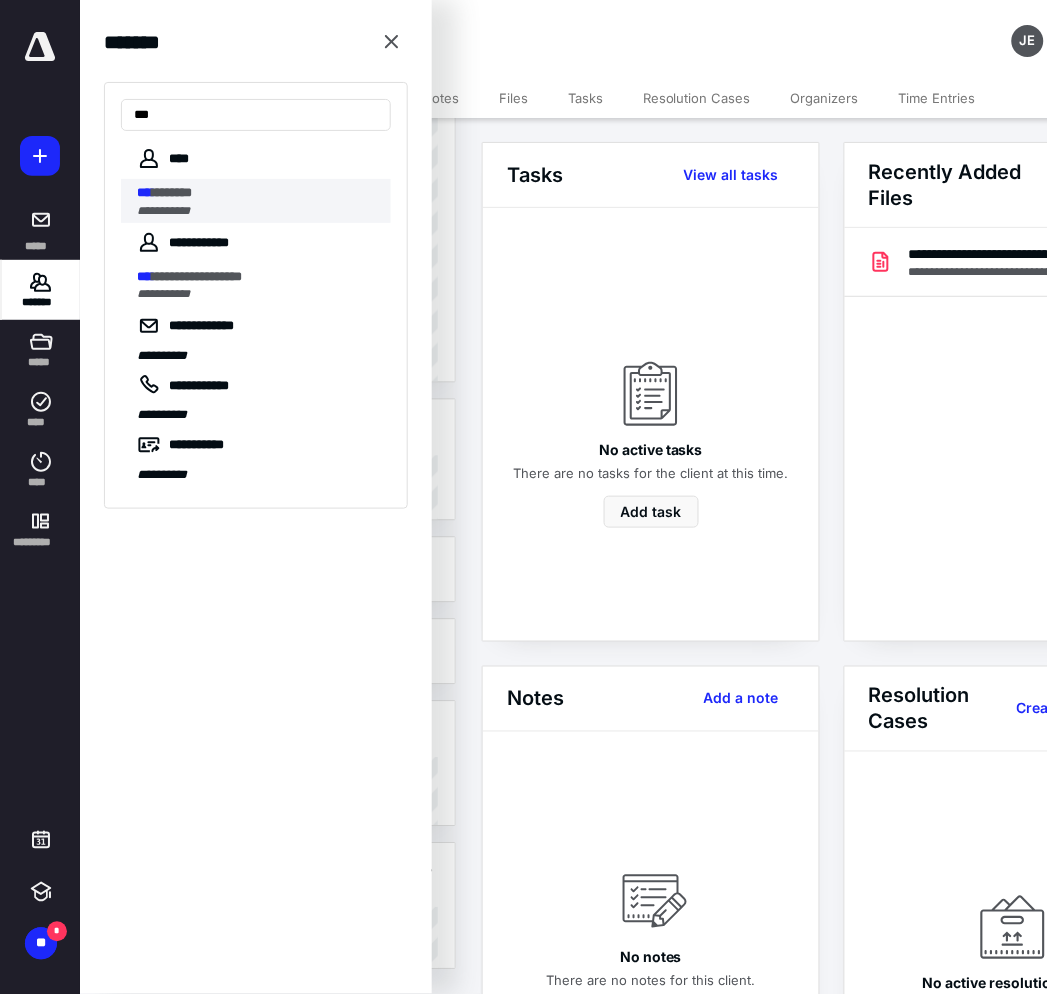 type on "***" 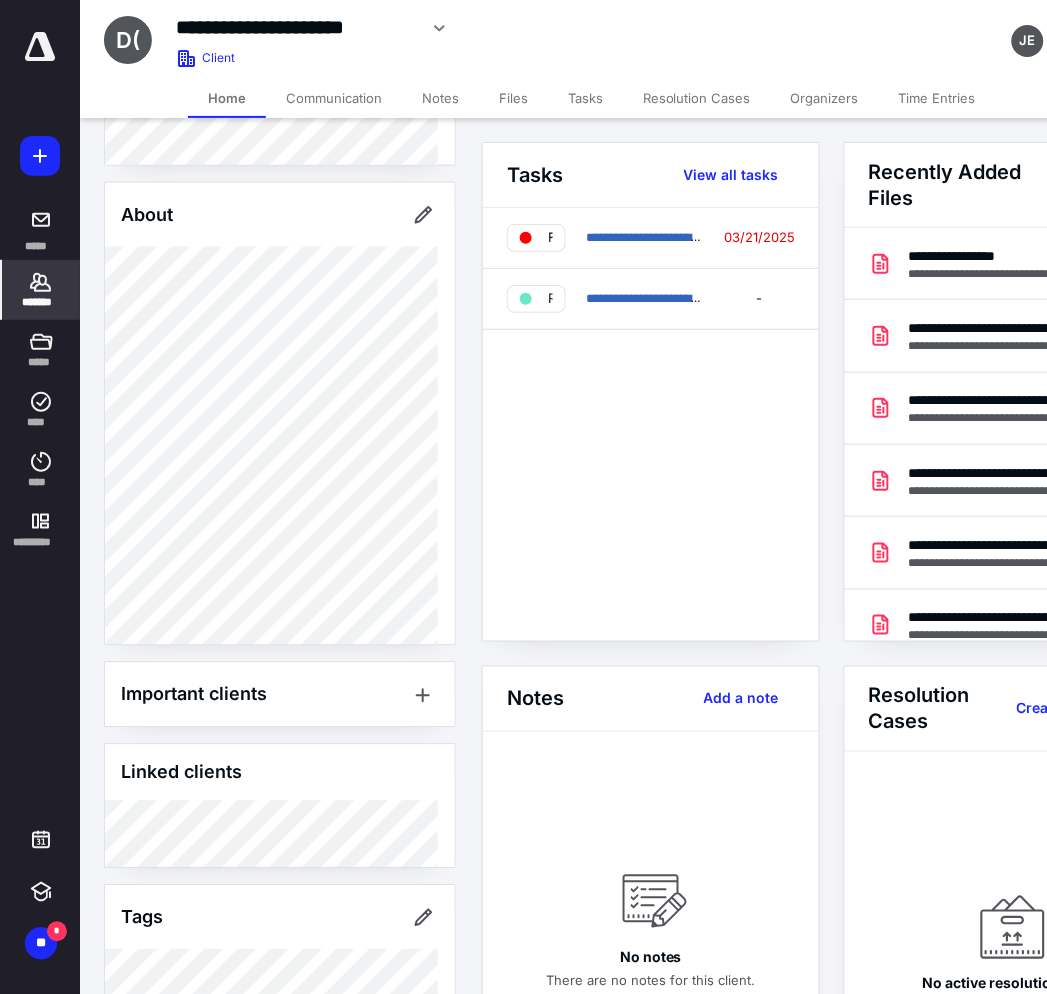 scroll, scrollTop: 576, scrollLeft: 0, axis: vertical 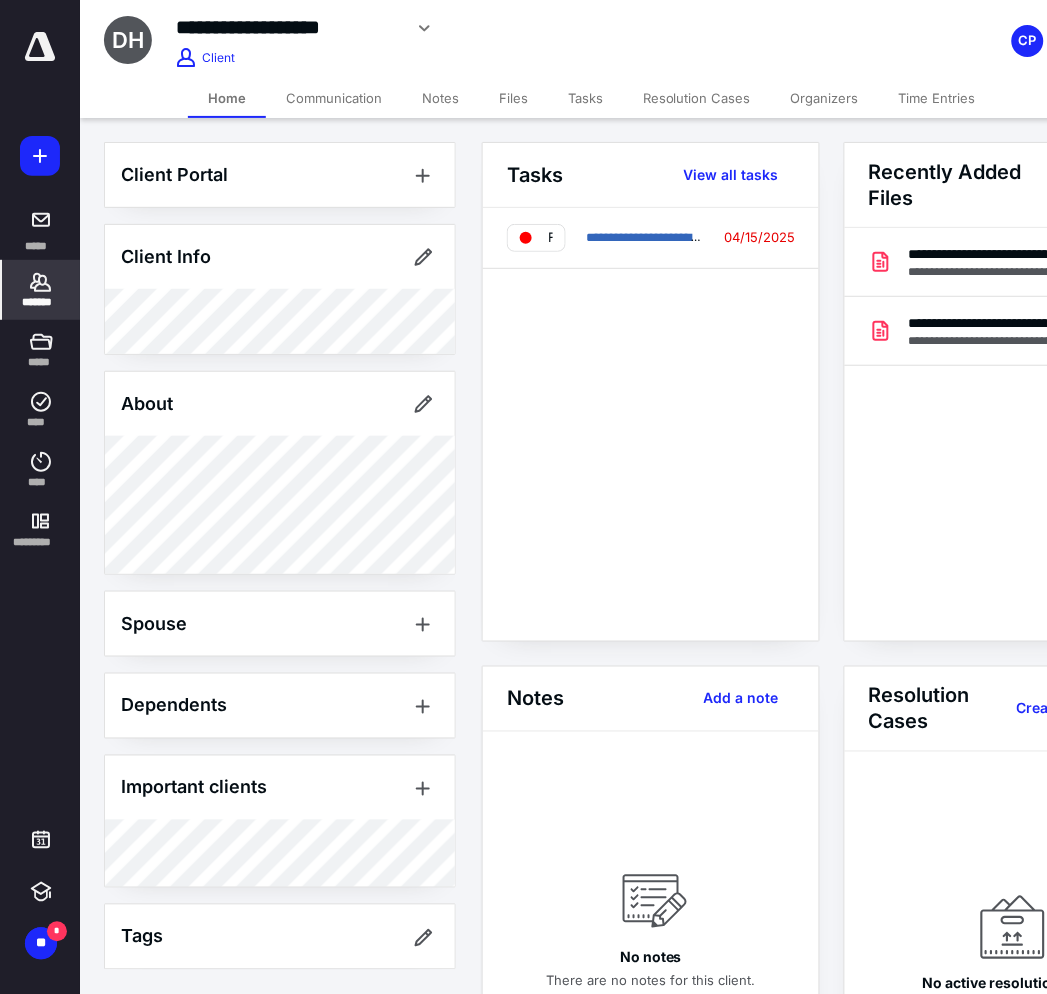 click on "*******" at bounding box center [41, 290] 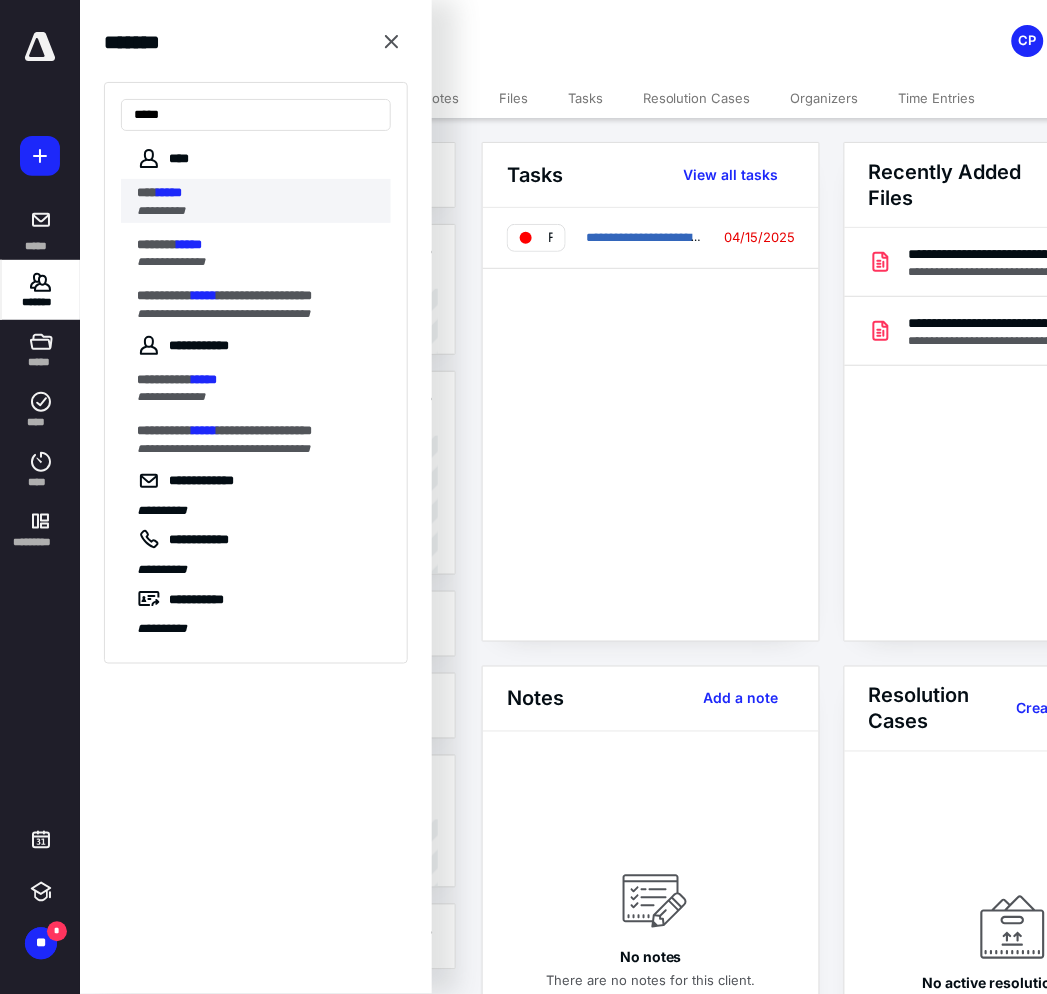 type on "*****" 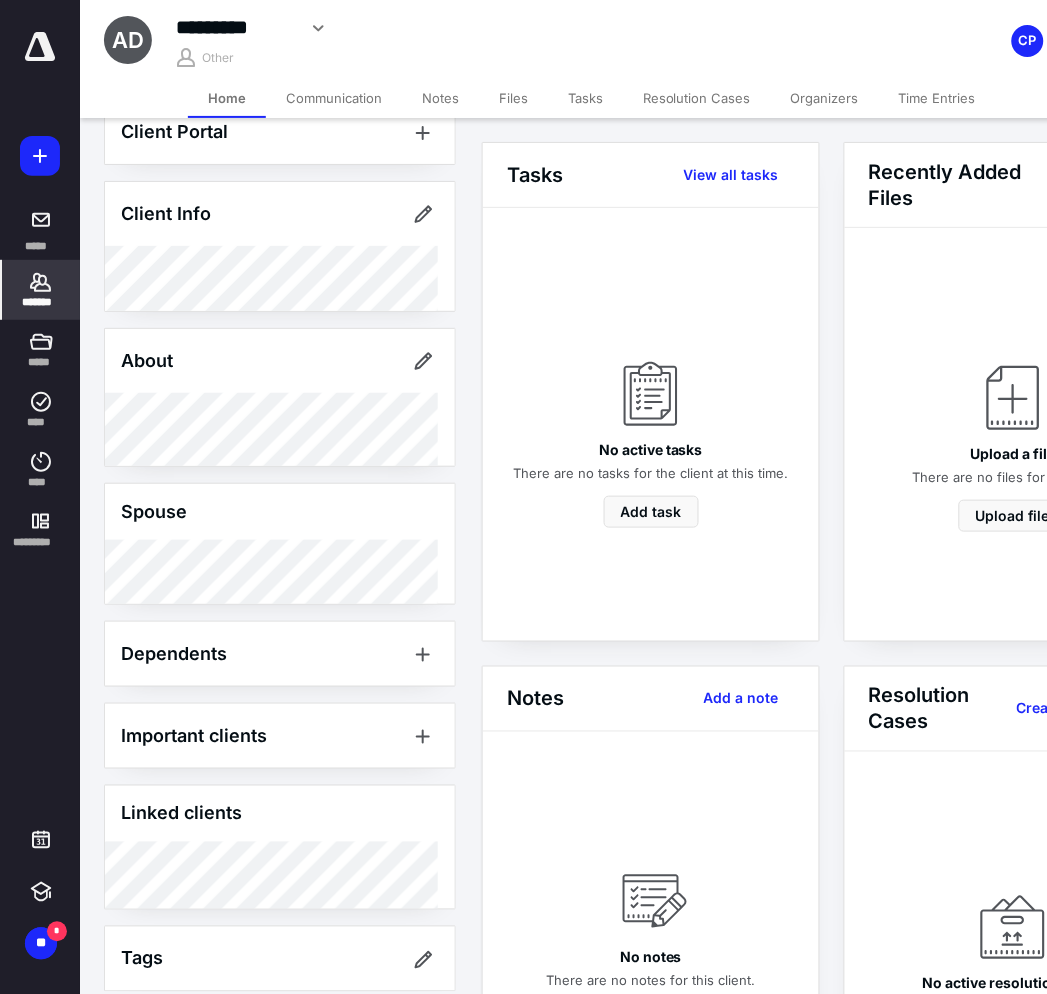 scroll, scrollTop: 66, scrollLeft: 0, axis: vertical 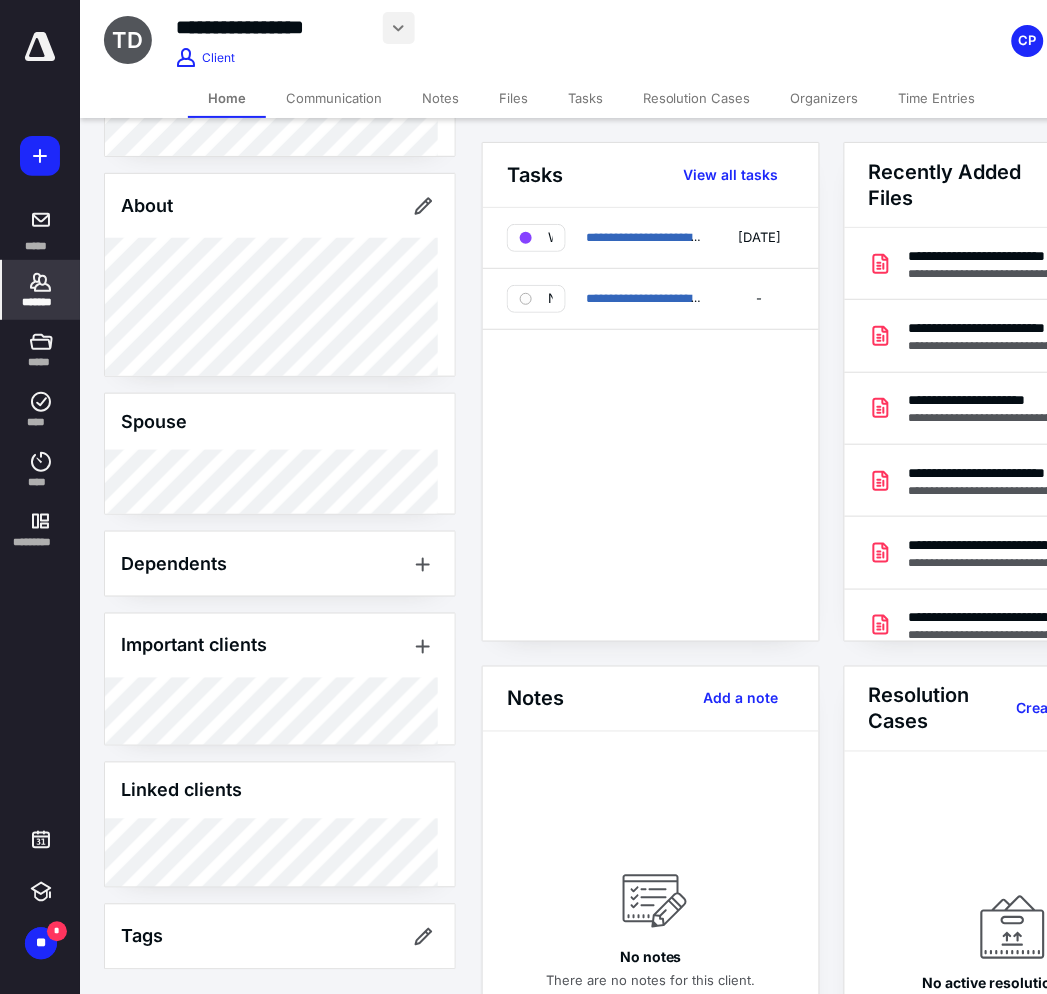 click at bounding box center (399, 28) 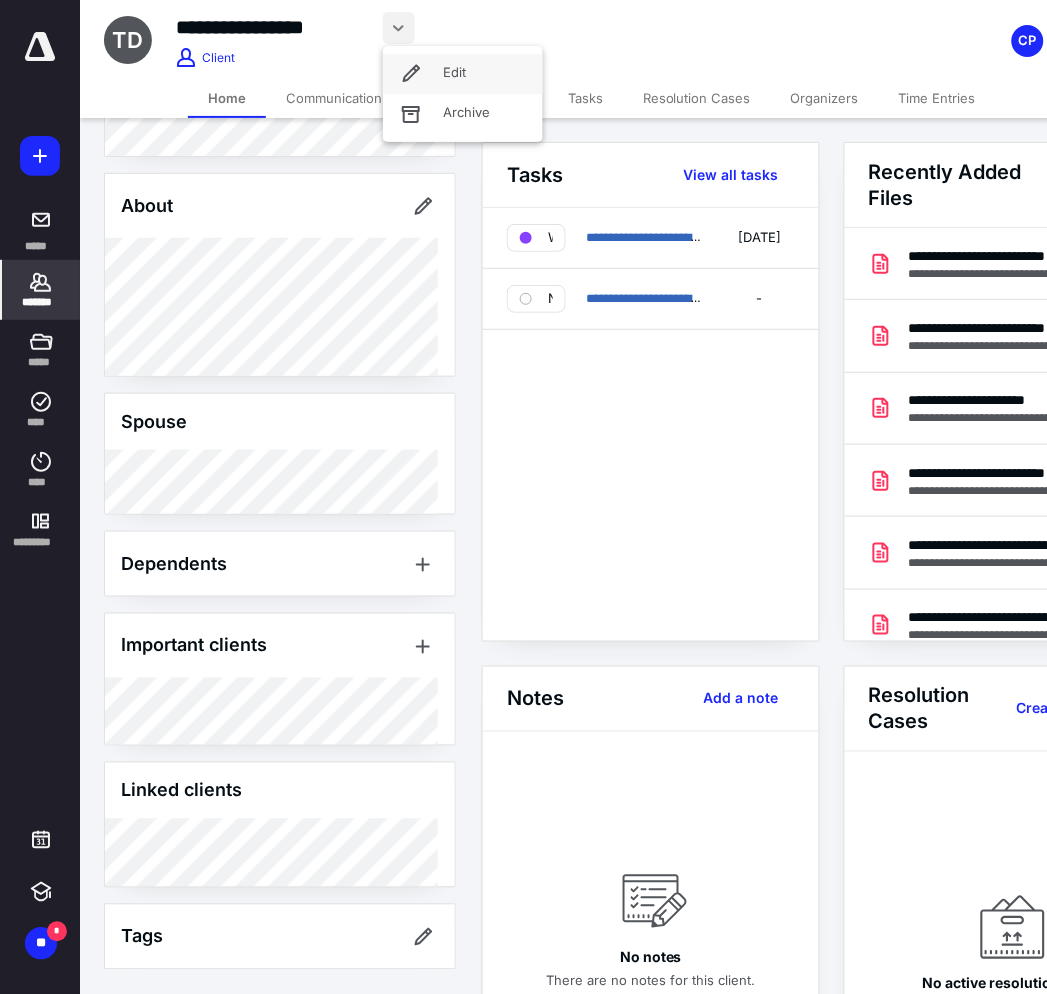 click on "Edit" at bounding box center [463, 74] 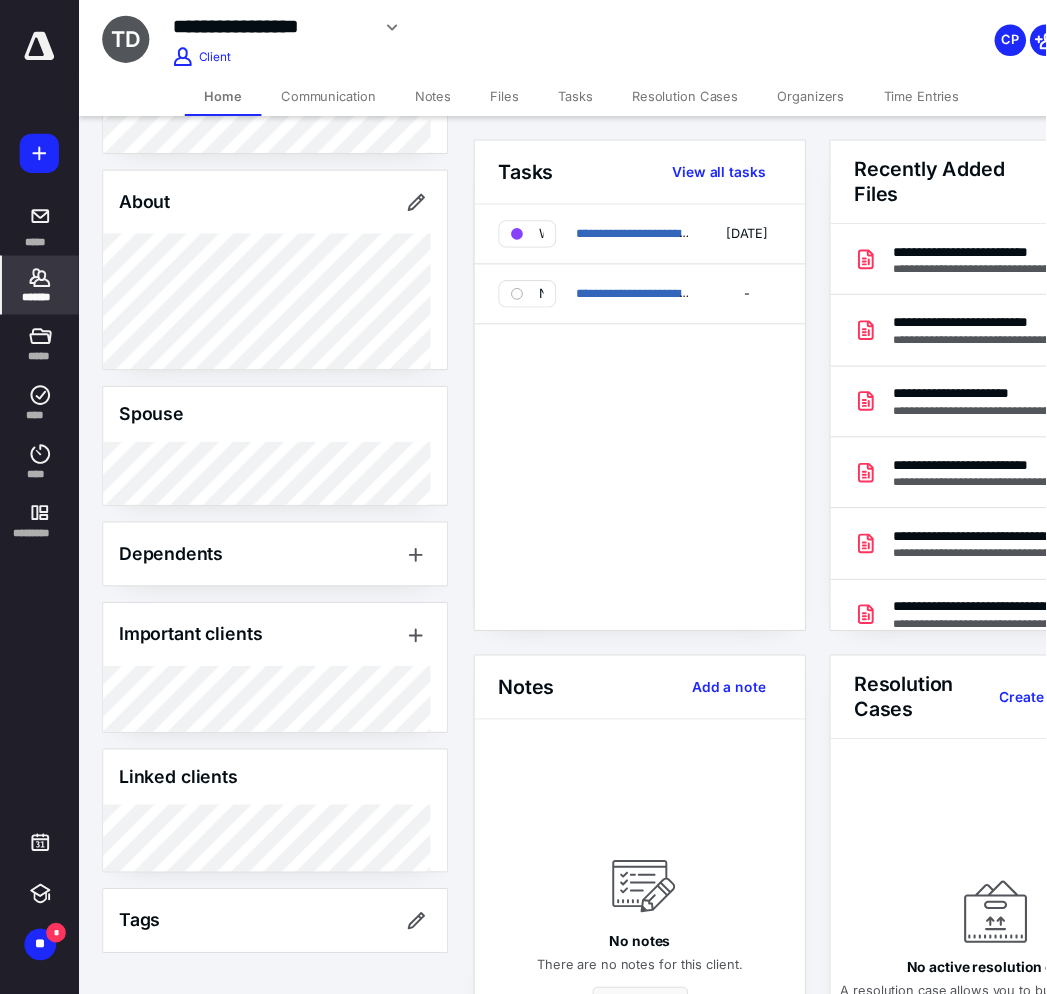 scroll, scrollTop: 182, scrollLeft: 0, axis: vertical 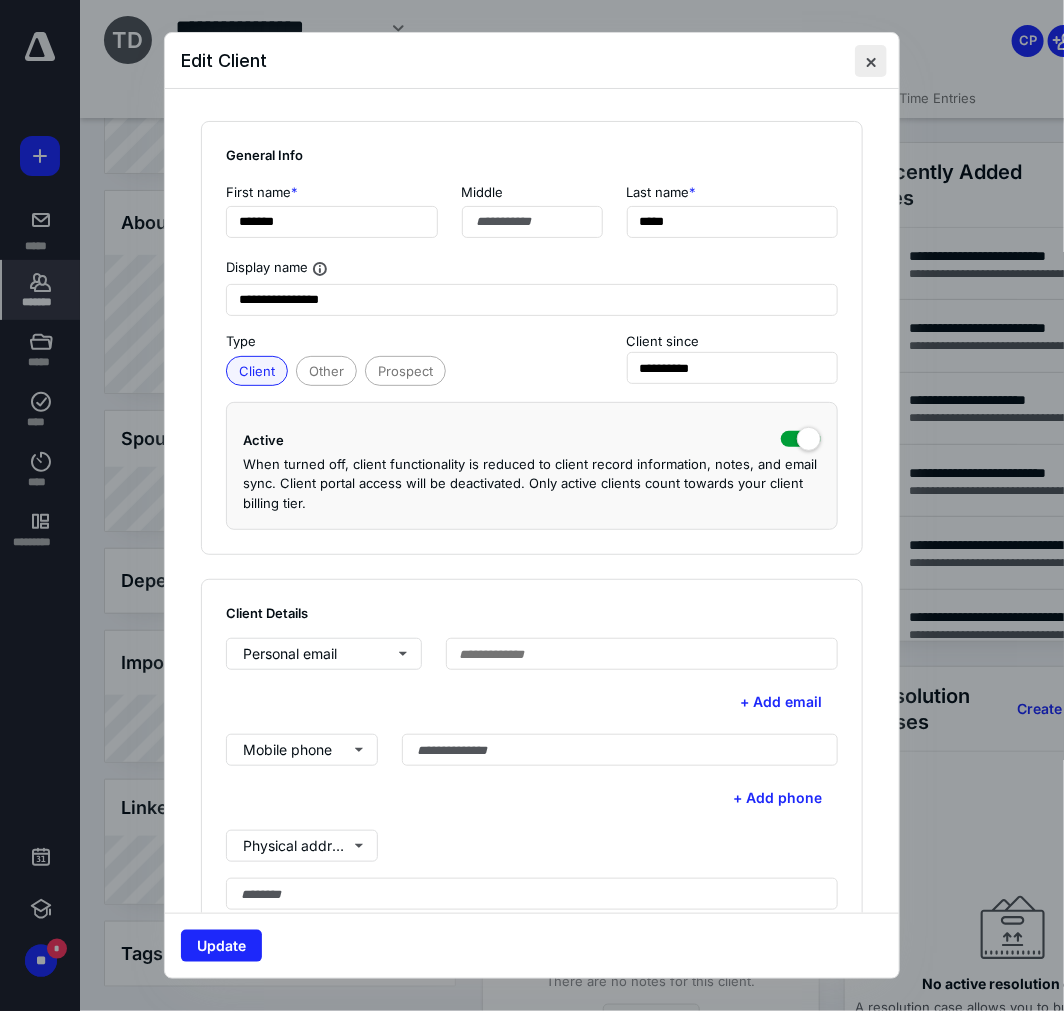 click at bounding box center (871, 61) 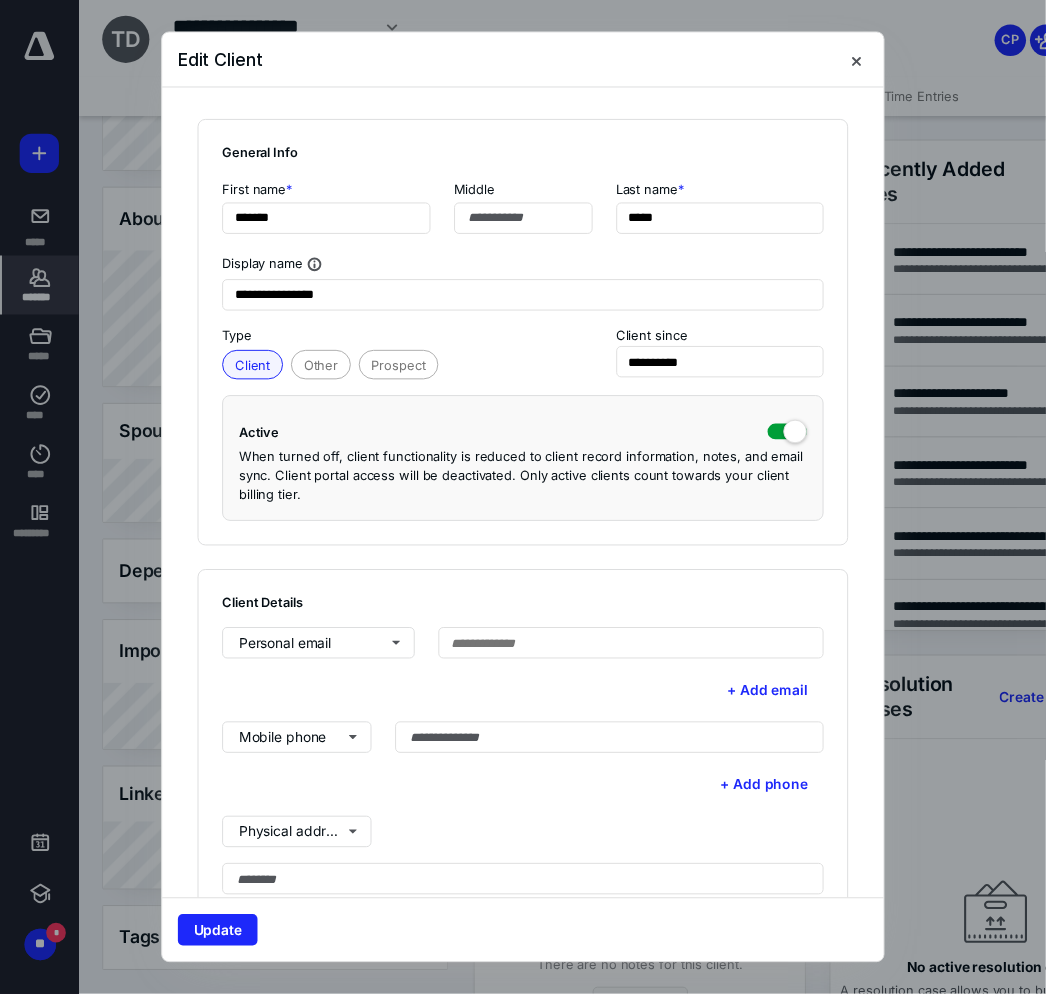 scroll, scrollTop: 198, scrollLeft: 0, axis: vertical 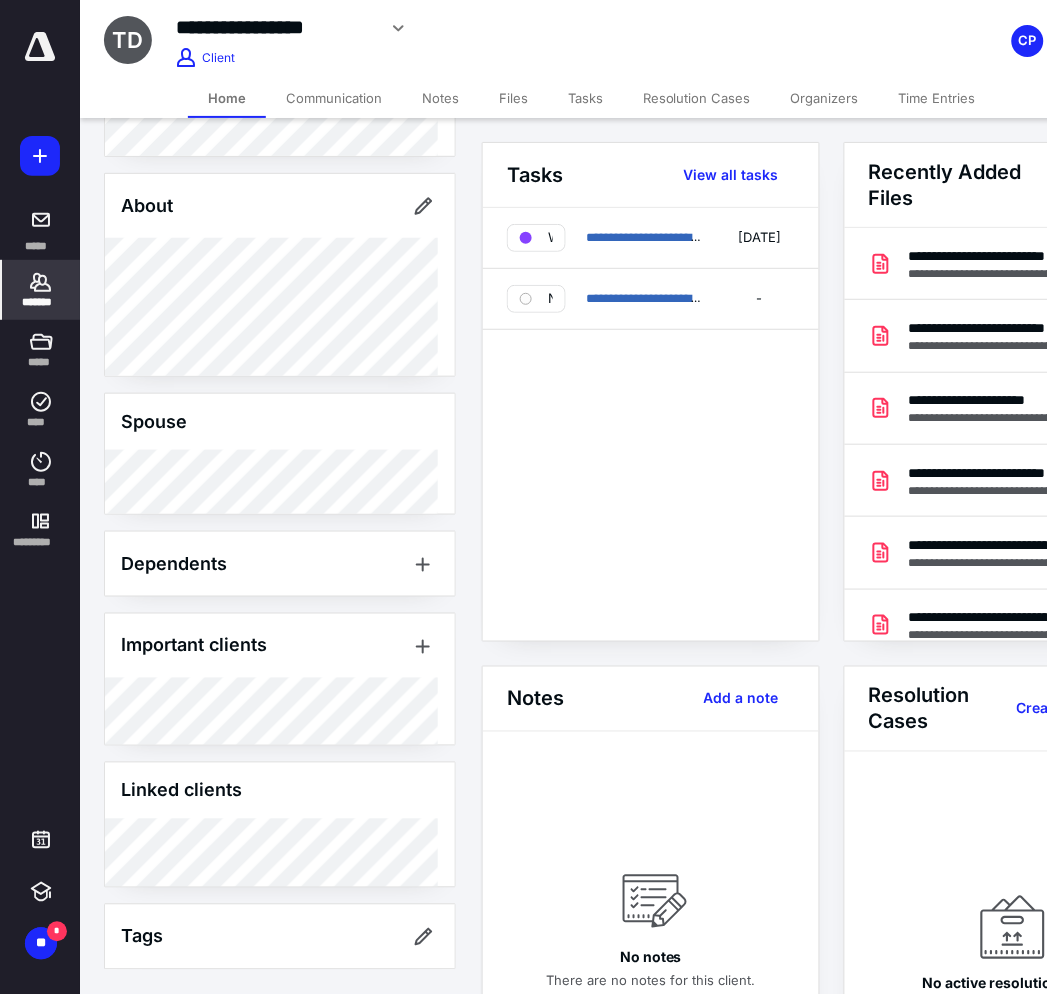 click 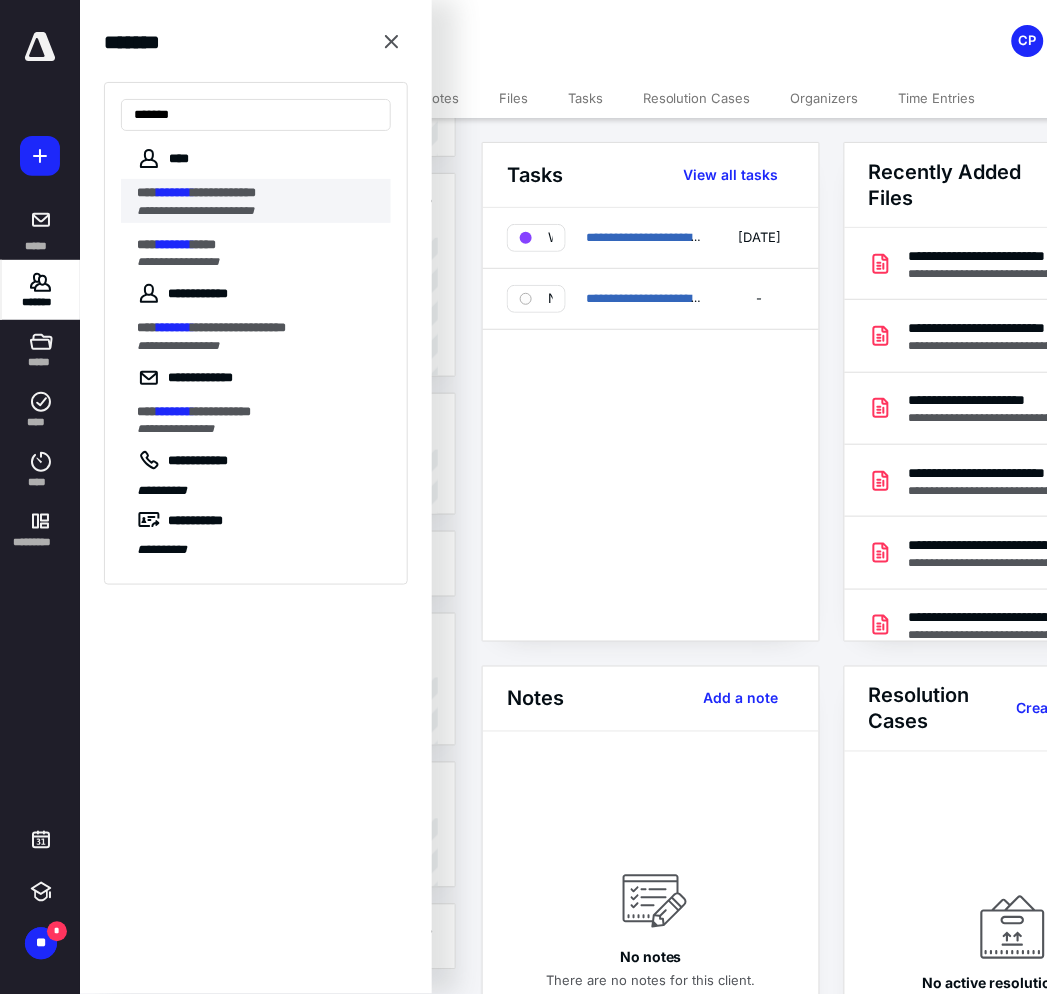 type on "*******" 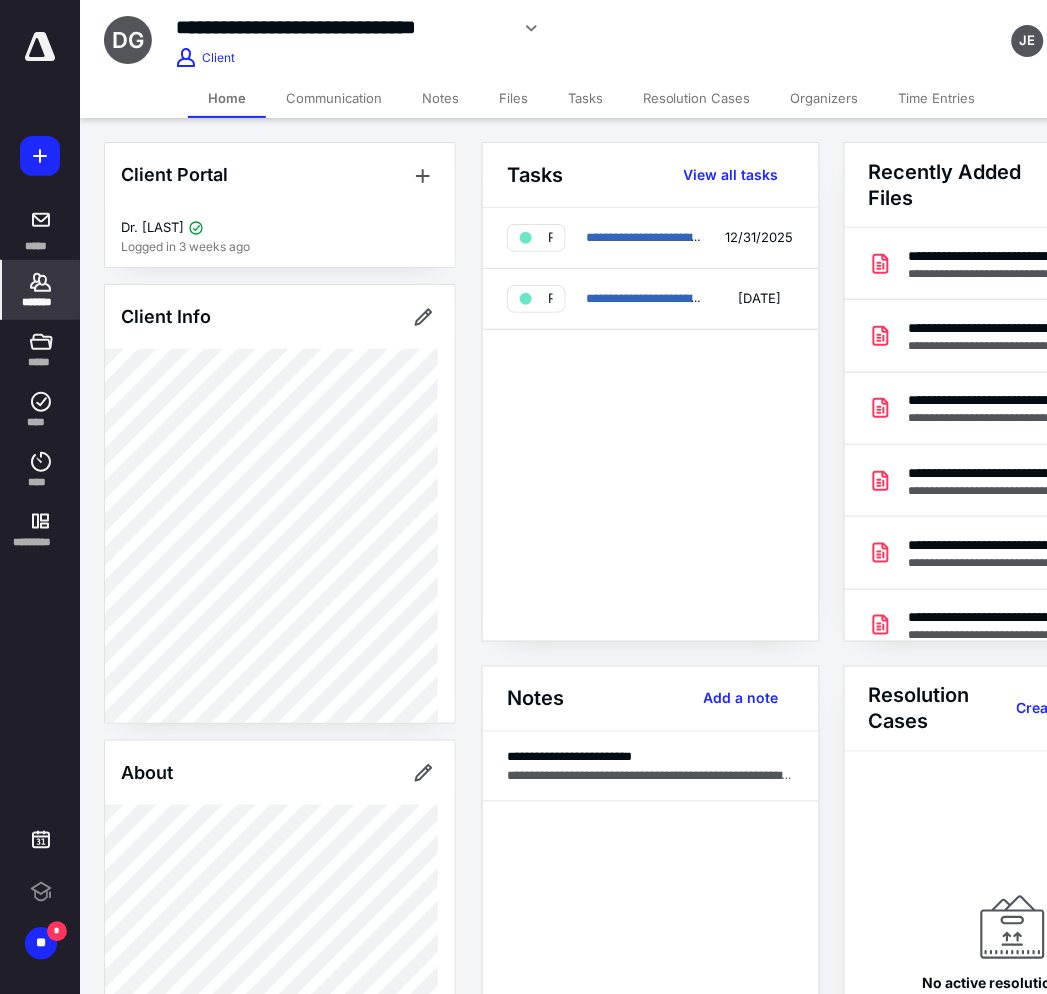 scroll, scrollTop: 0, scrollLeft: 0, axis: both 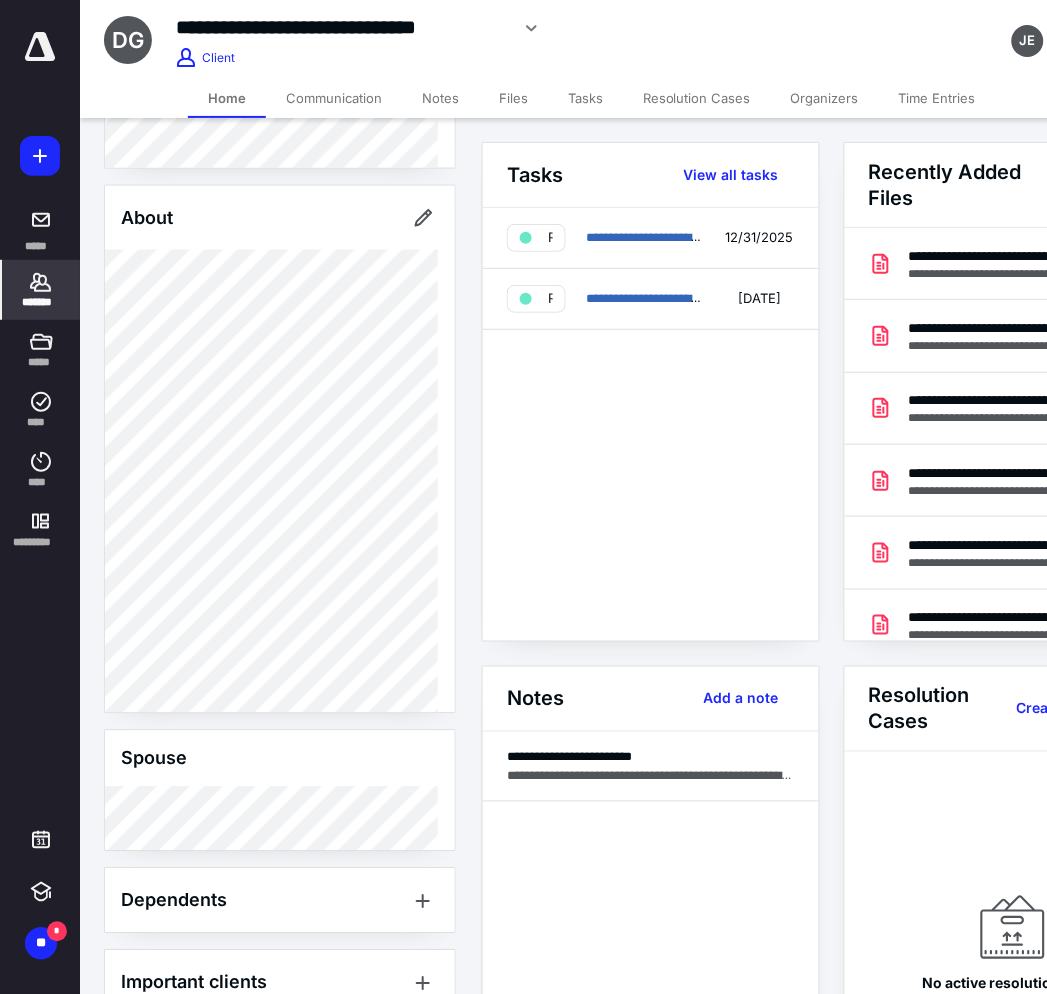click 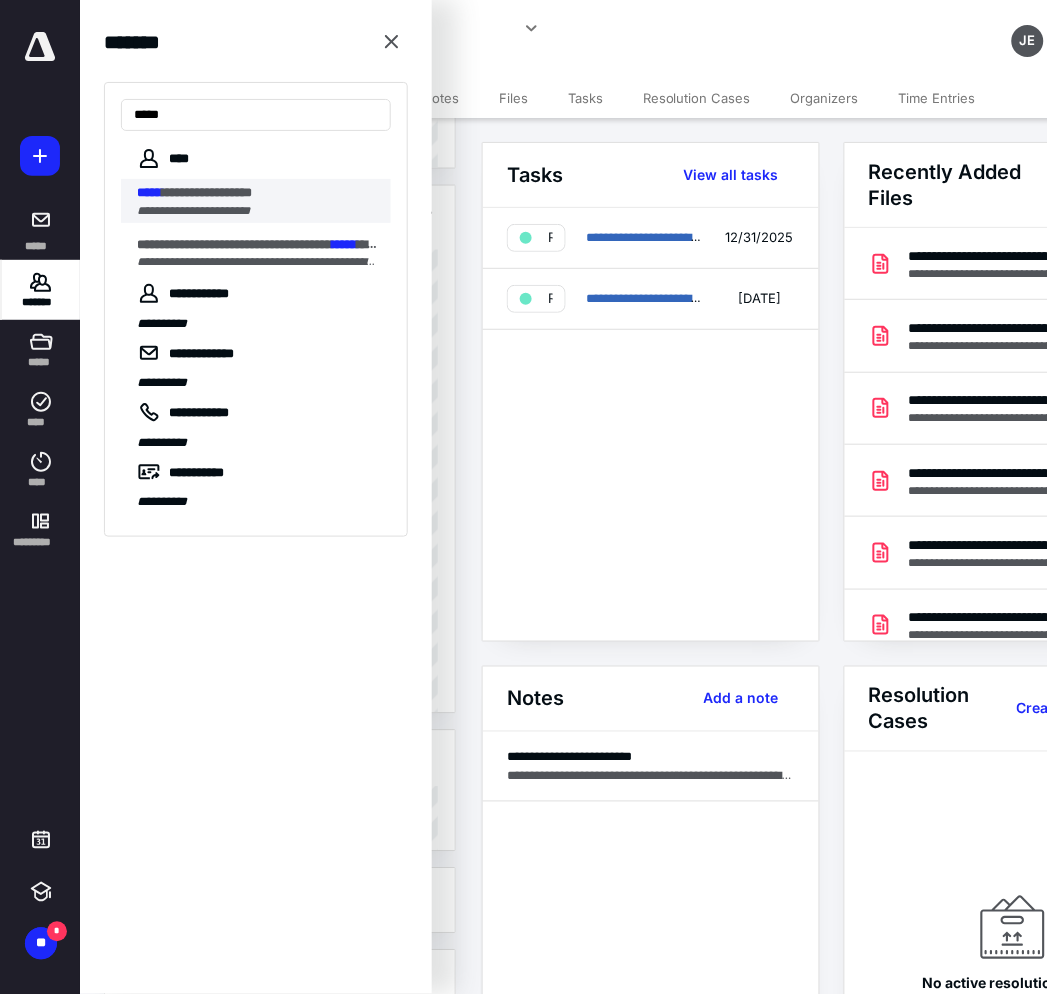 type on "*****" 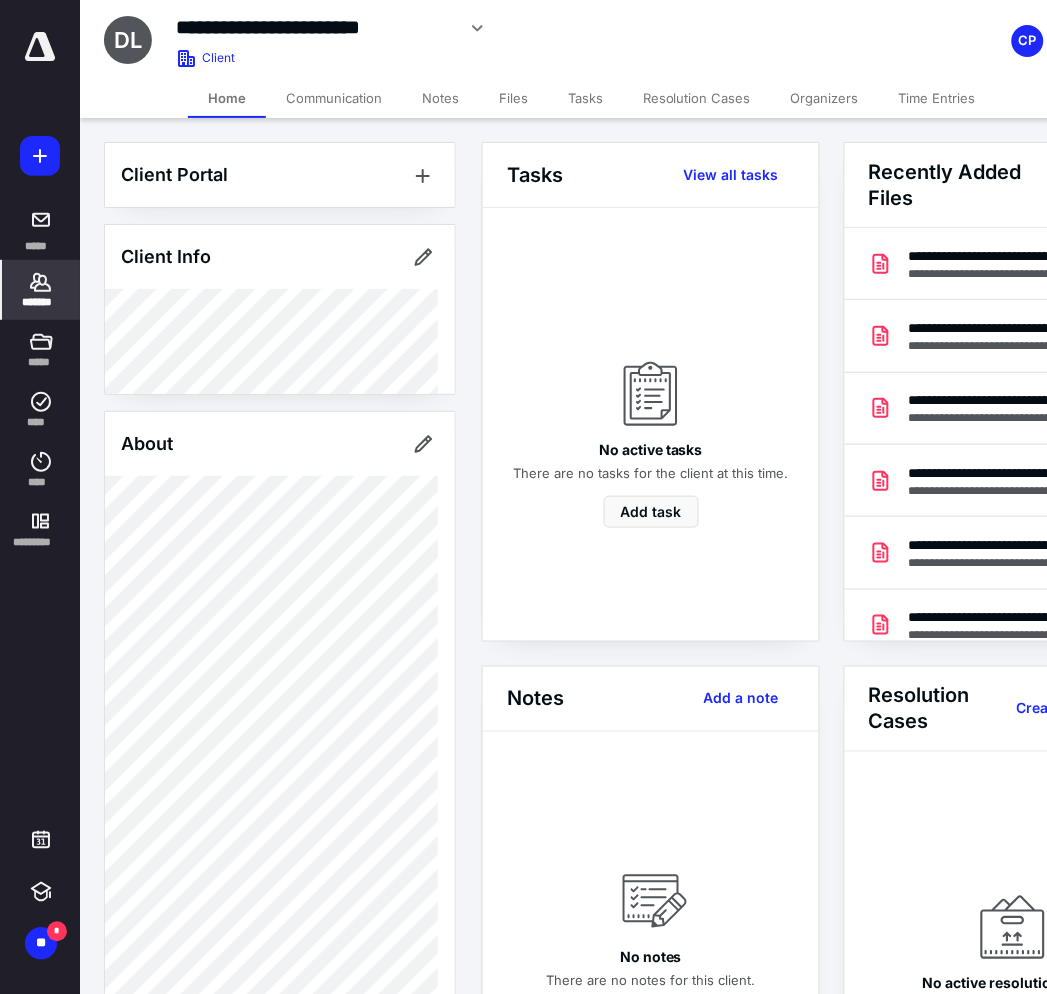 scroll, scrollTop: 402, scrollLeft: 0, axis: vertical 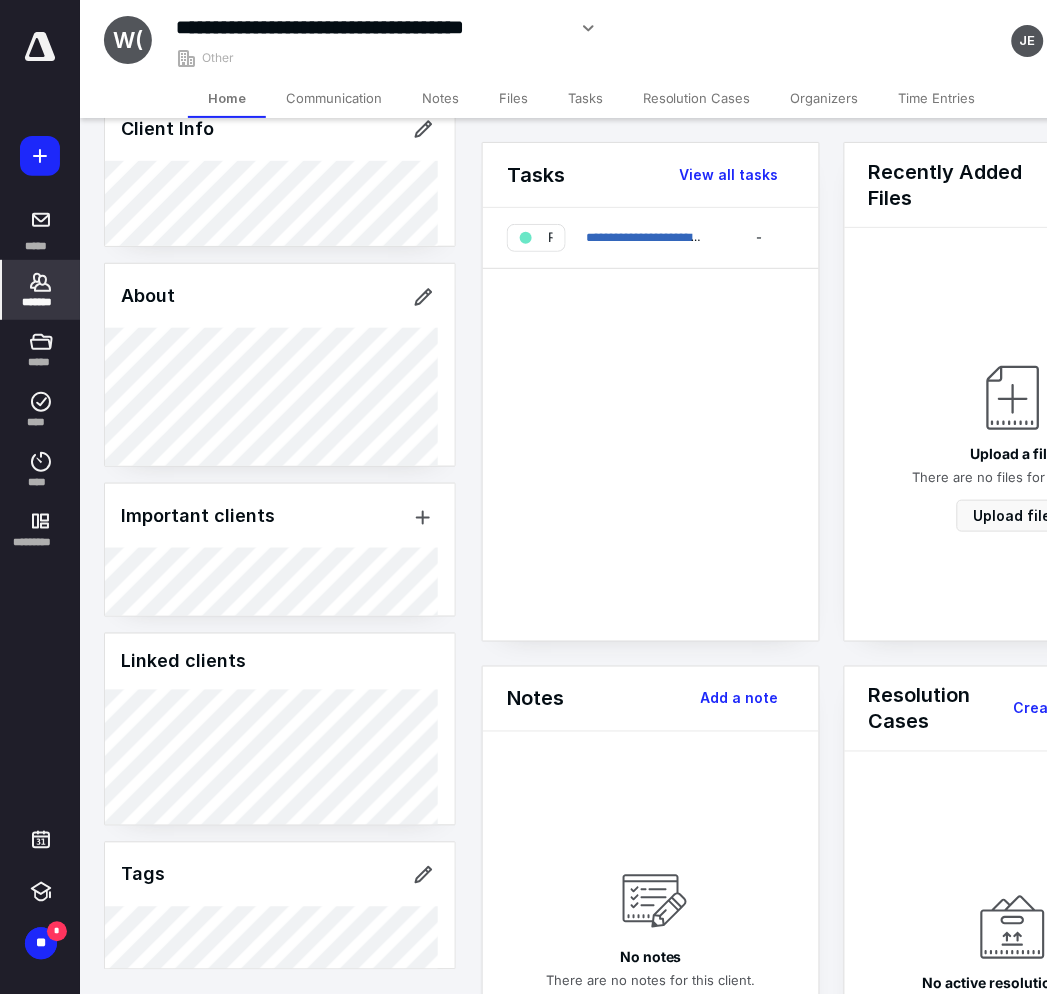 click on "*******" at bounding box center [41, 302] 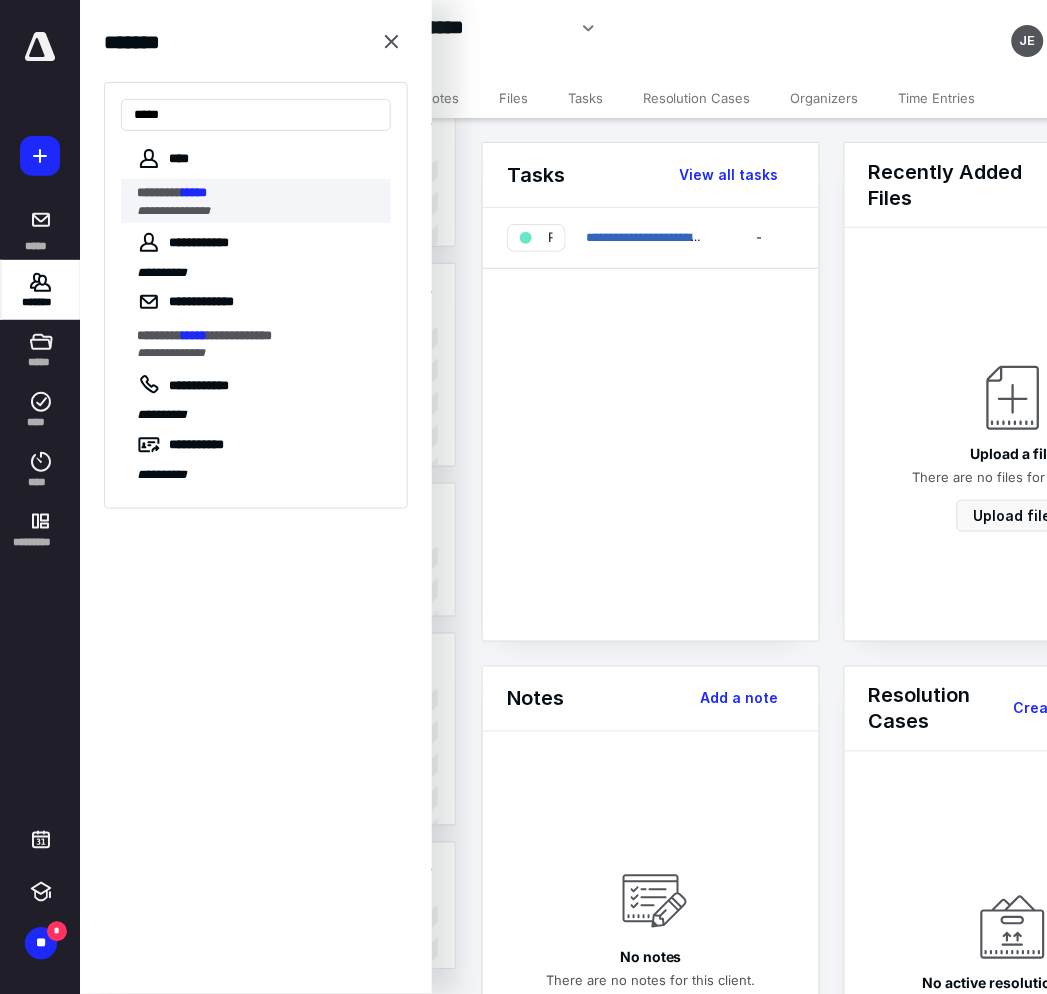 type on "*****" 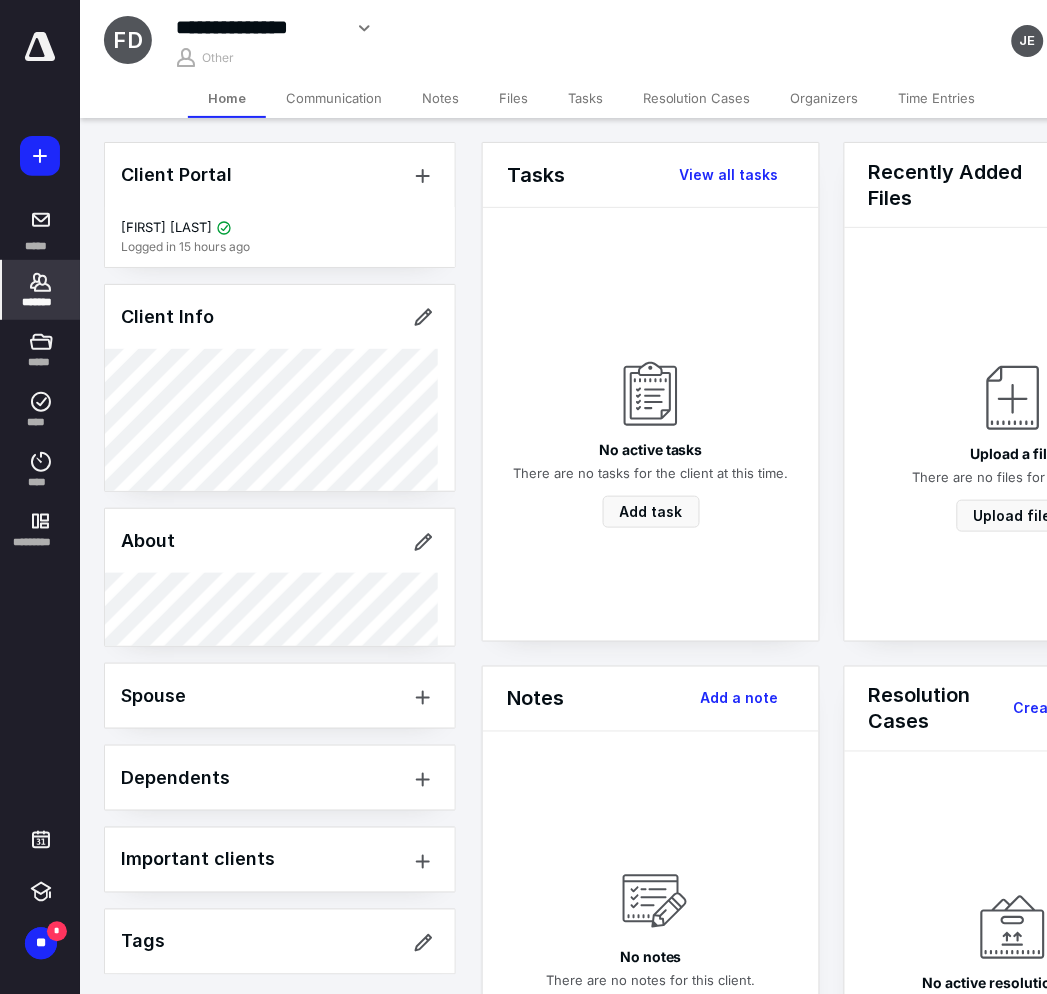 scroll, scrollTop: 5, scrollLeft: 0, axis: vertical 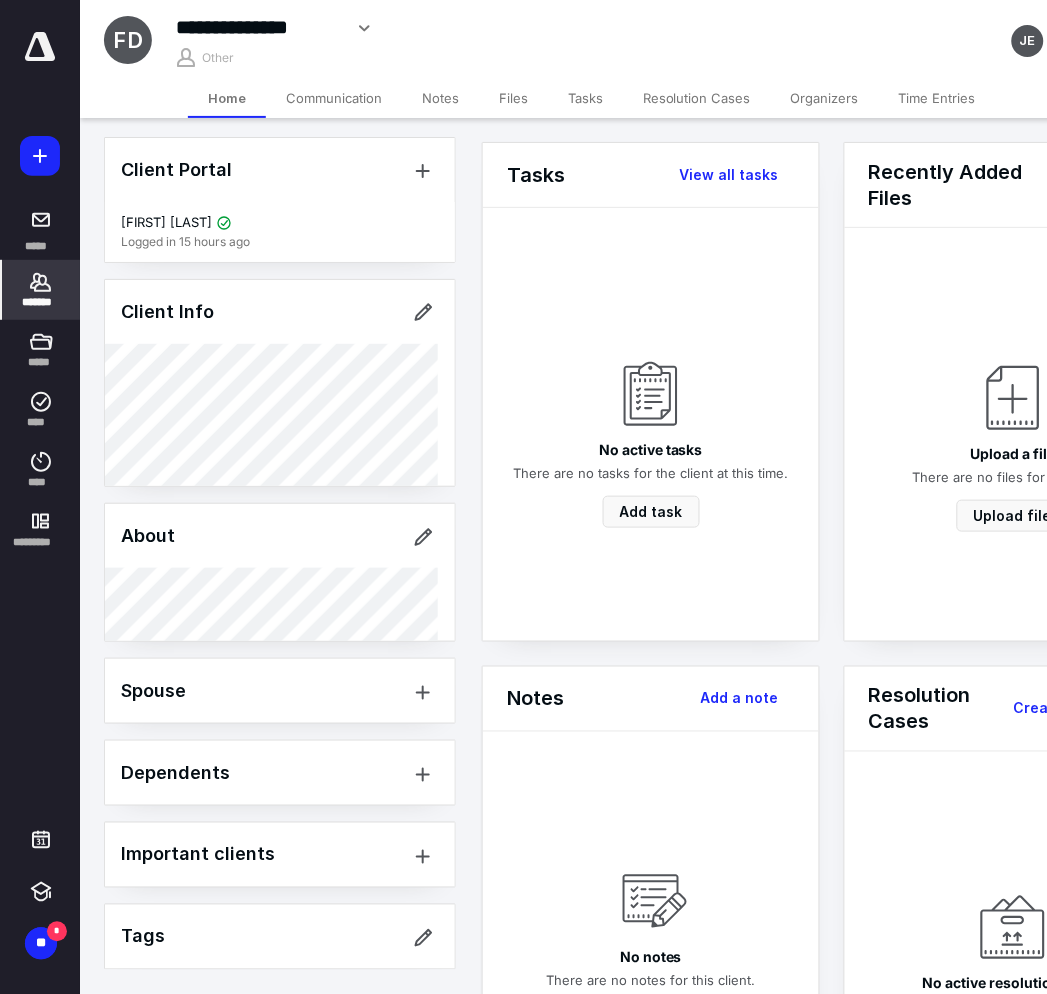 click on "*******" at bounding box center (41, 290) 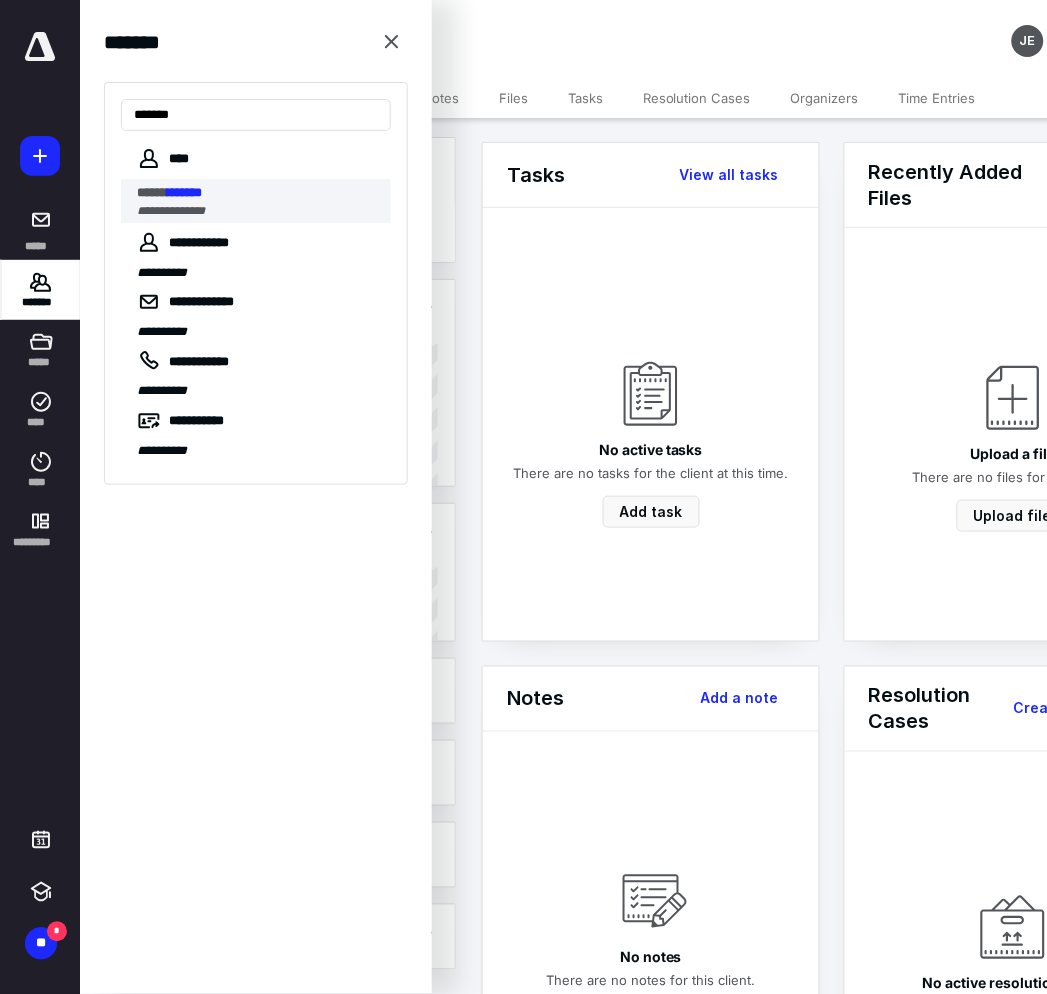 type on "*******" 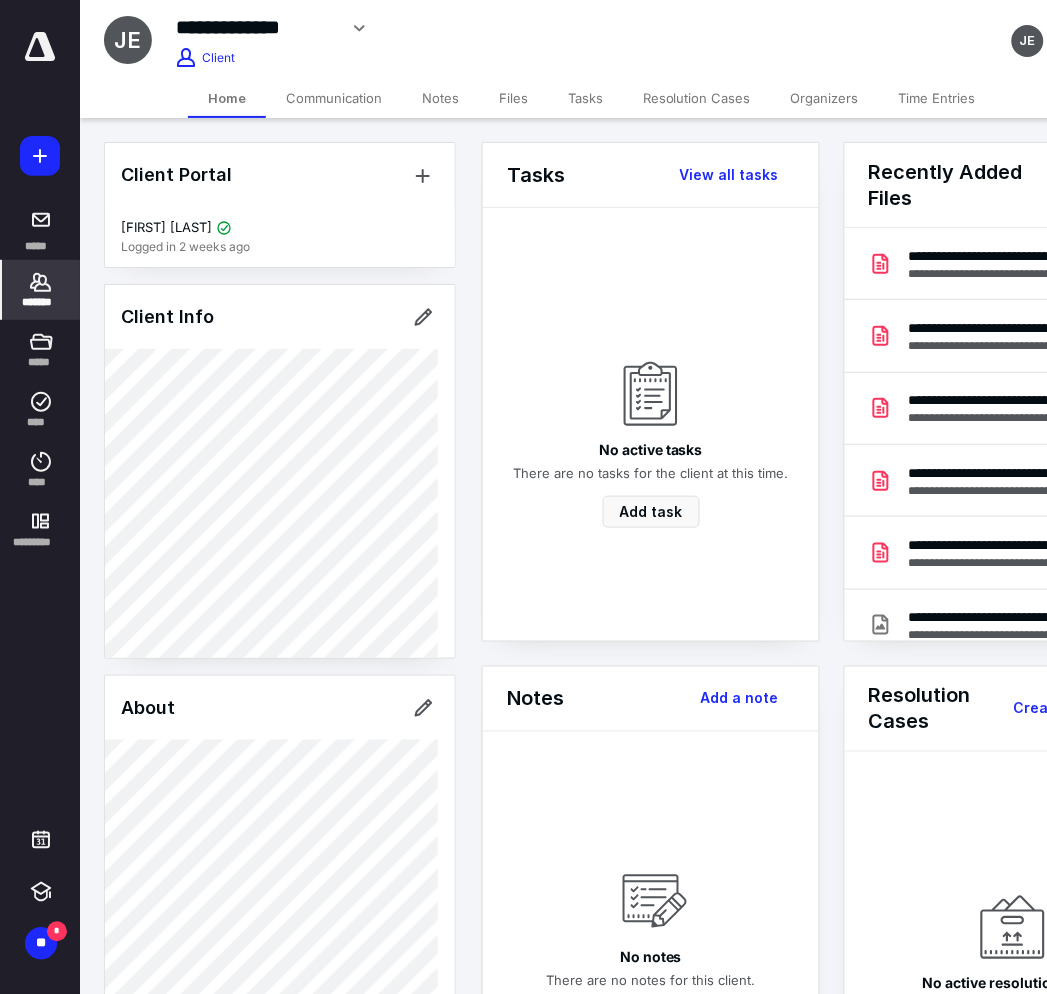 scroll, scrollTop: 653, scrollLeft: 0, axis: vertical 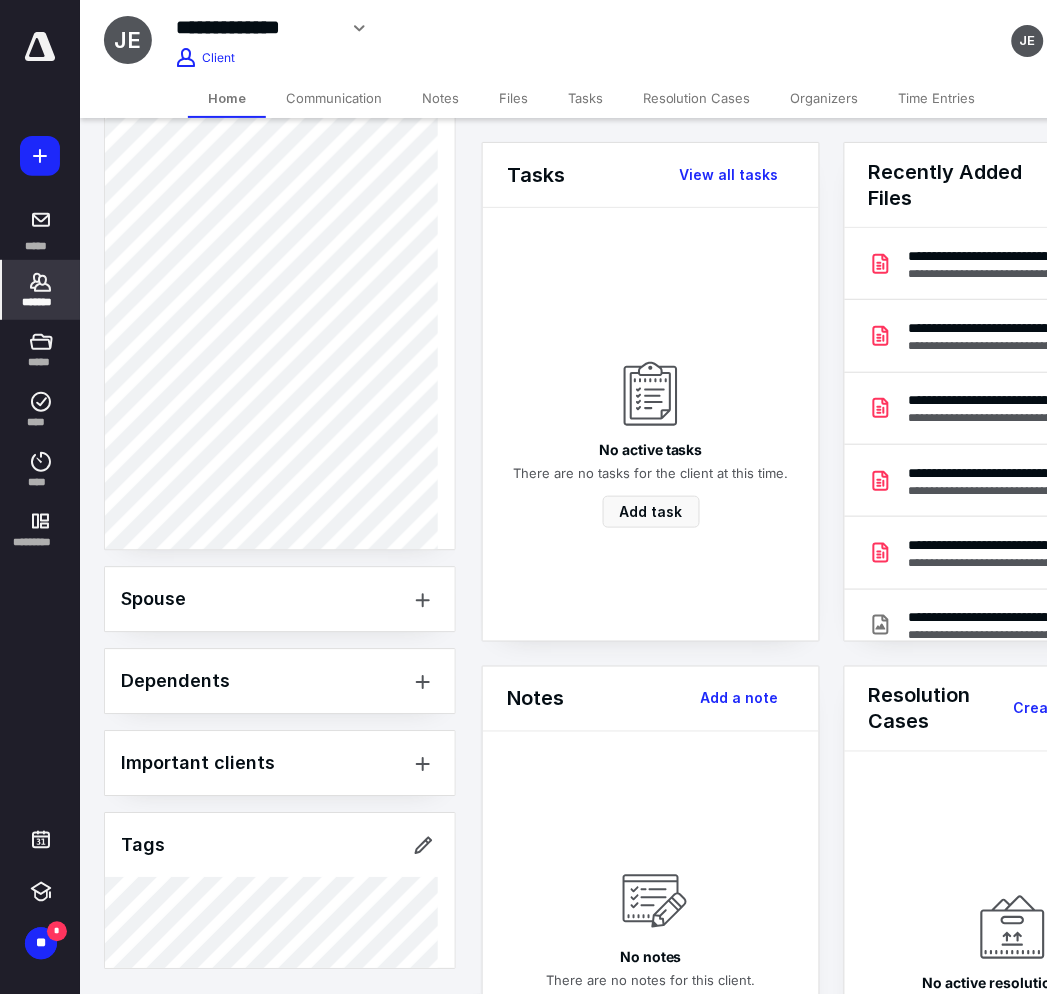 click on "*******" at bounding box center (41, 302) 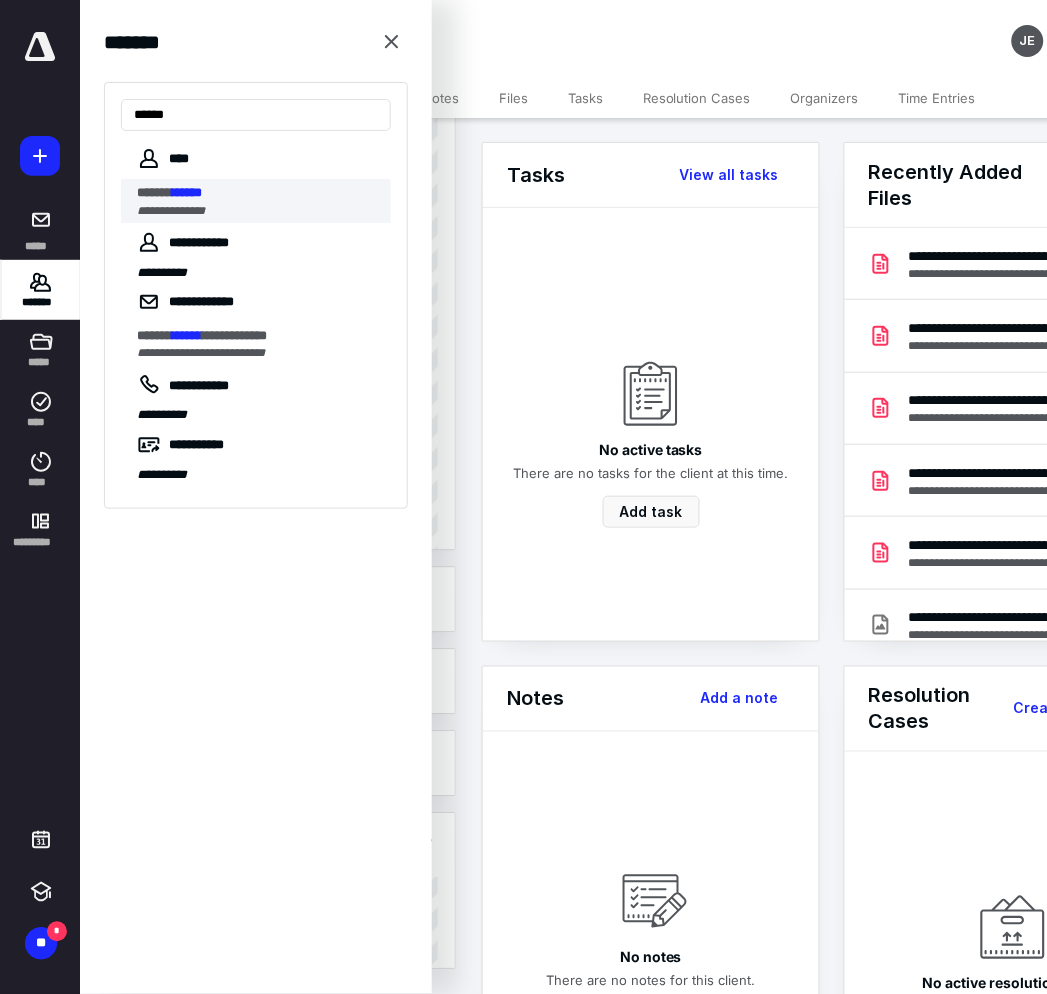 type on "******" 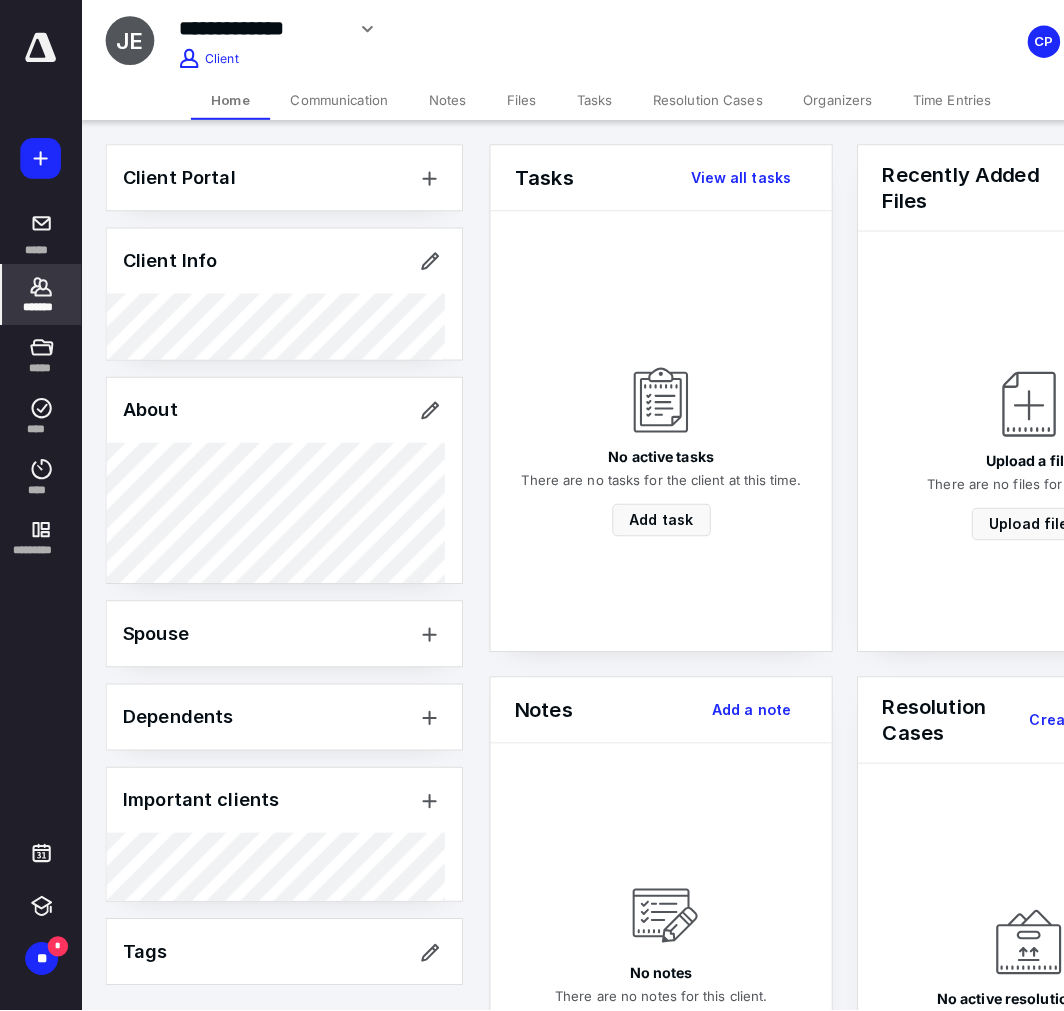 scroll, scrollTop: 1, scrollLeft: 0, axis: vertical 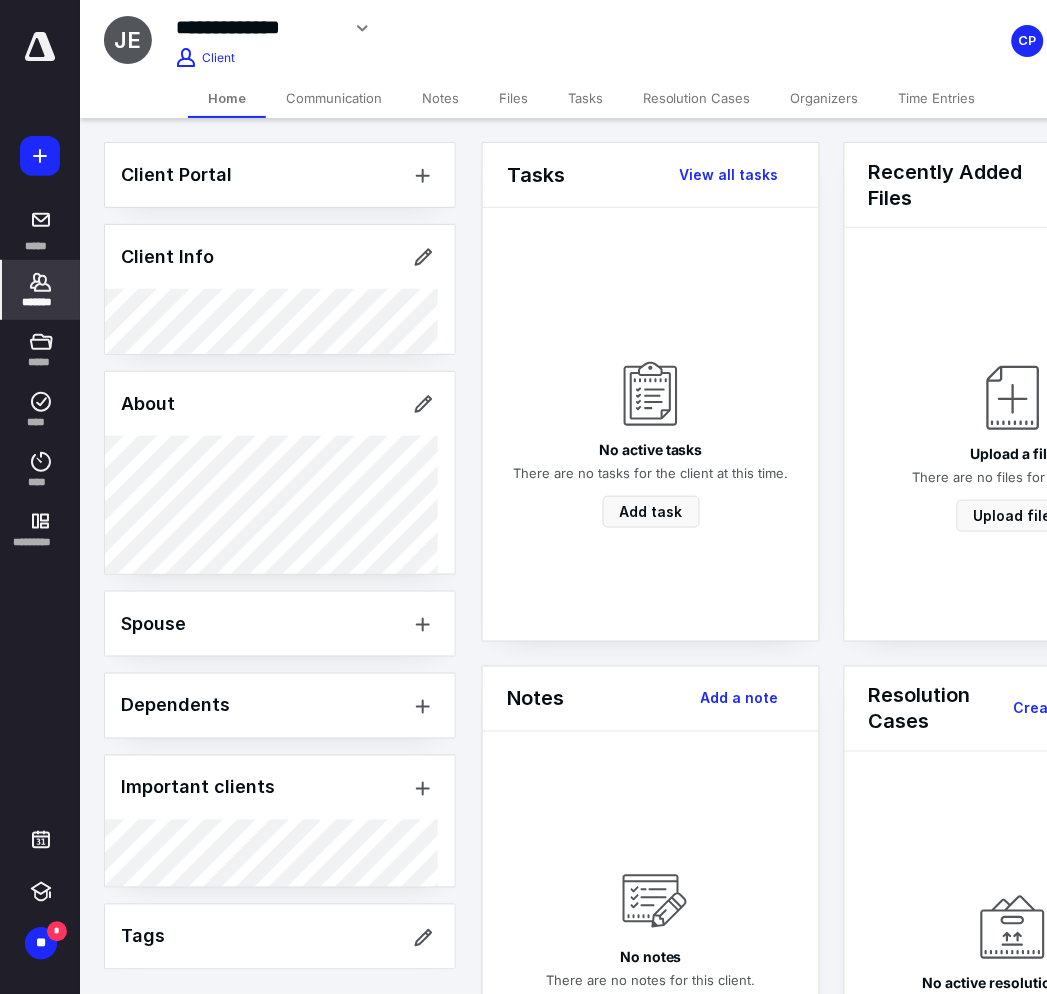 click 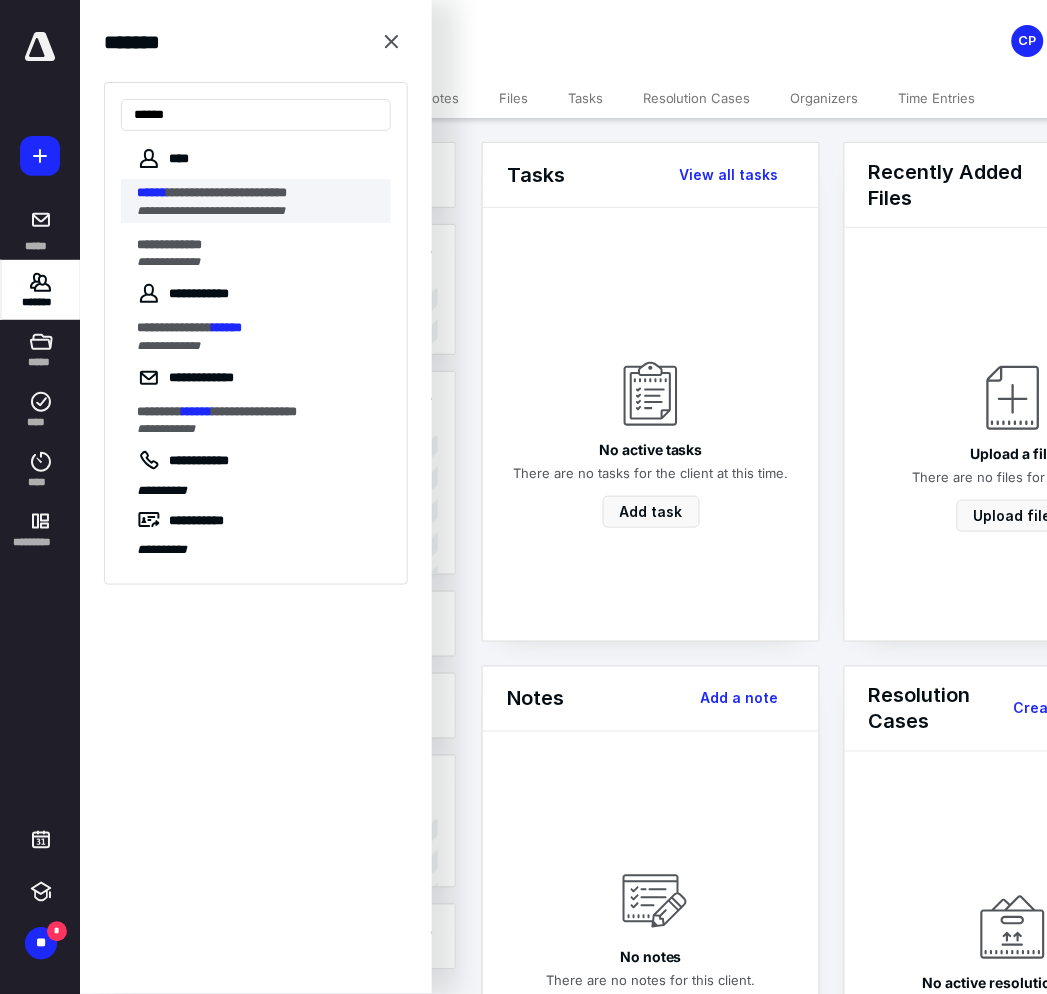type on "******" 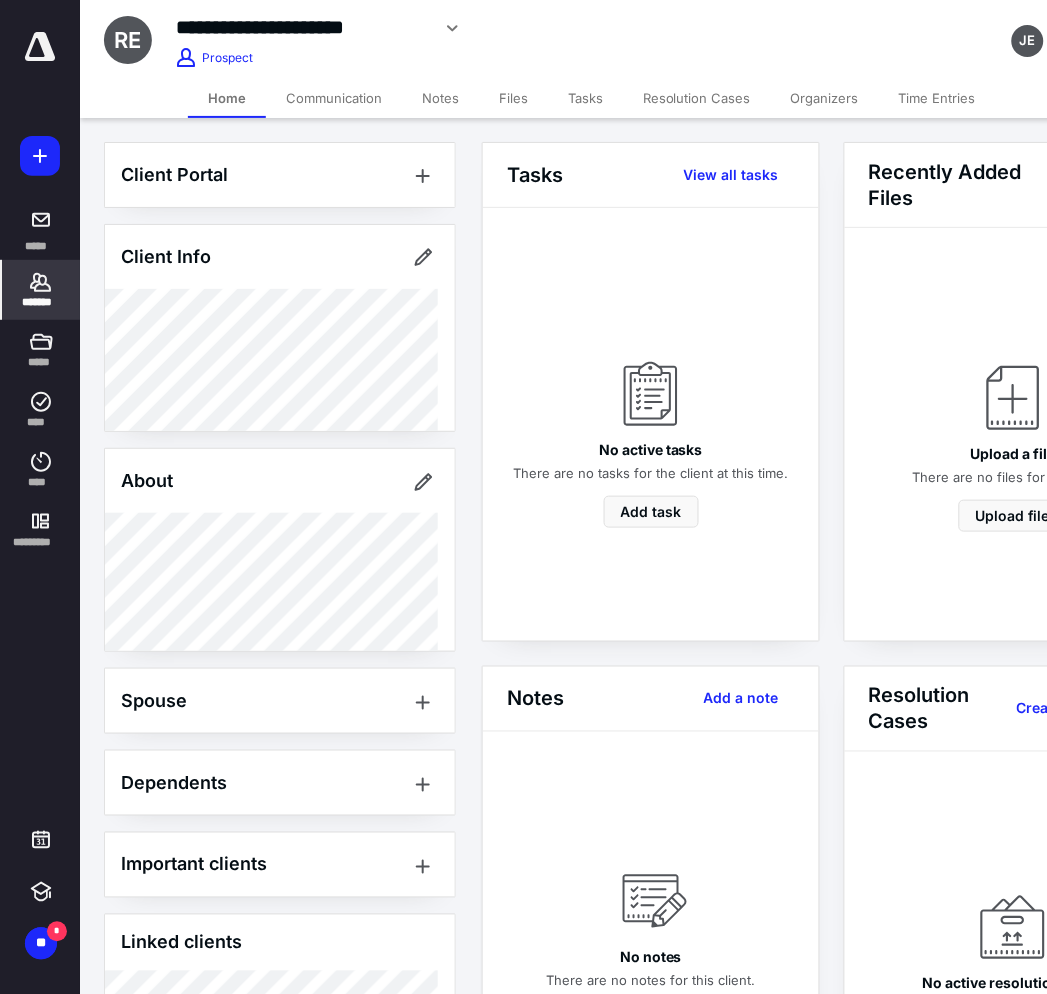 scroll, scrollTop: 0, scrollLeft: 0, axis: both 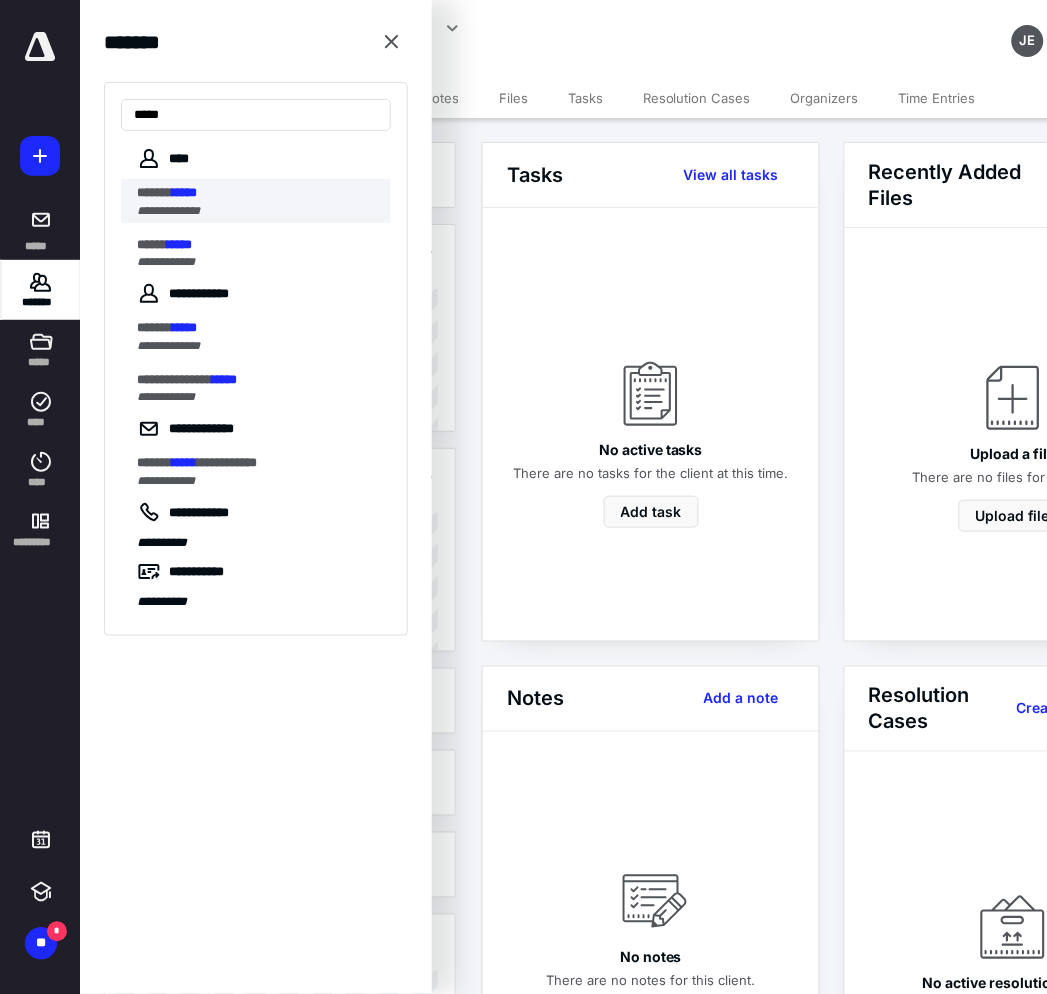 type on "*****" 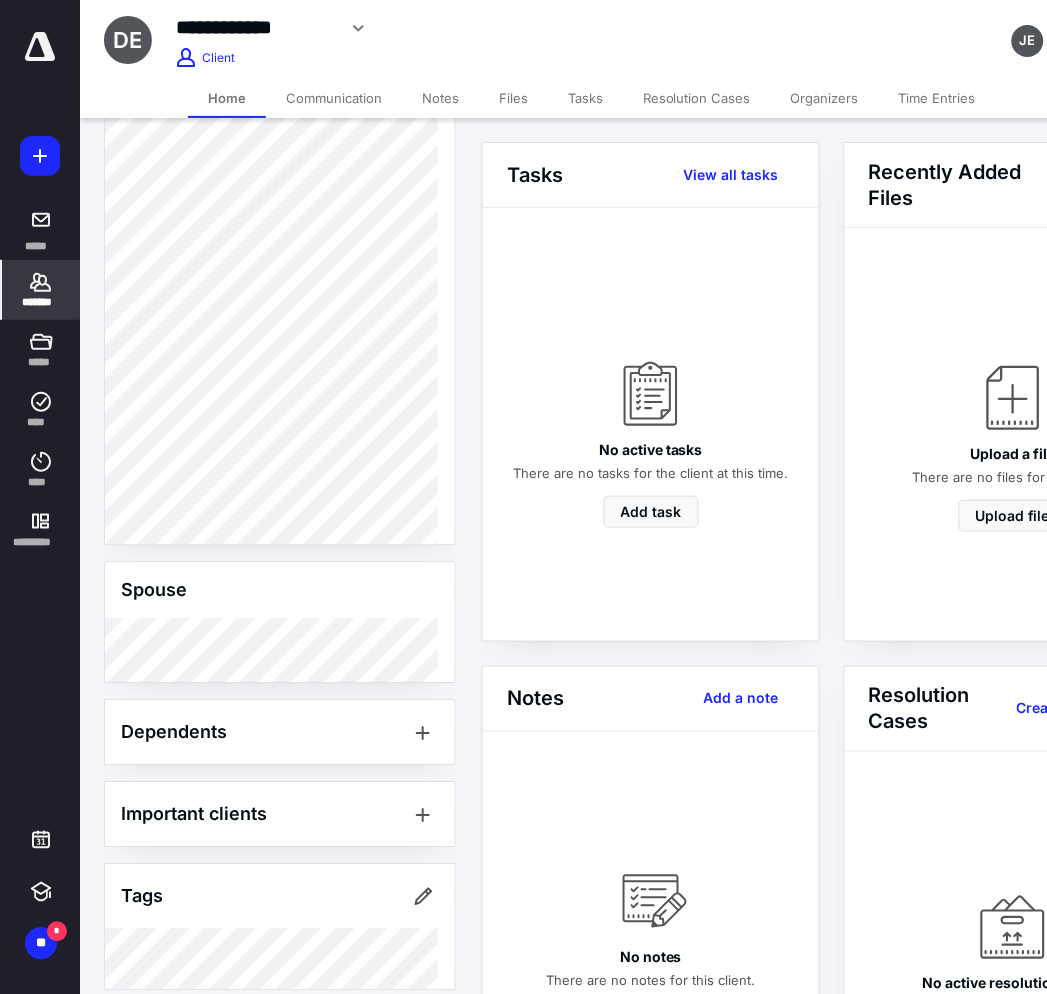scroll, scrollTop: 680, scrollLeft: 0, axis: vertical 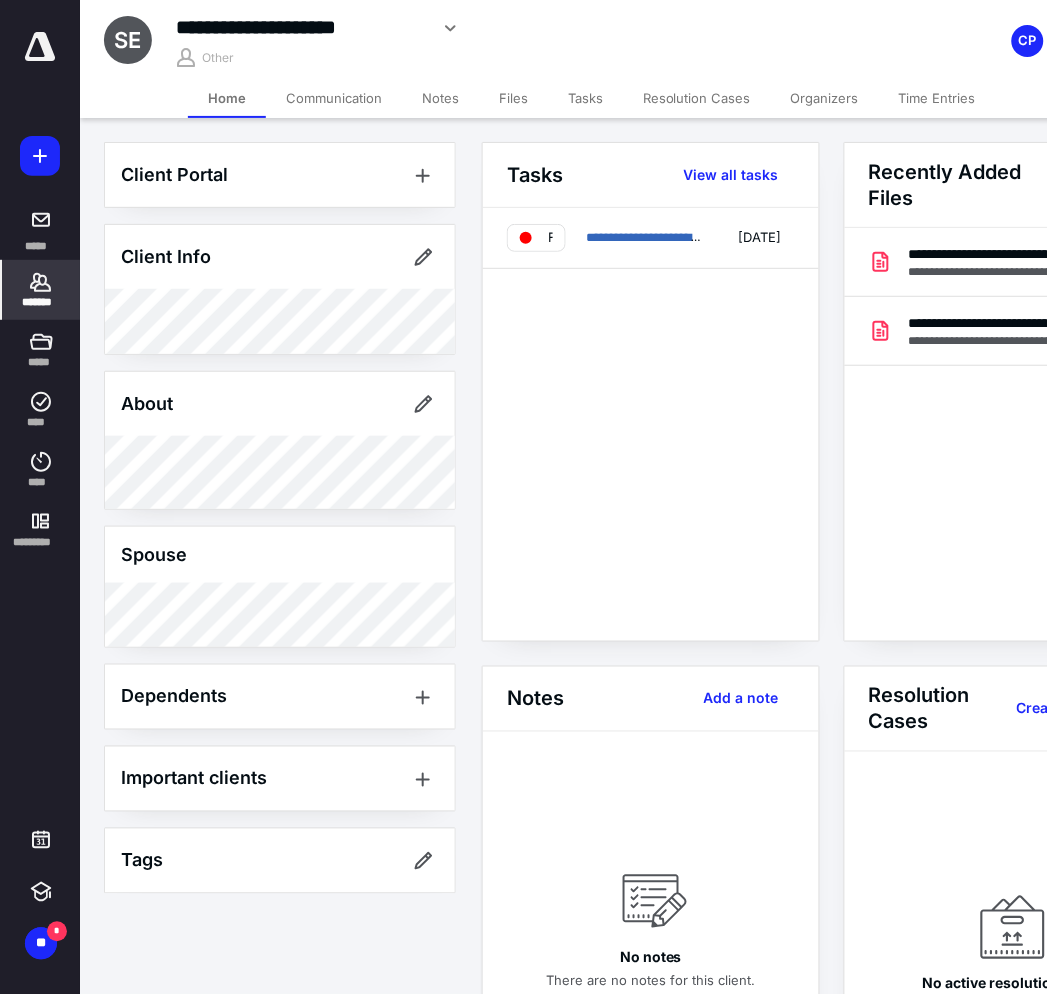 click on "*******" at bounding box center [41, 290] 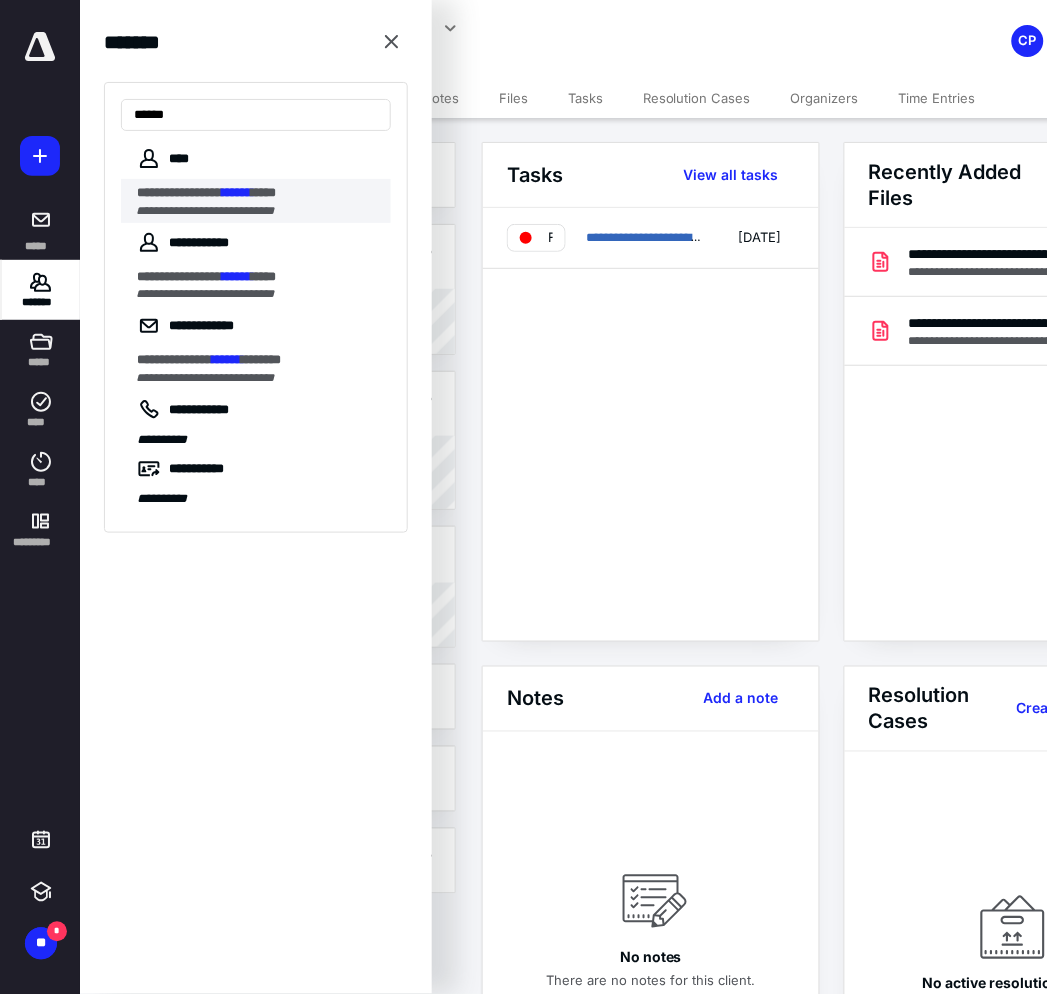type on "******" 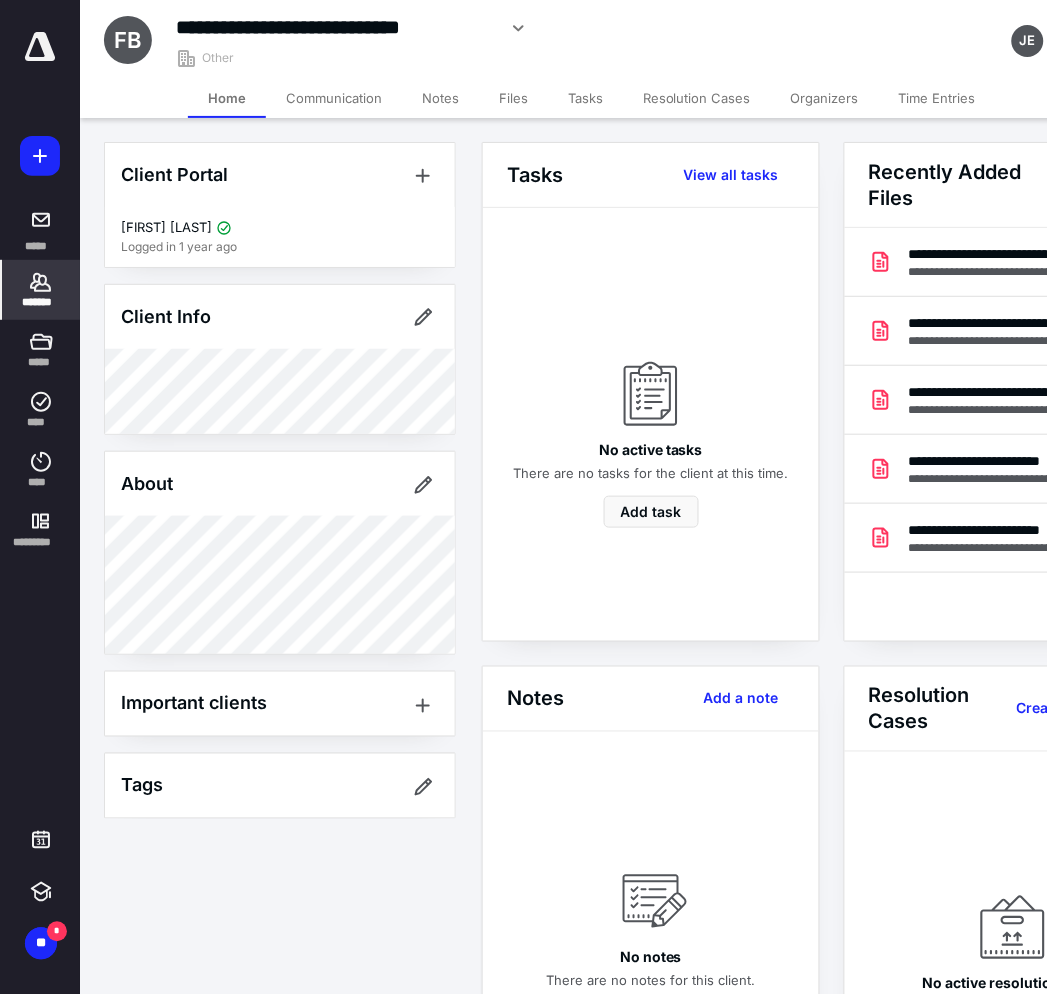 click on "*******" at bounding box center [41, 302] 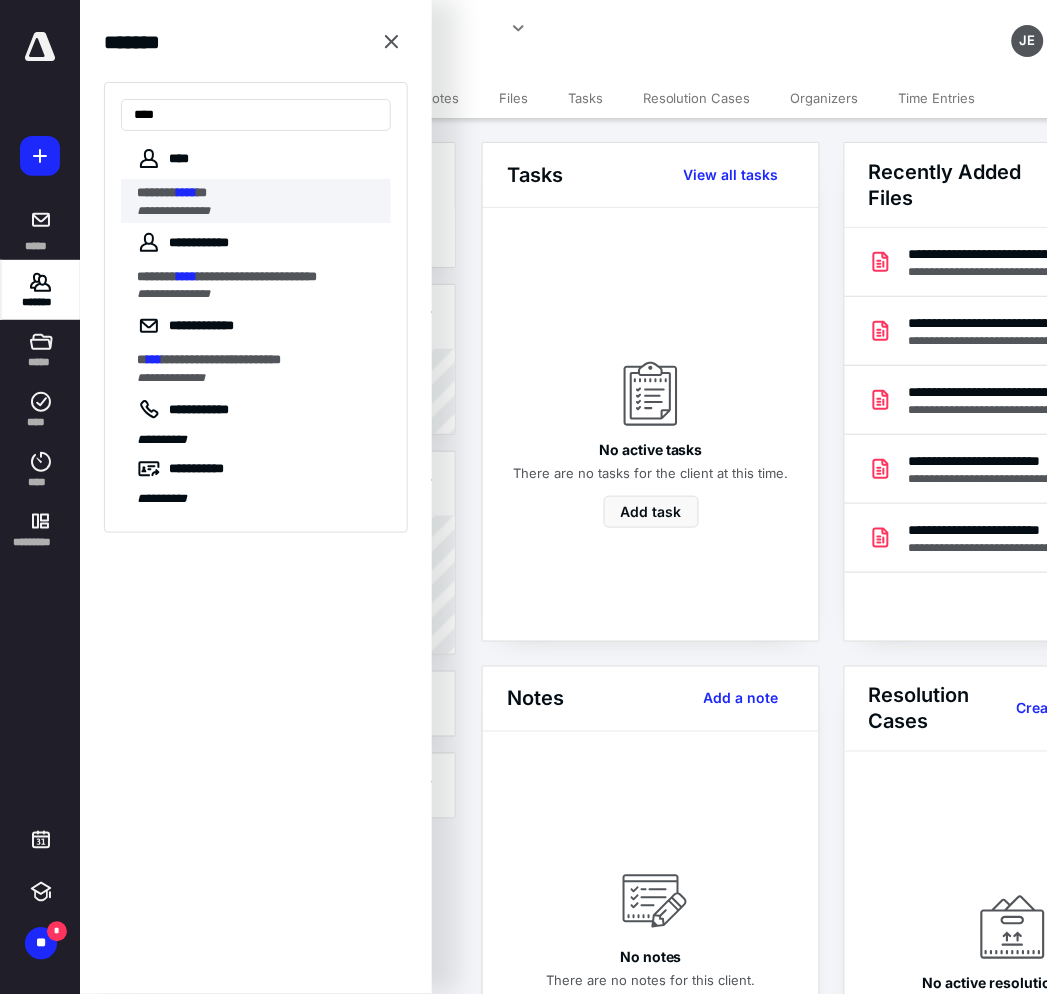 type on "****" 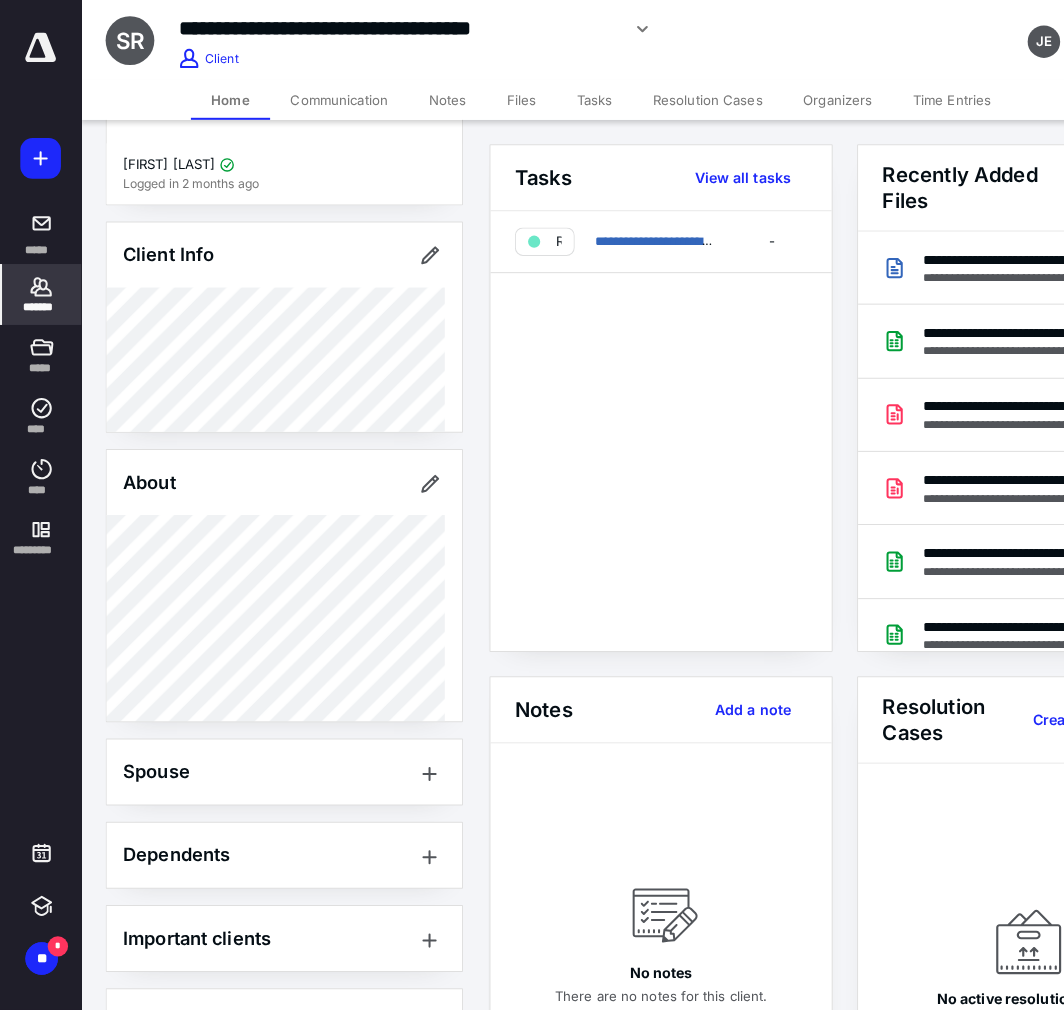 scroll, scrollTop: 135, scrollLeft: 0, axis: vertical 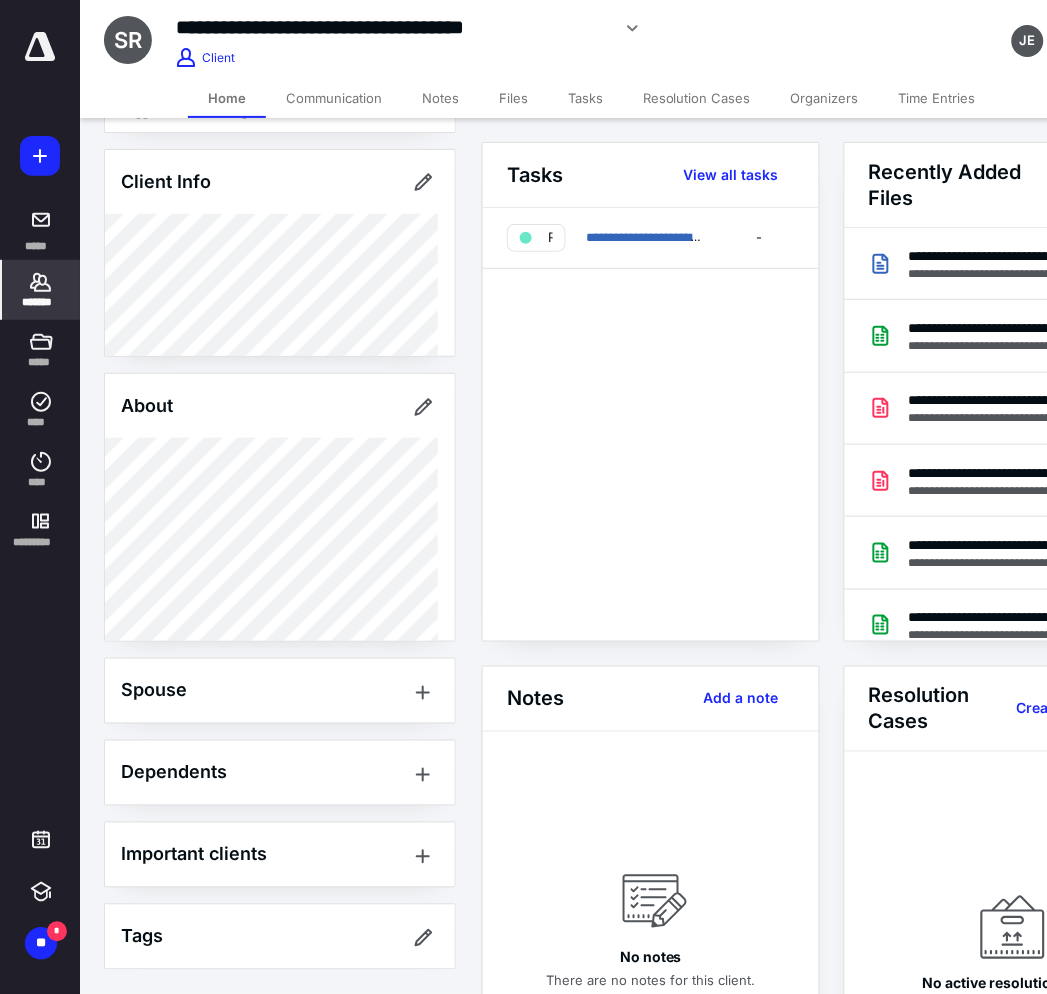 click 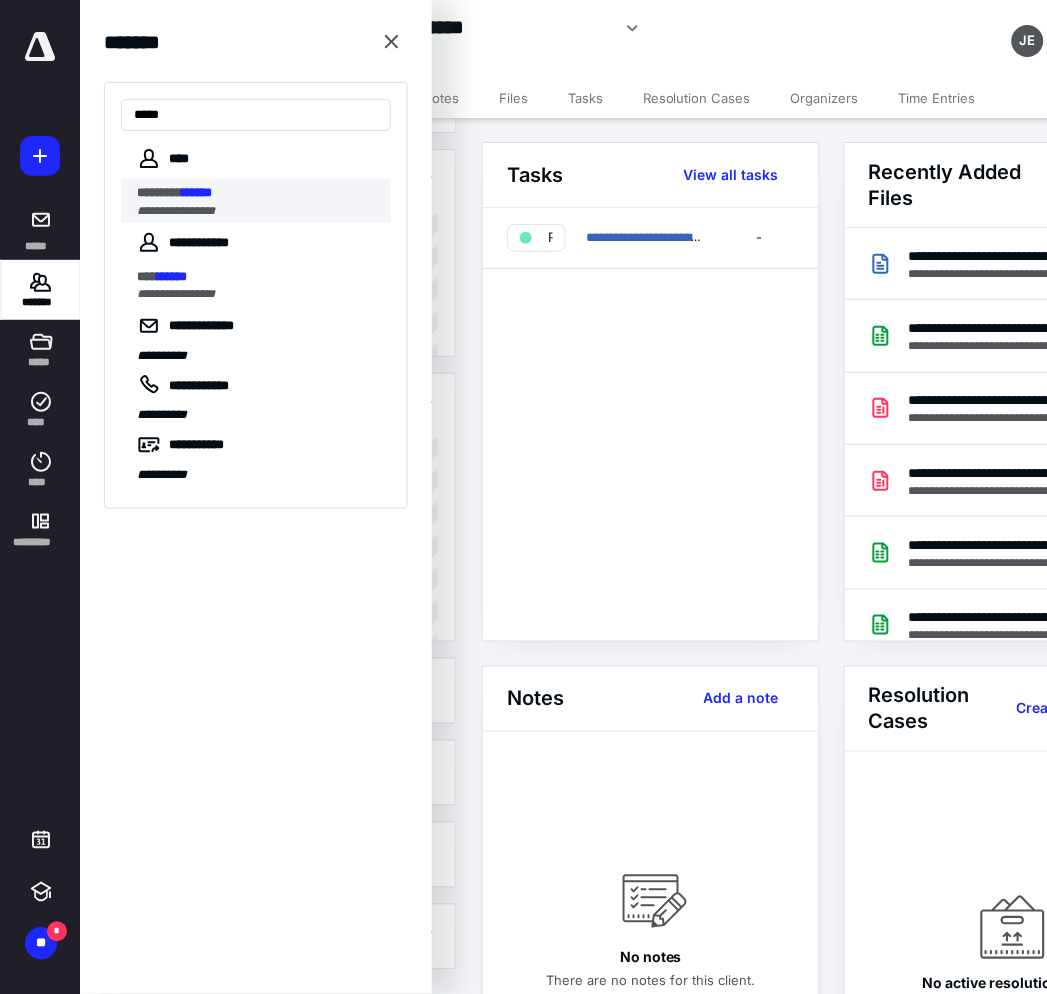 type on "*****" 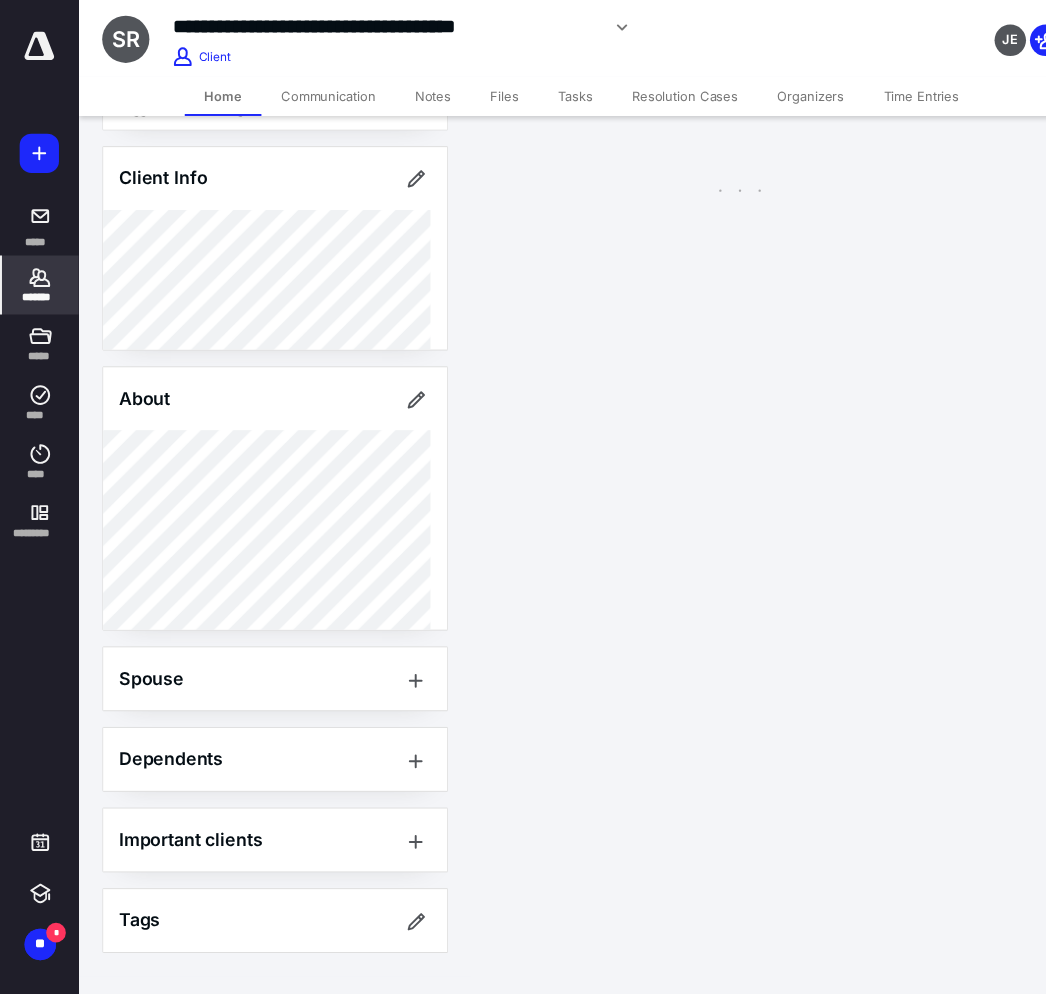 scroll, scrollTop: 0, scrollLeft: 0, axis: both 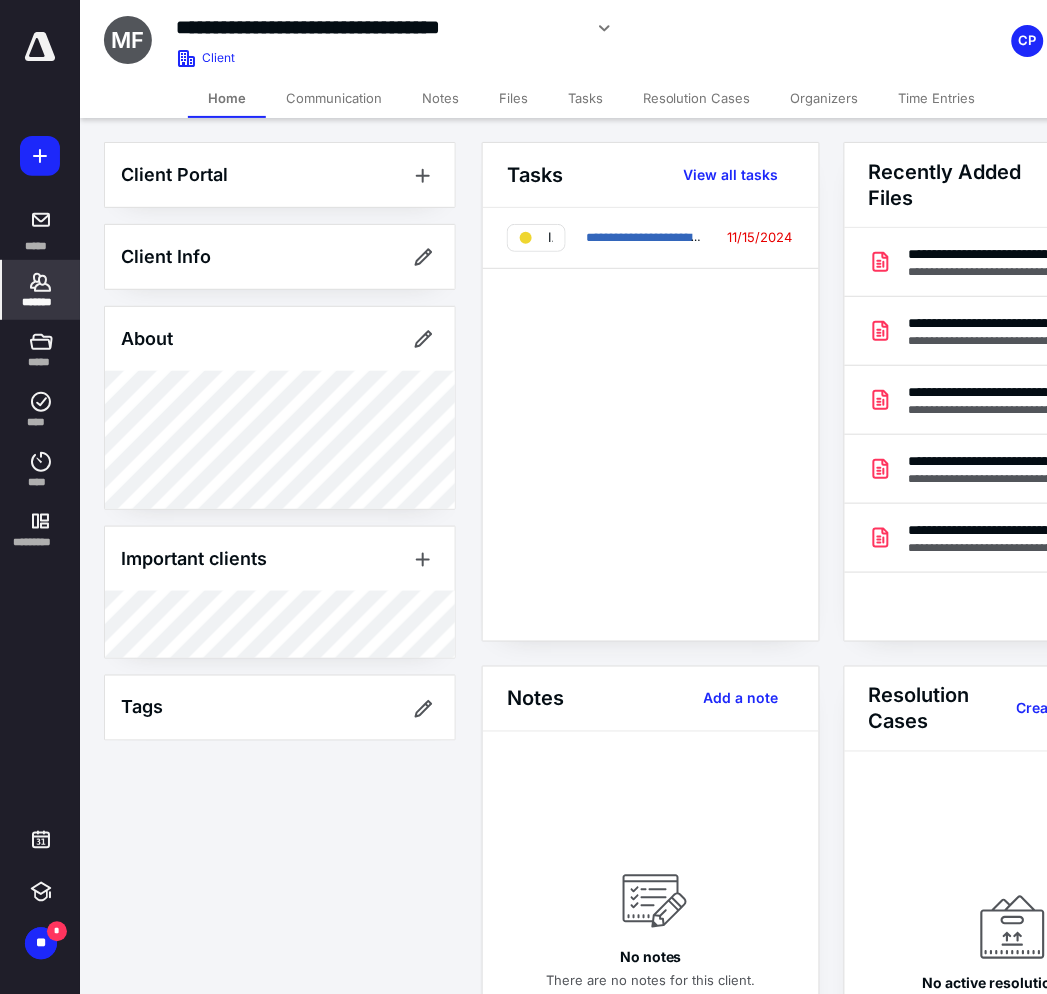 click 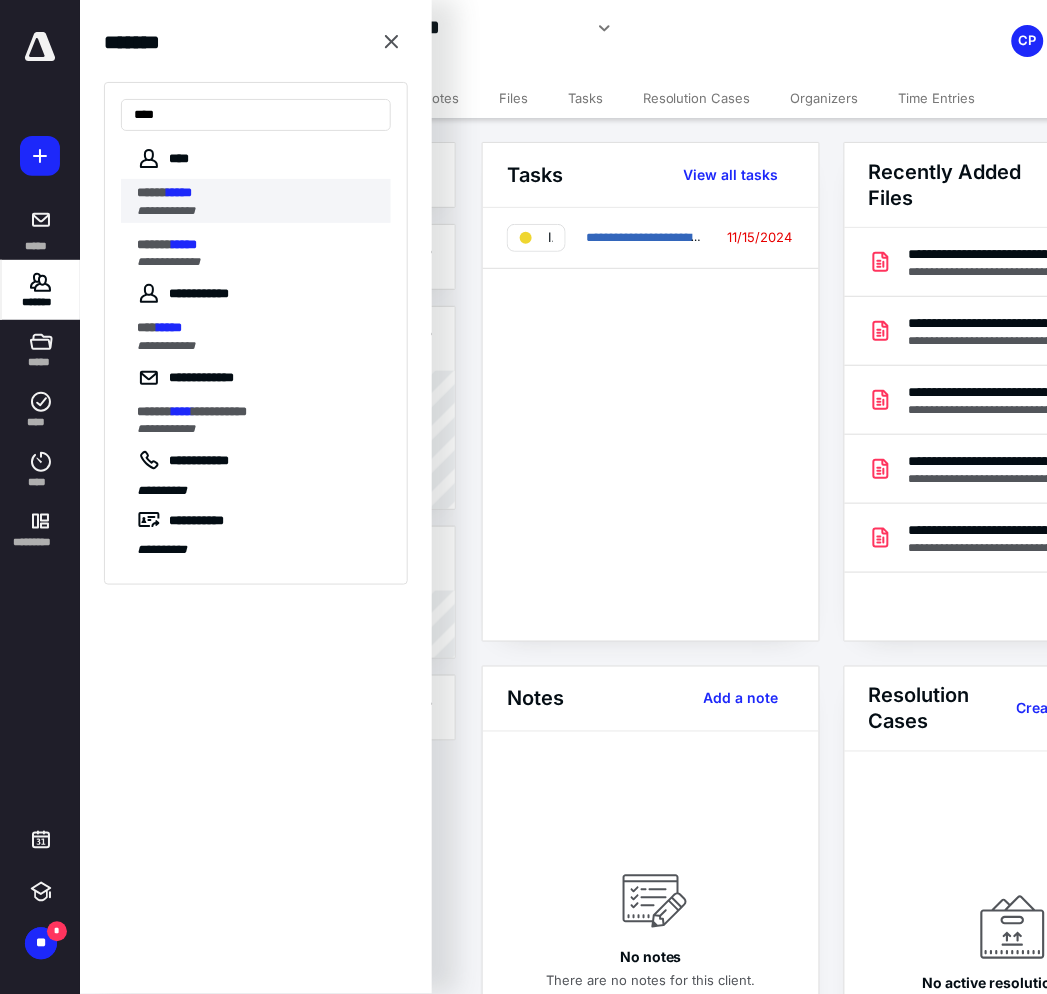 type on "****" 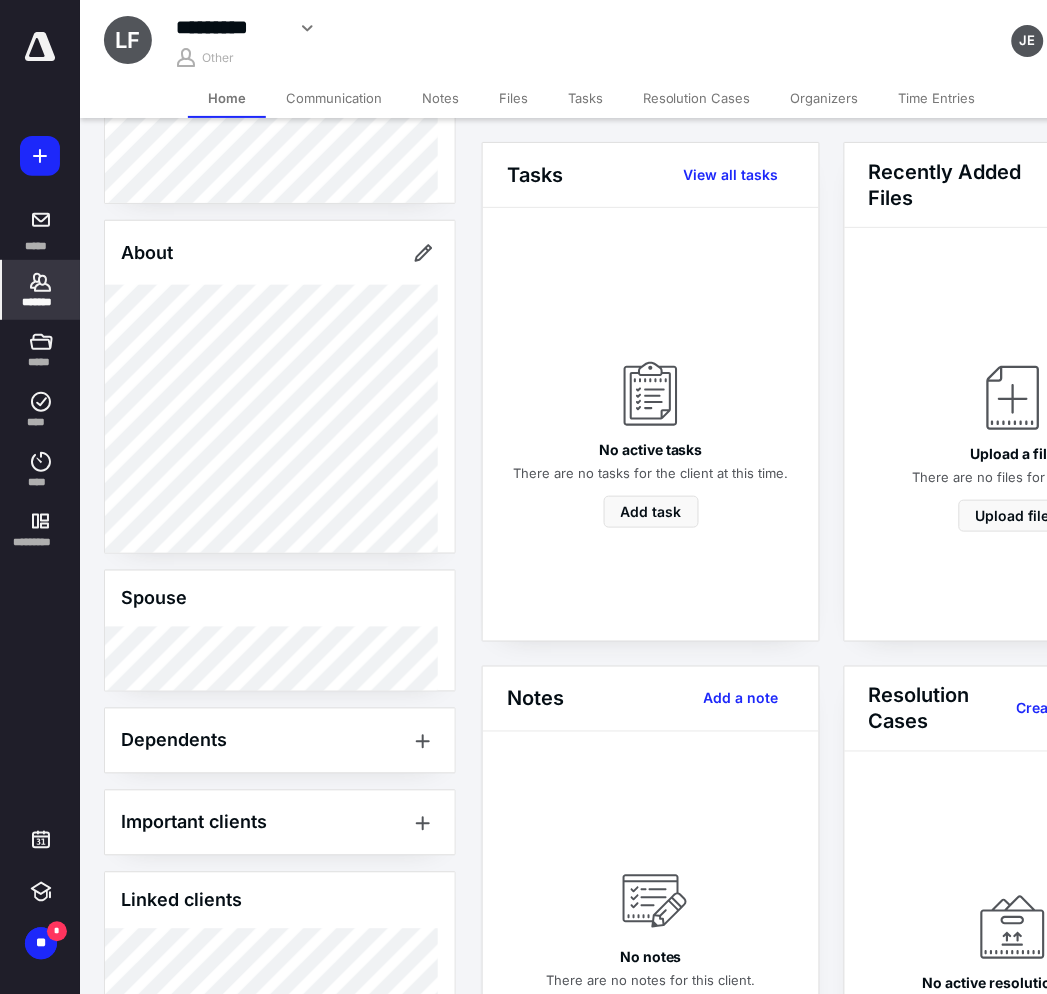 scroll, scrollTop: 420, scrollLeft: 0, axis: vertical 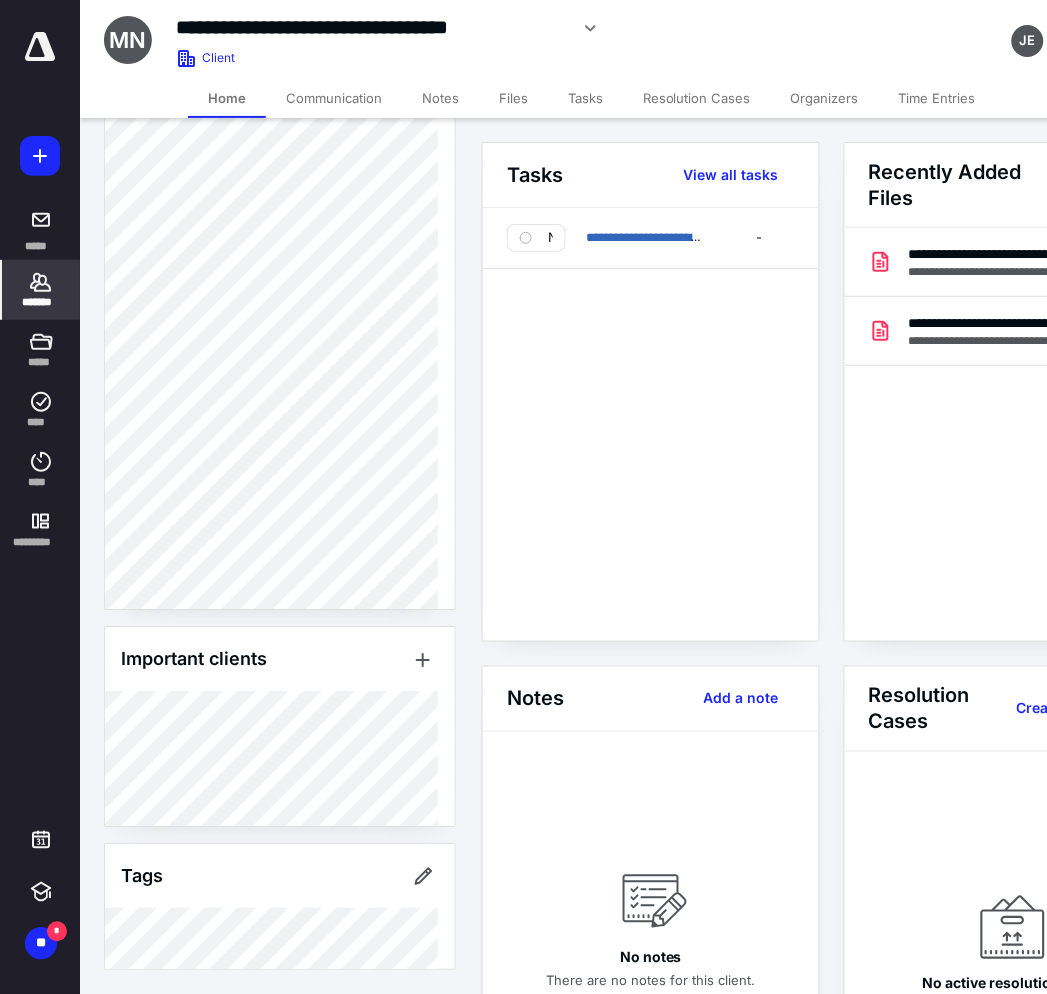 click on "*******" at bounding box center [41, 290] 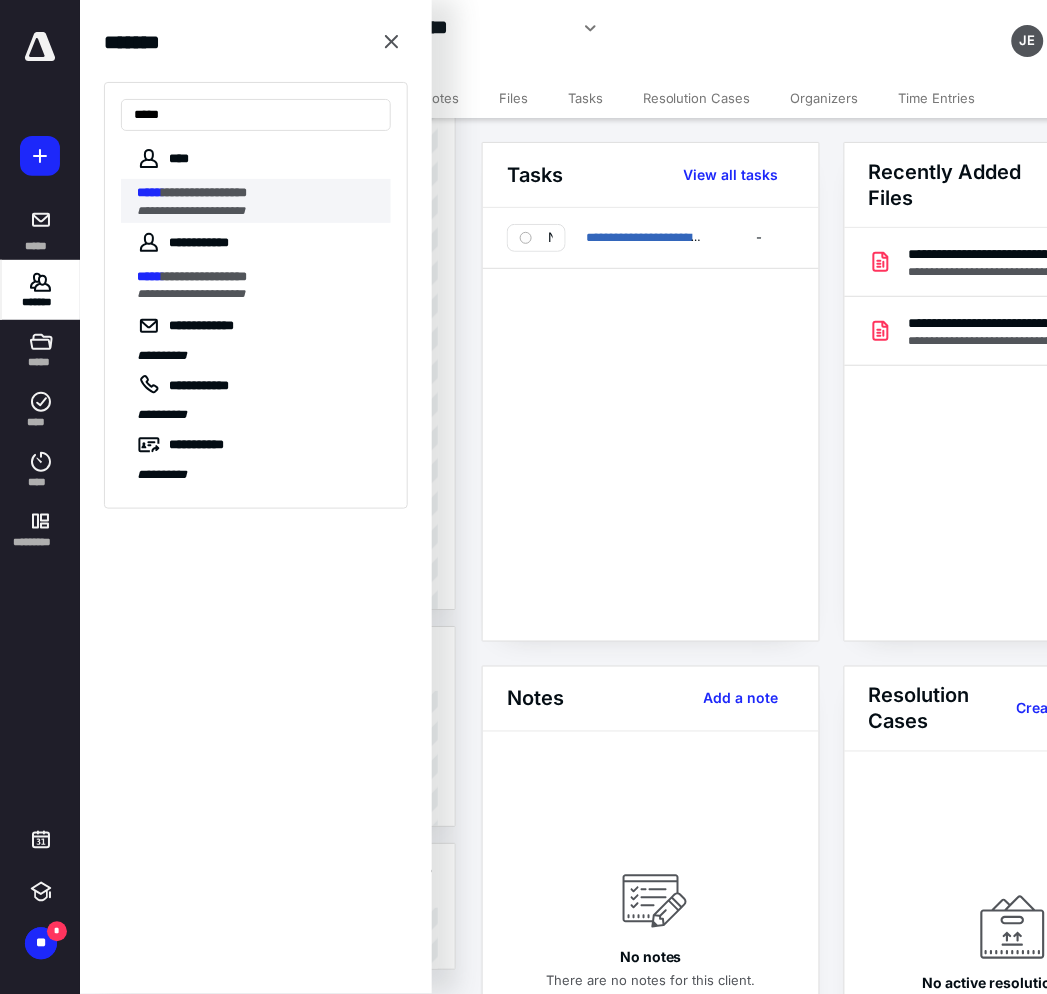 type on "*****" 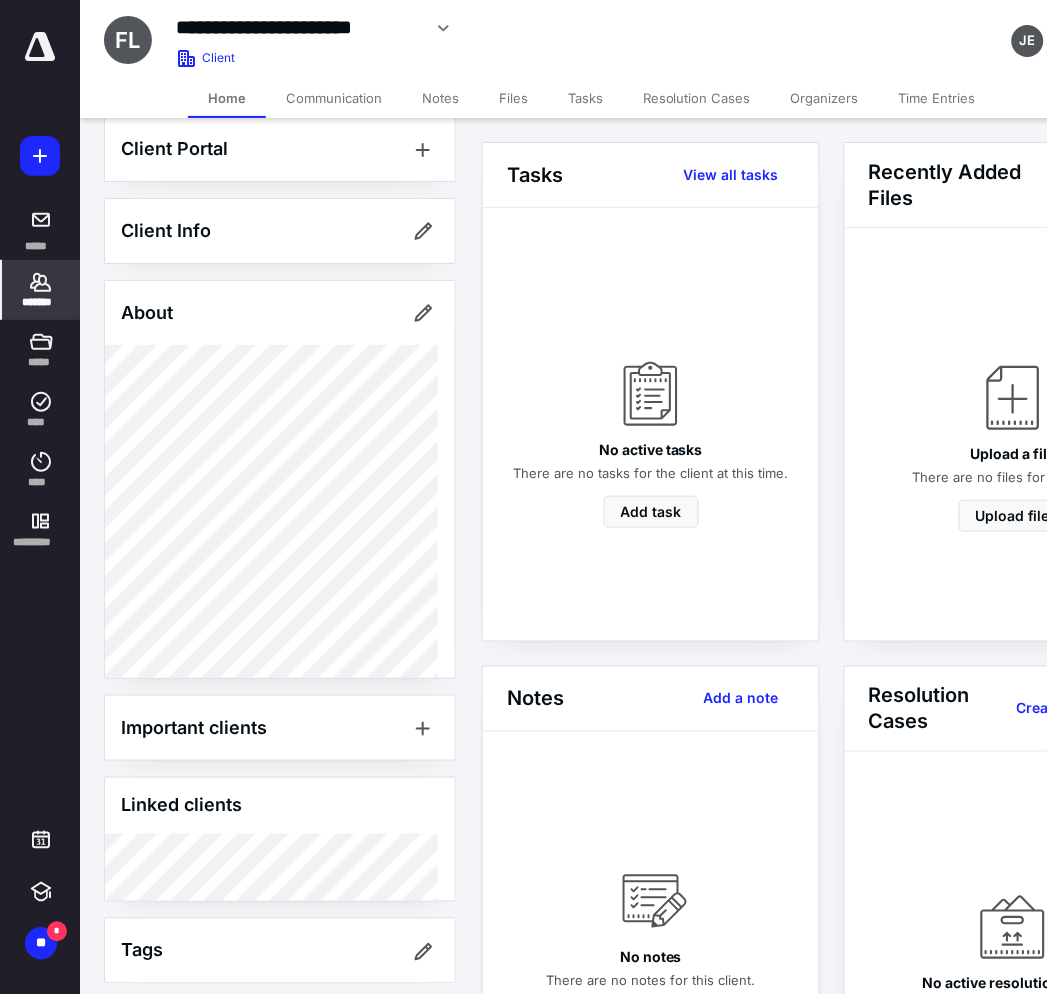 scroll, scrollTop: 41, scrollLeft: 0, axis: vertical 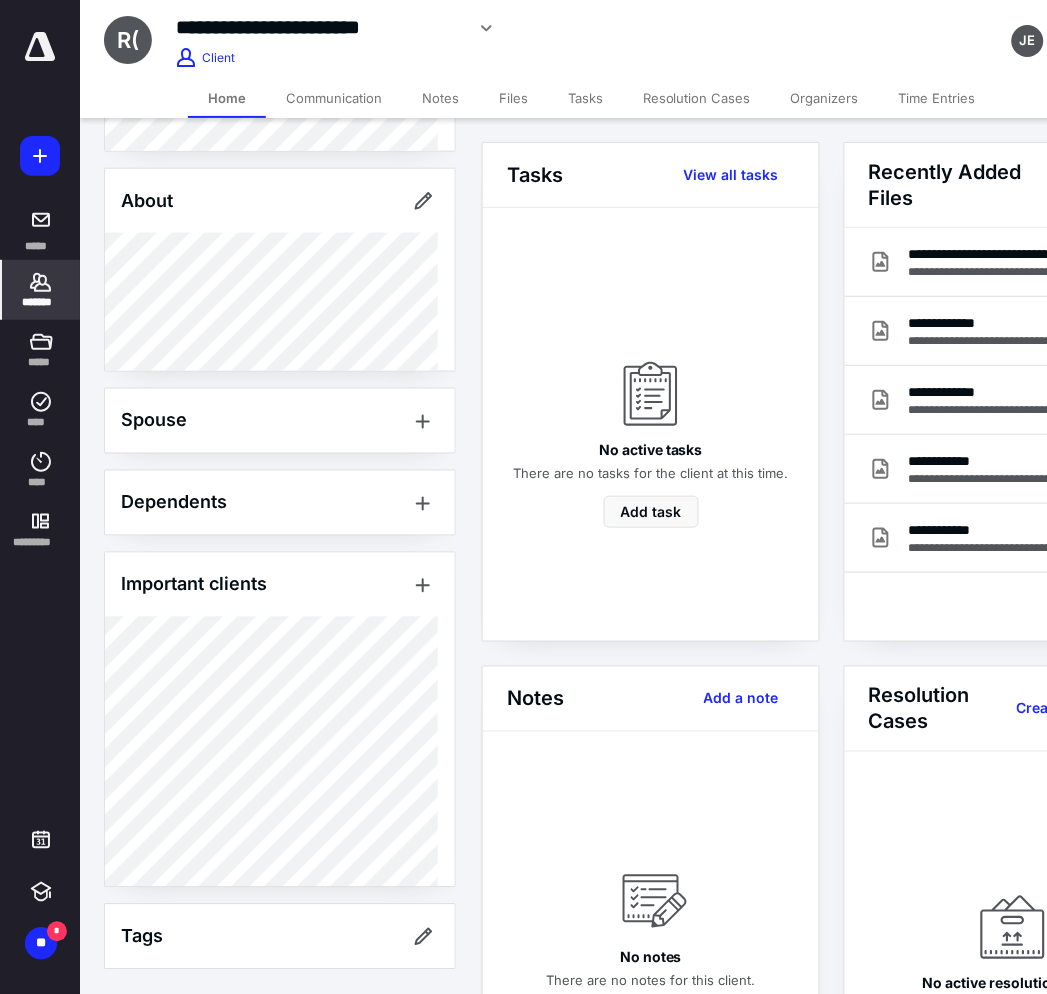 click on "*******" at bounding box center (41, 290) 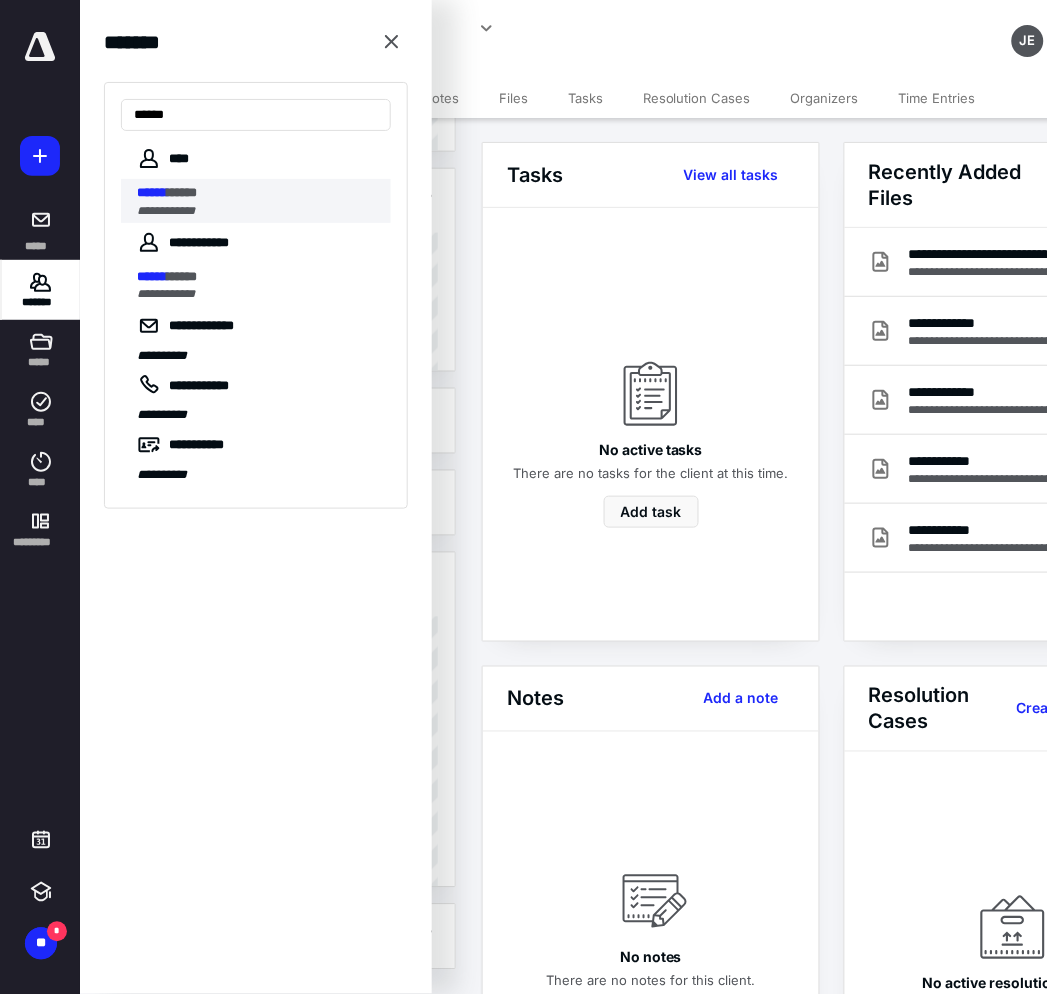 type on "******" 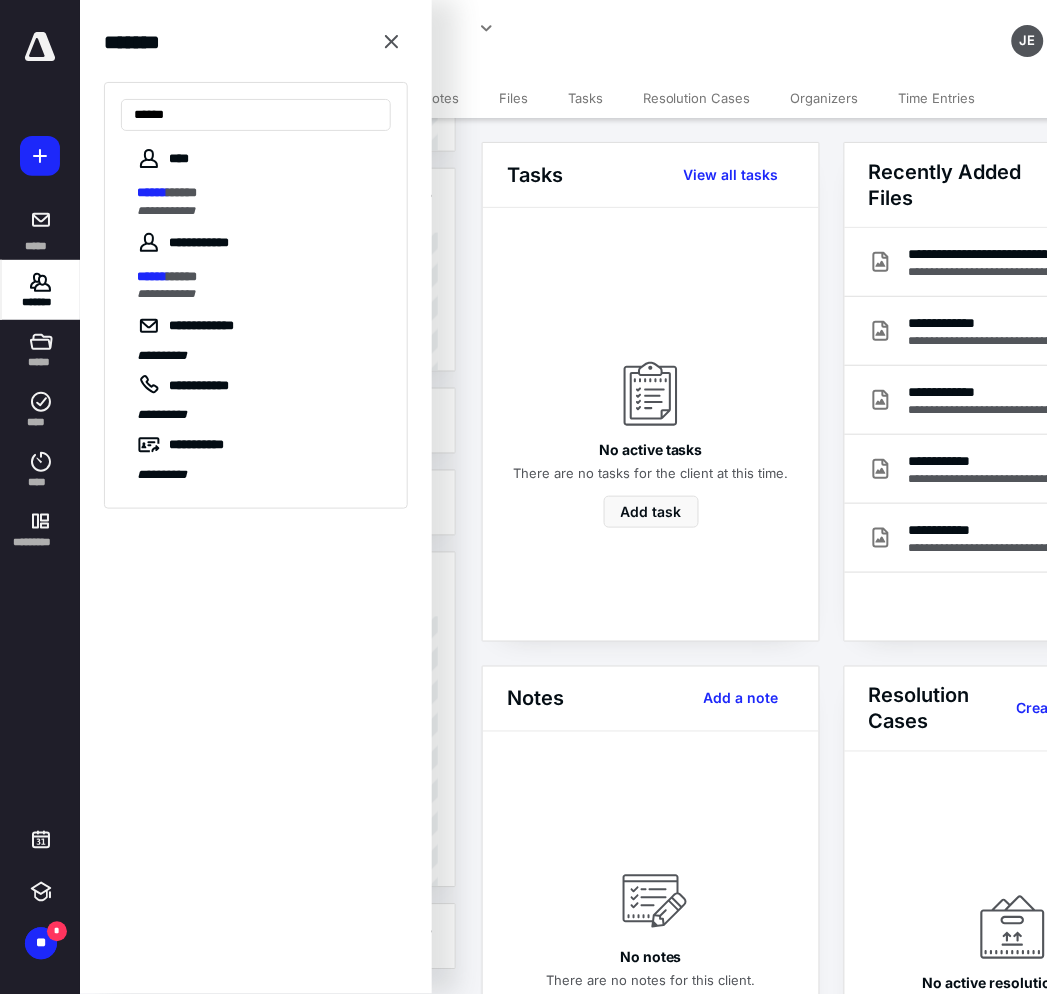 scroll, scrollTop: 0, scrollLeft: 0, axis: both 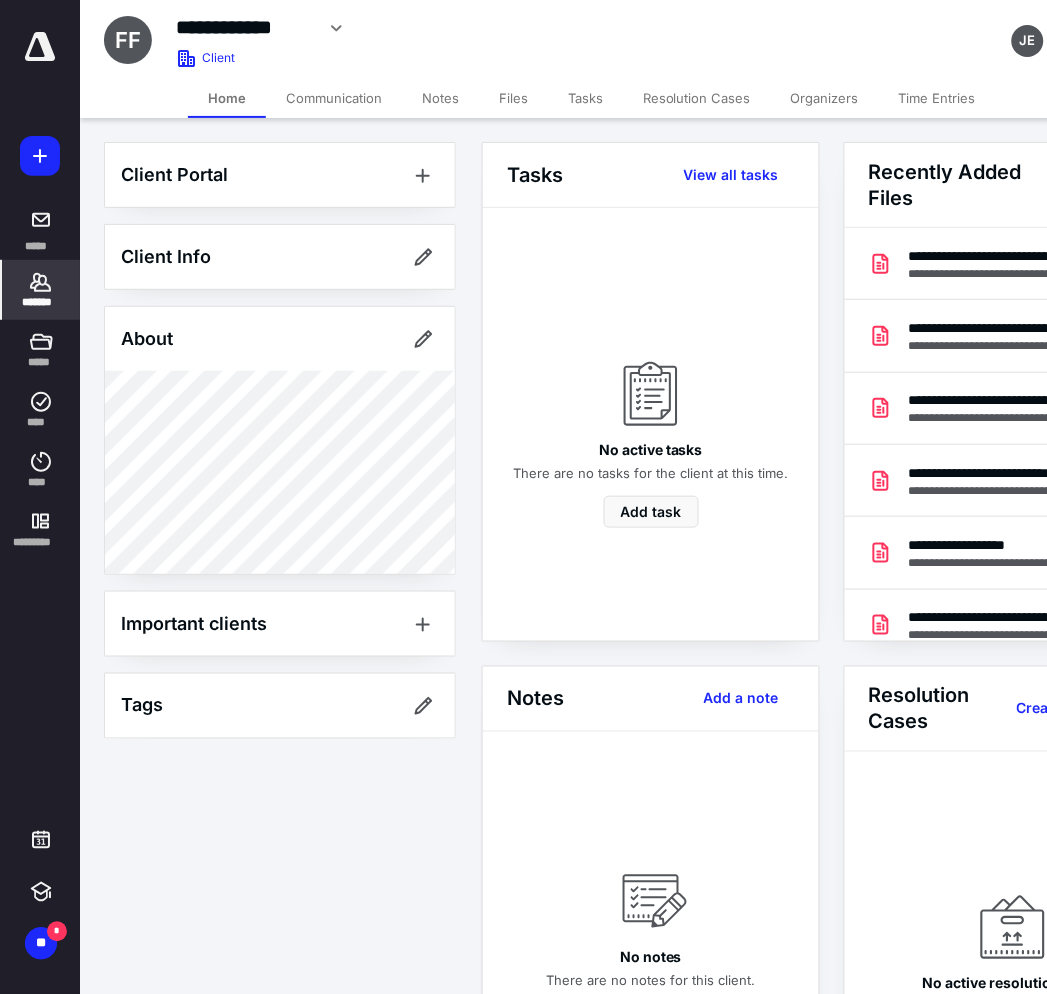 click on "*******" at bounding box center (41, 302) 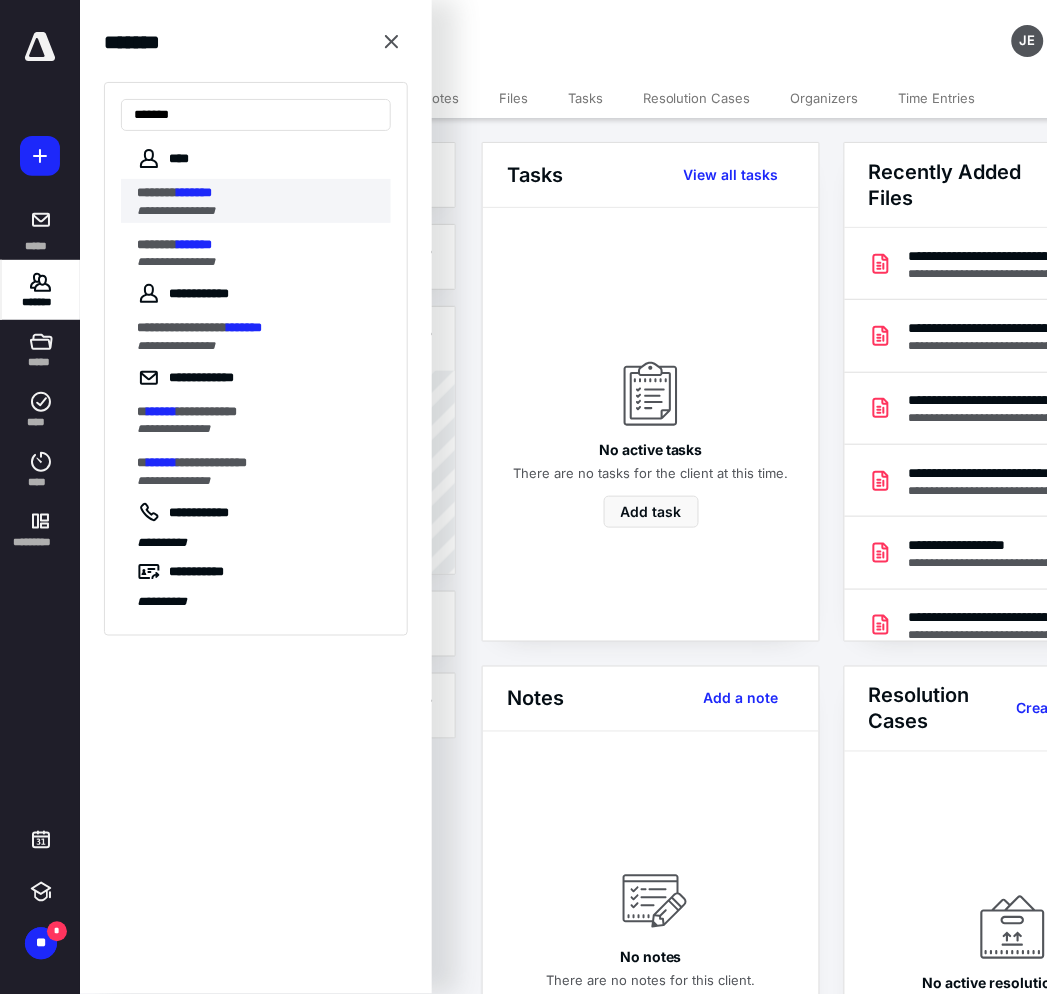 type on "*******" 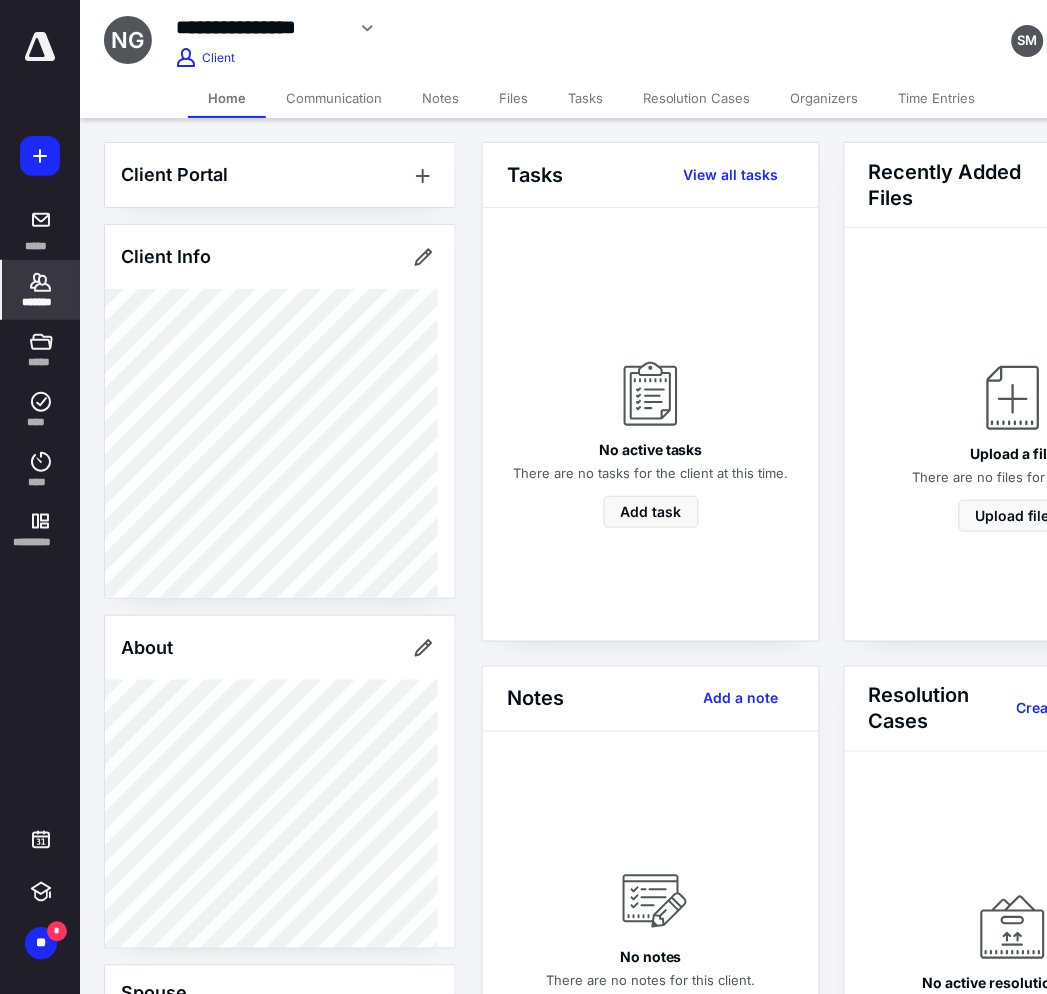 scroll, scrollTop: 363, scrollLeft: 0, axis: vertical 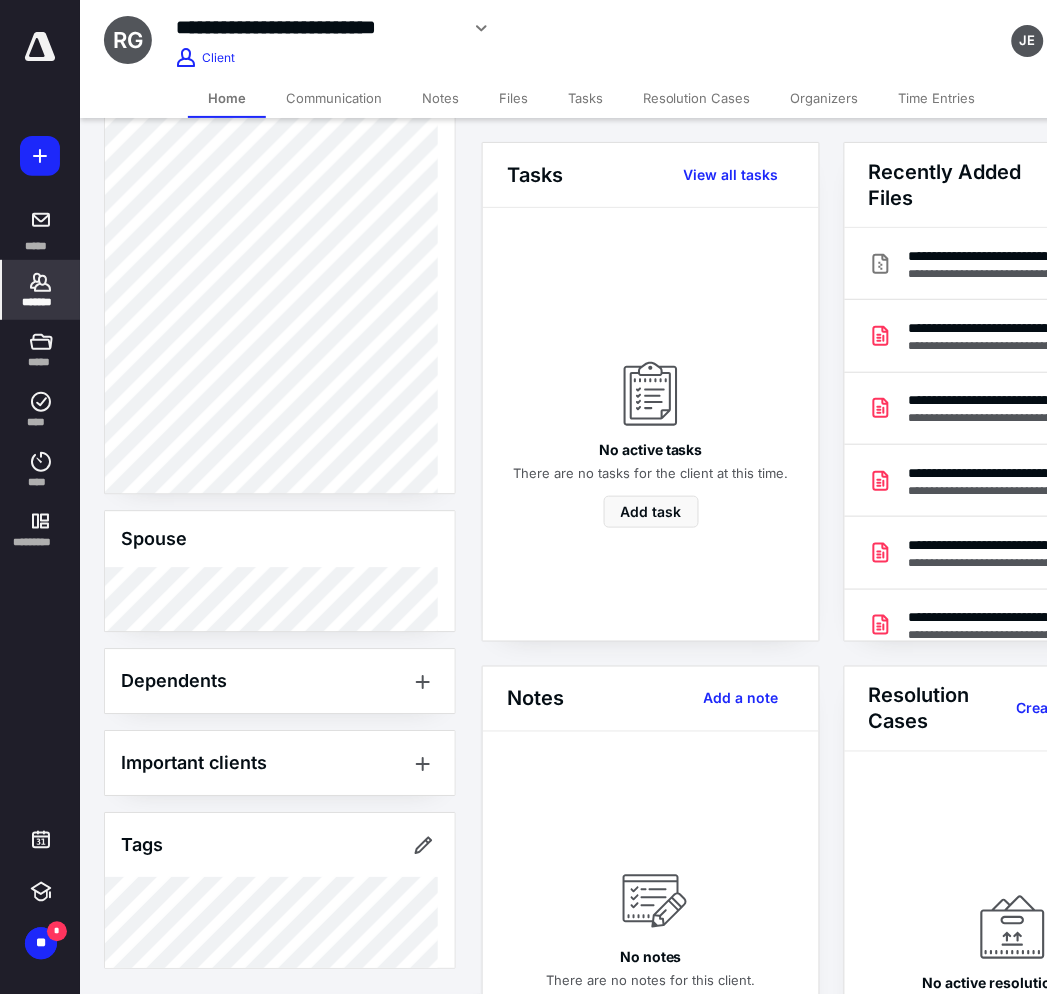 click 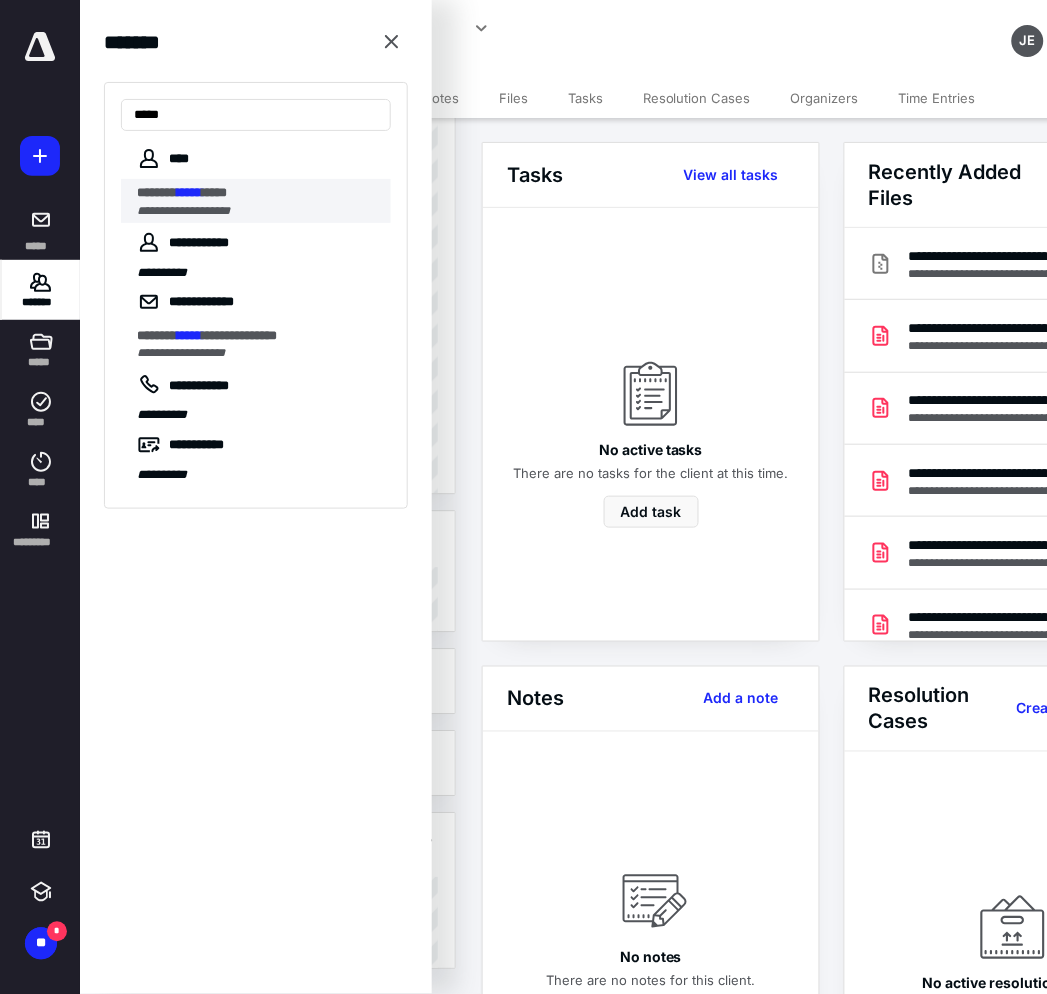 type on "*****" 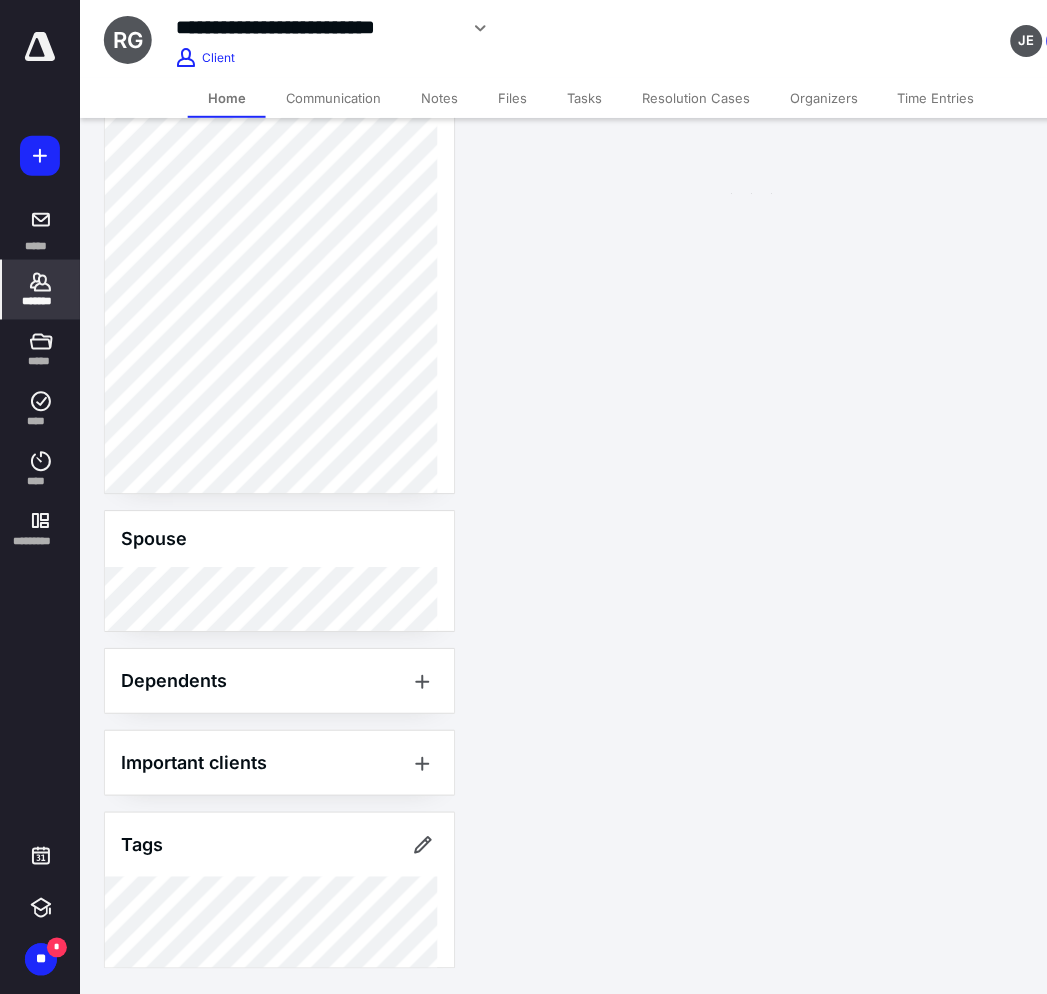 scroll, scrollTop: 0, scrollLeft: 0, axis: both 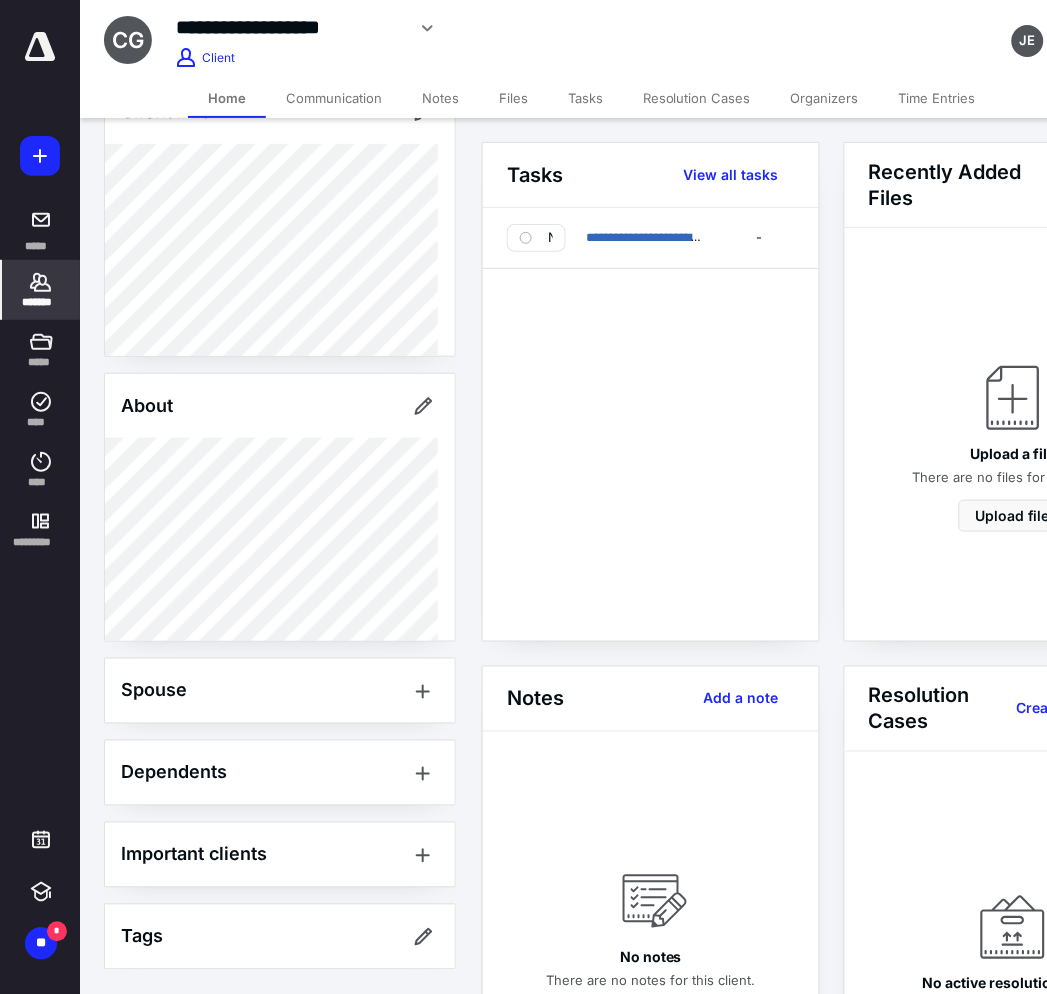 click 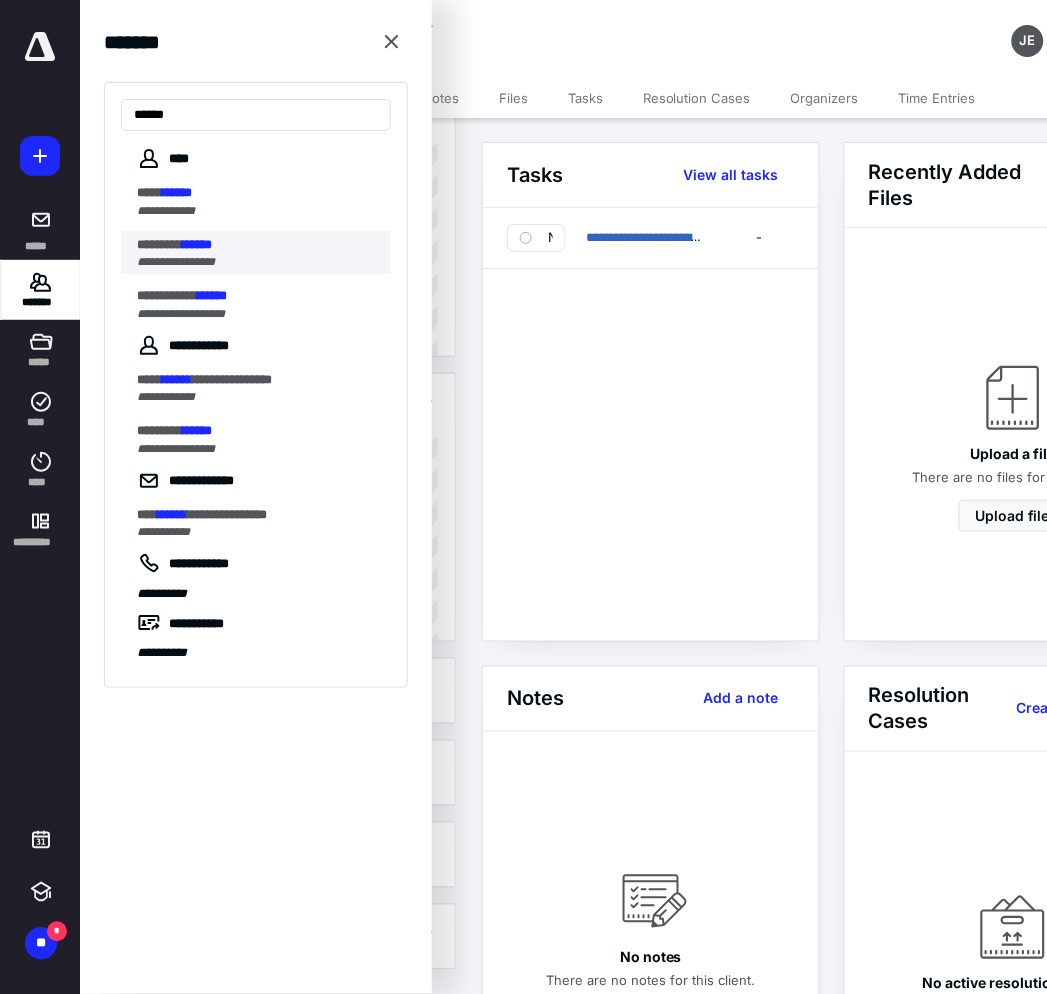 type on "******" 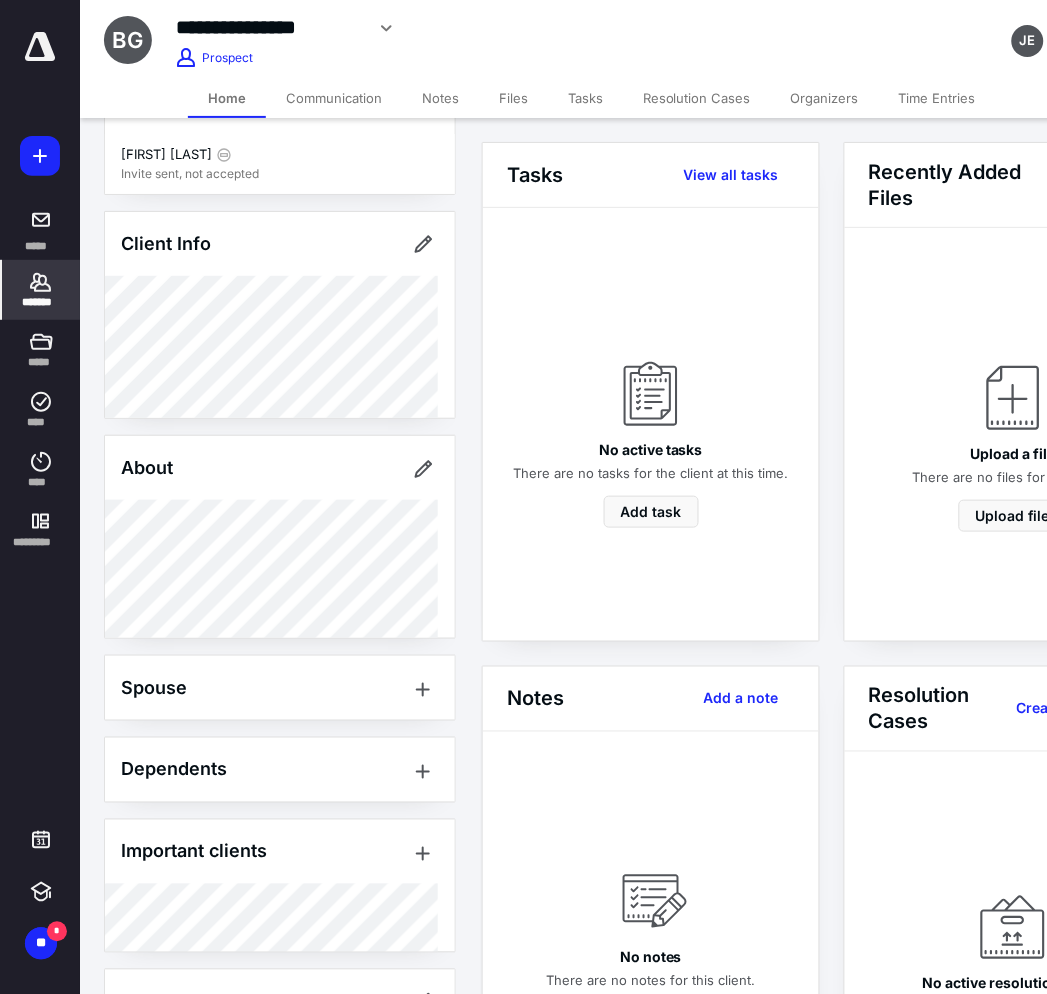 scroll, scrollTop: 138, scrollLeft: 0, axis: vertical 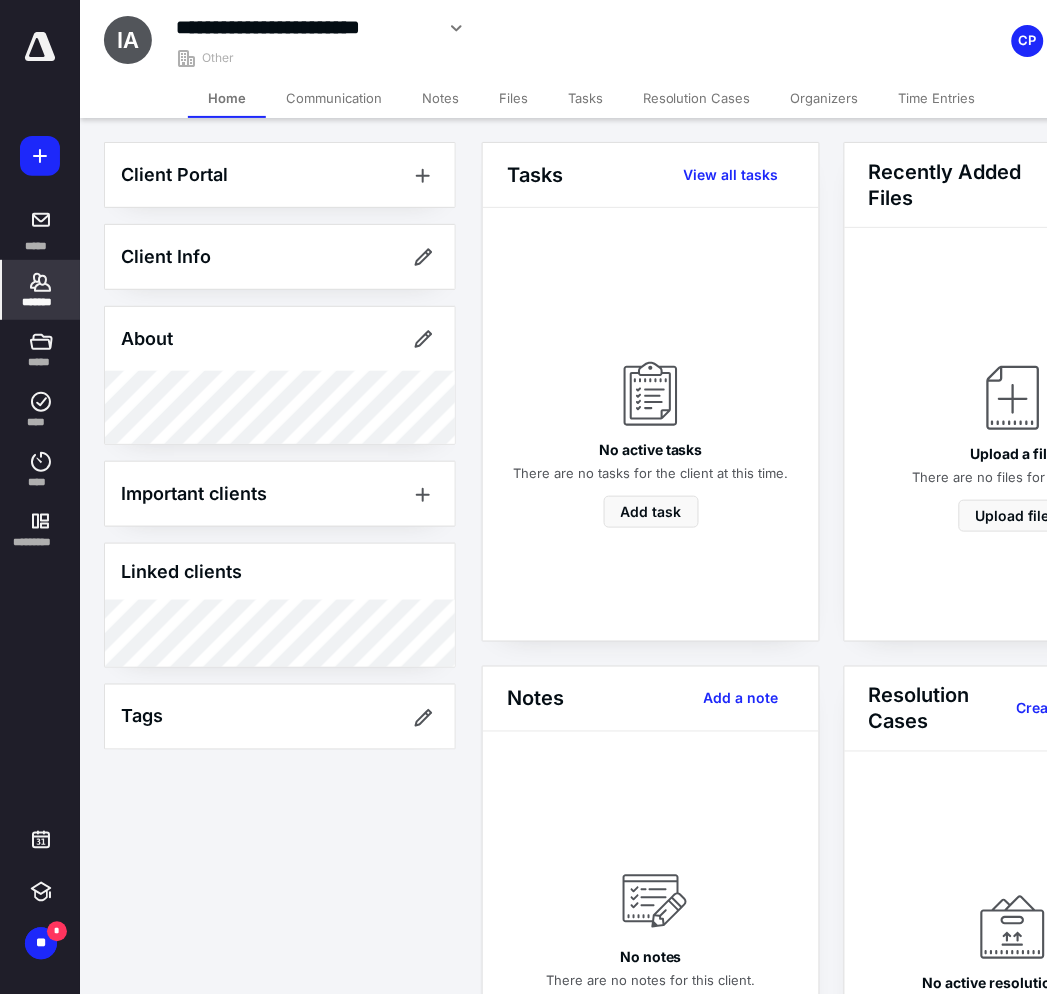 click 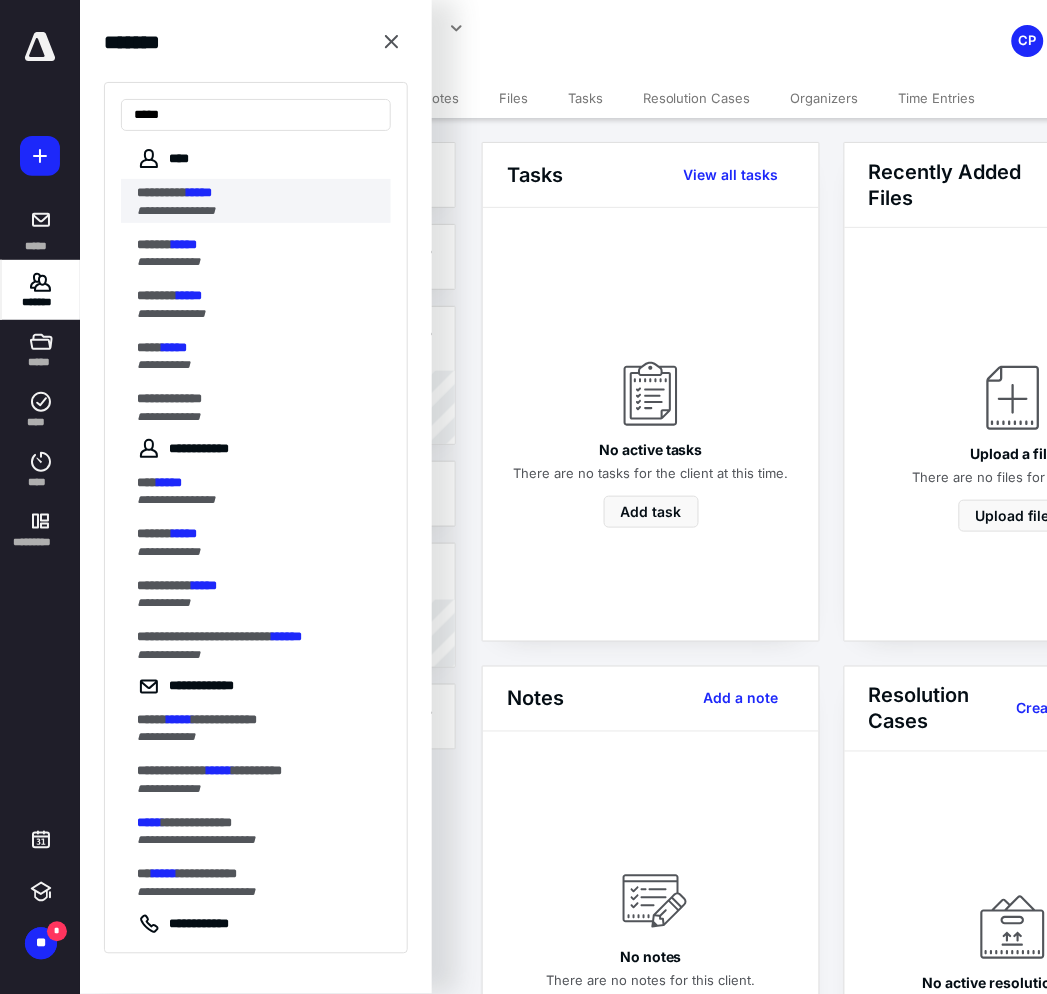 type on "*****" 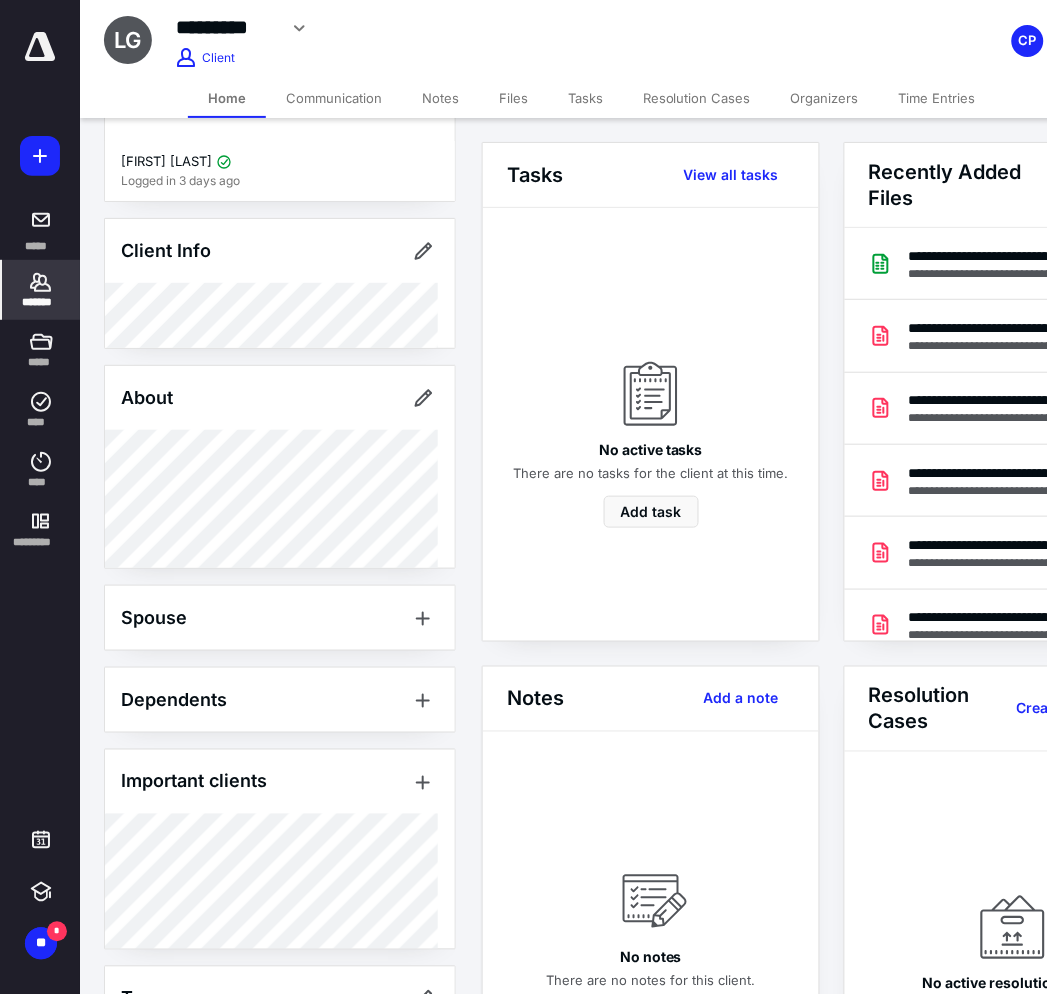 scroll, scrollTop: 144, scrollLeft: 0, axis: vertical 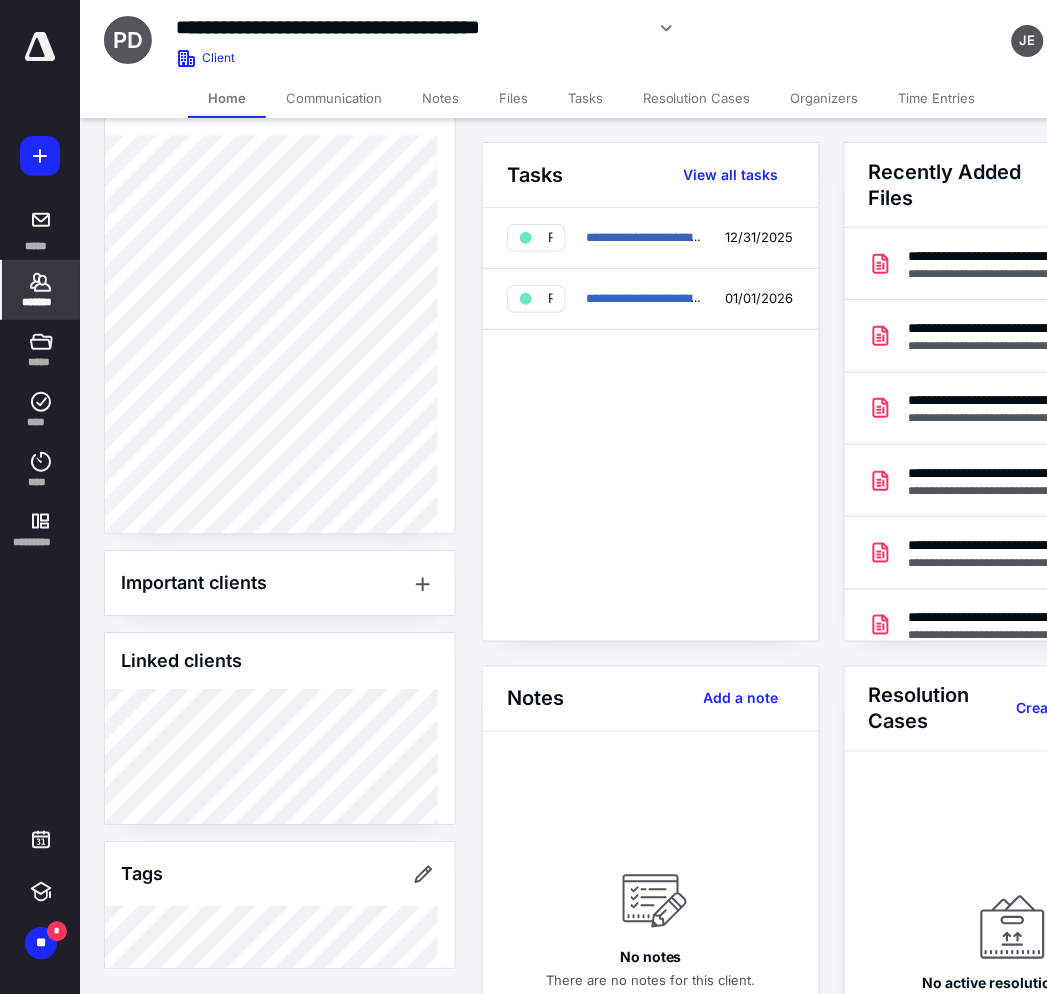 click 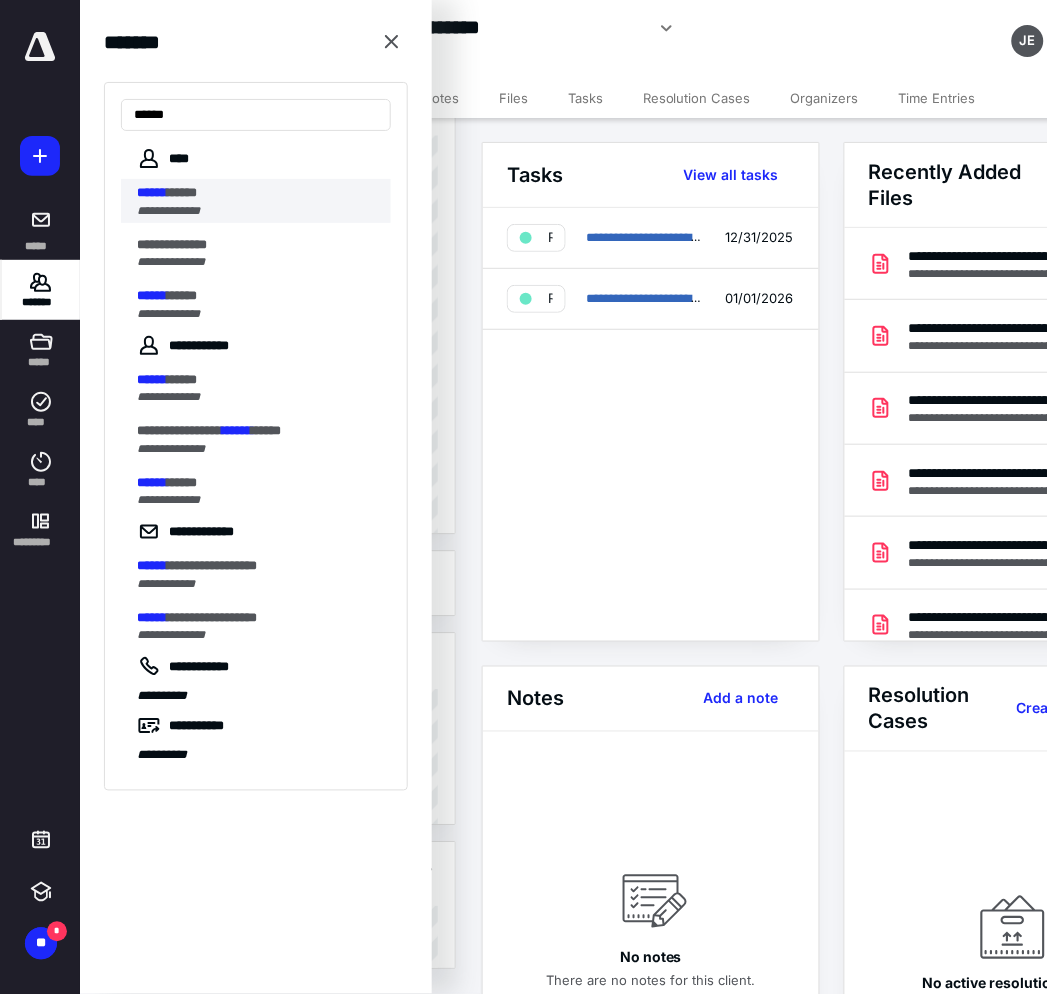 type on "******" 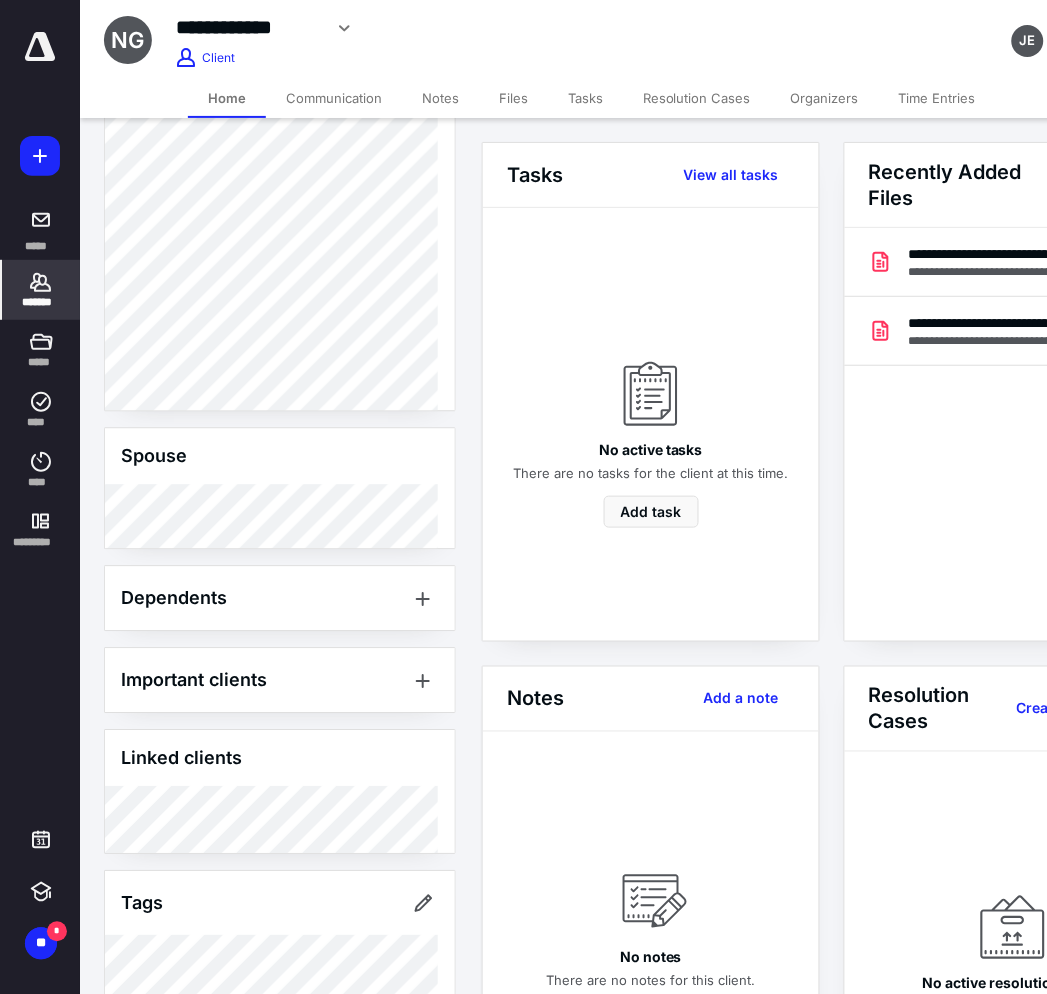 scroll, scrollTop: 752, scrollLeft: 0, axis: vertical 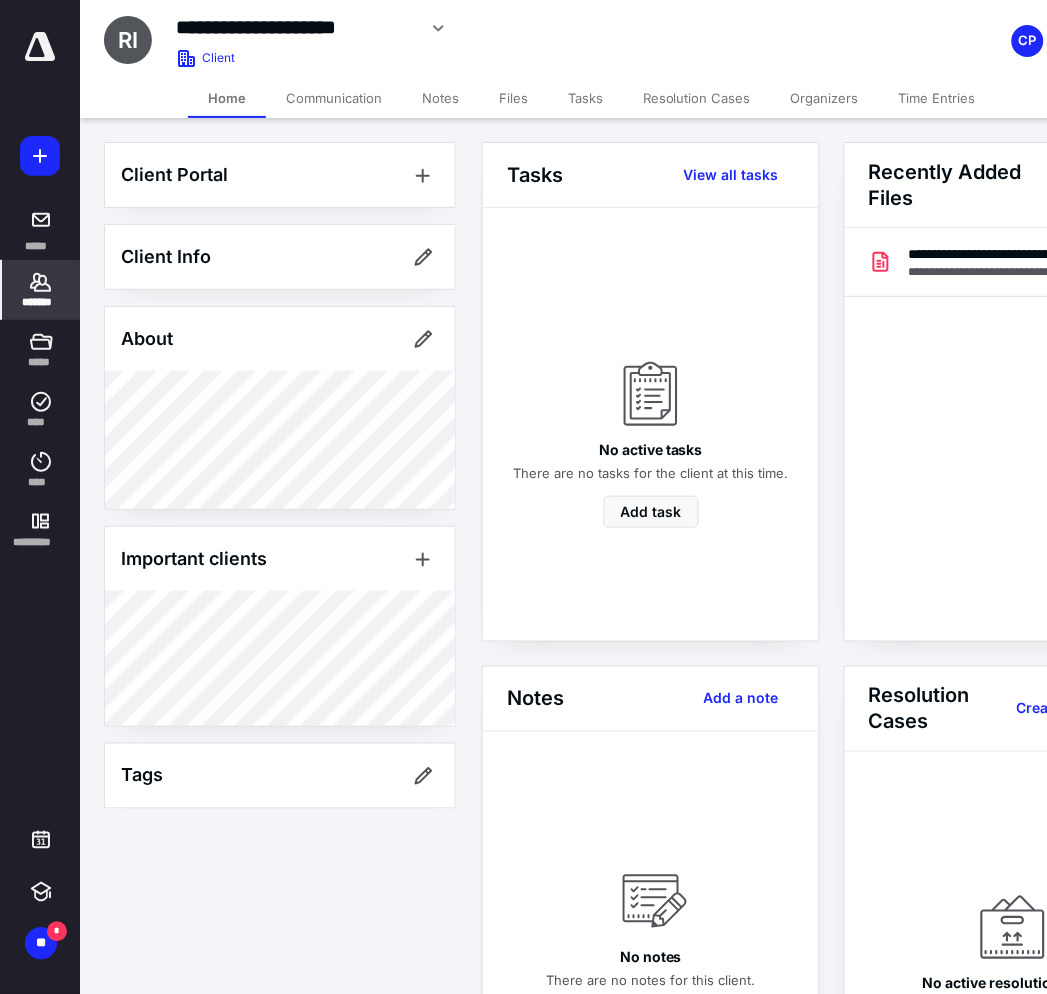 click 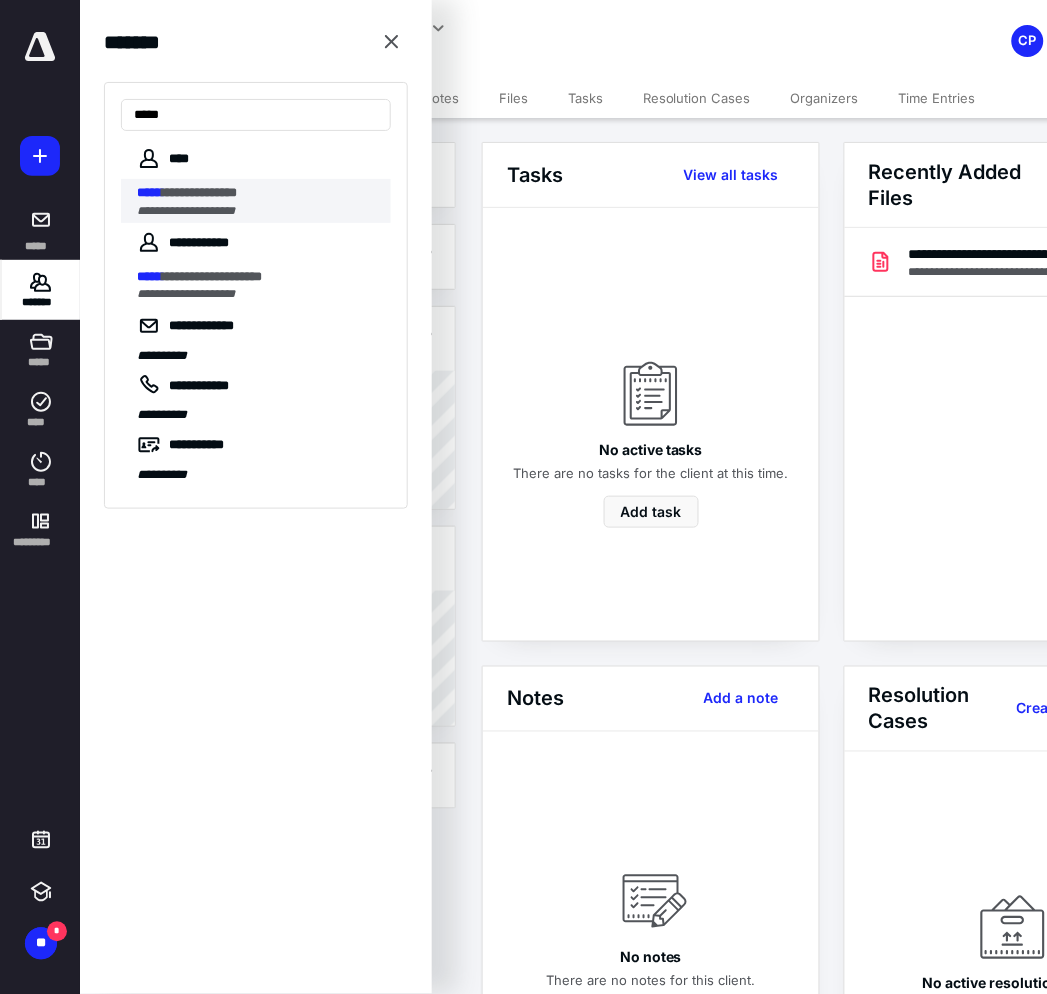 type on "*****" 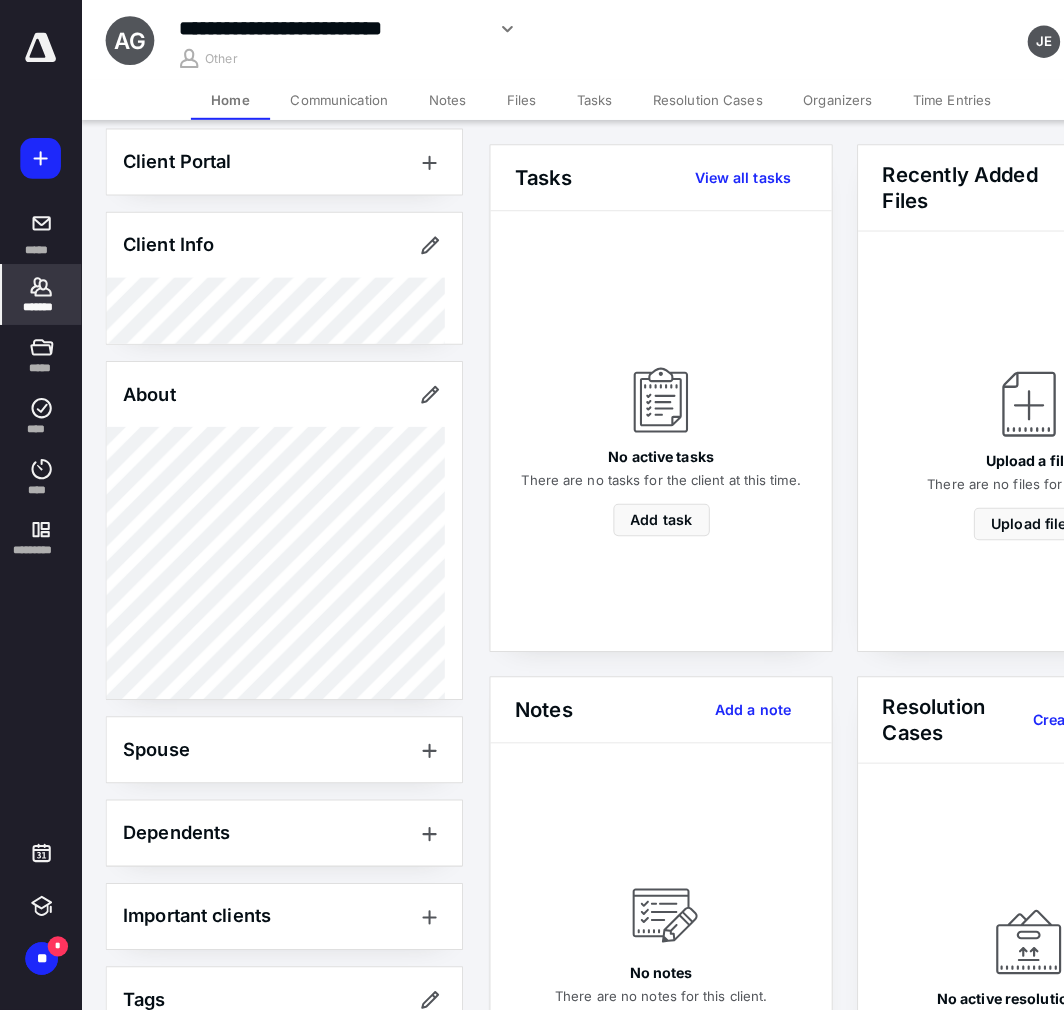 scroll, scrollTop: 63, scrollLeft: 0, axis: vertical 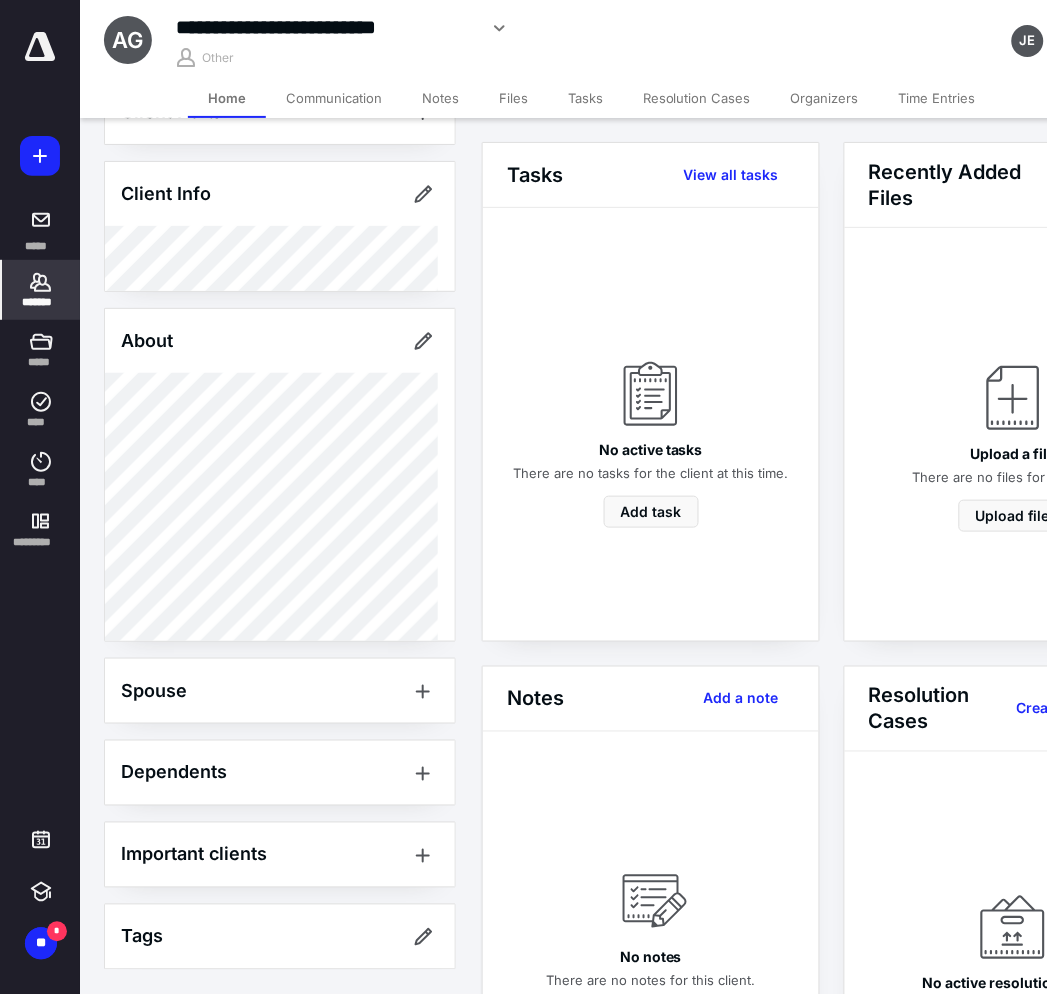click 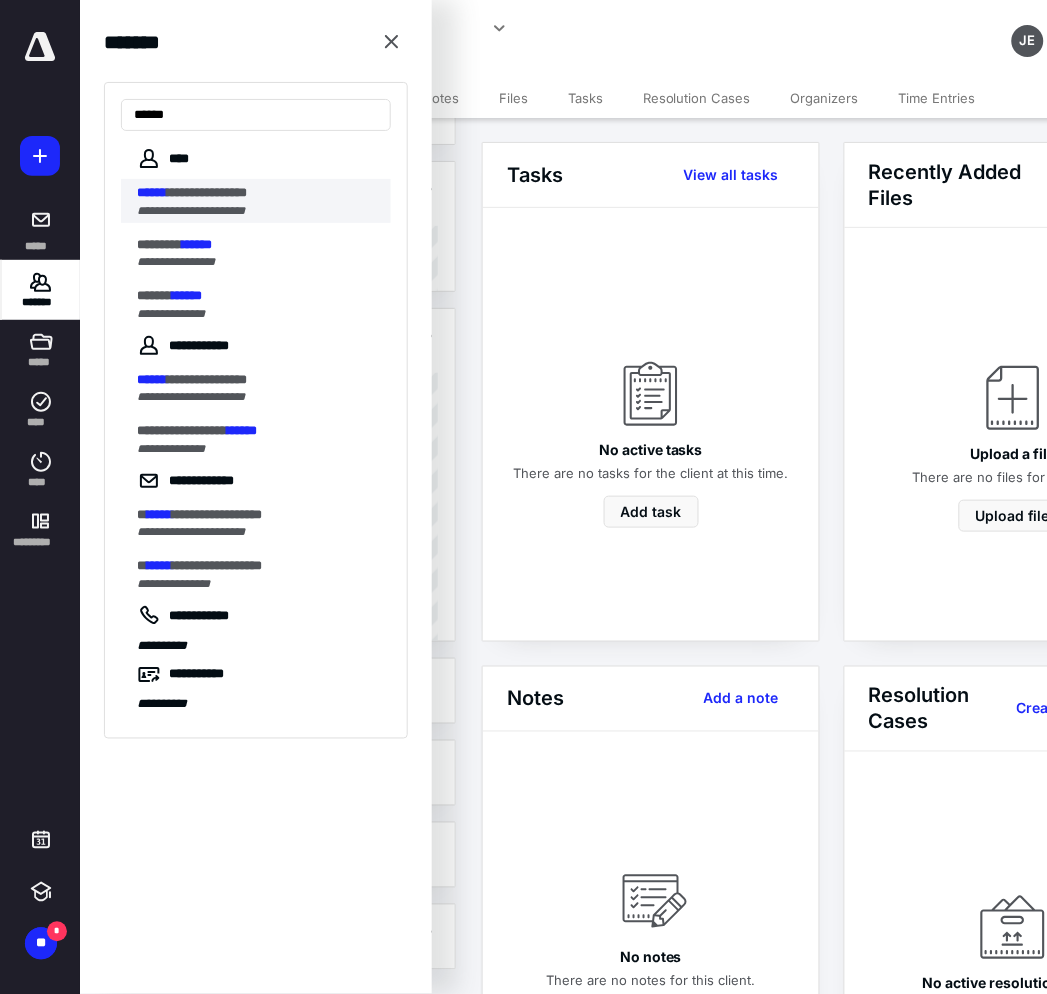 type on "******" 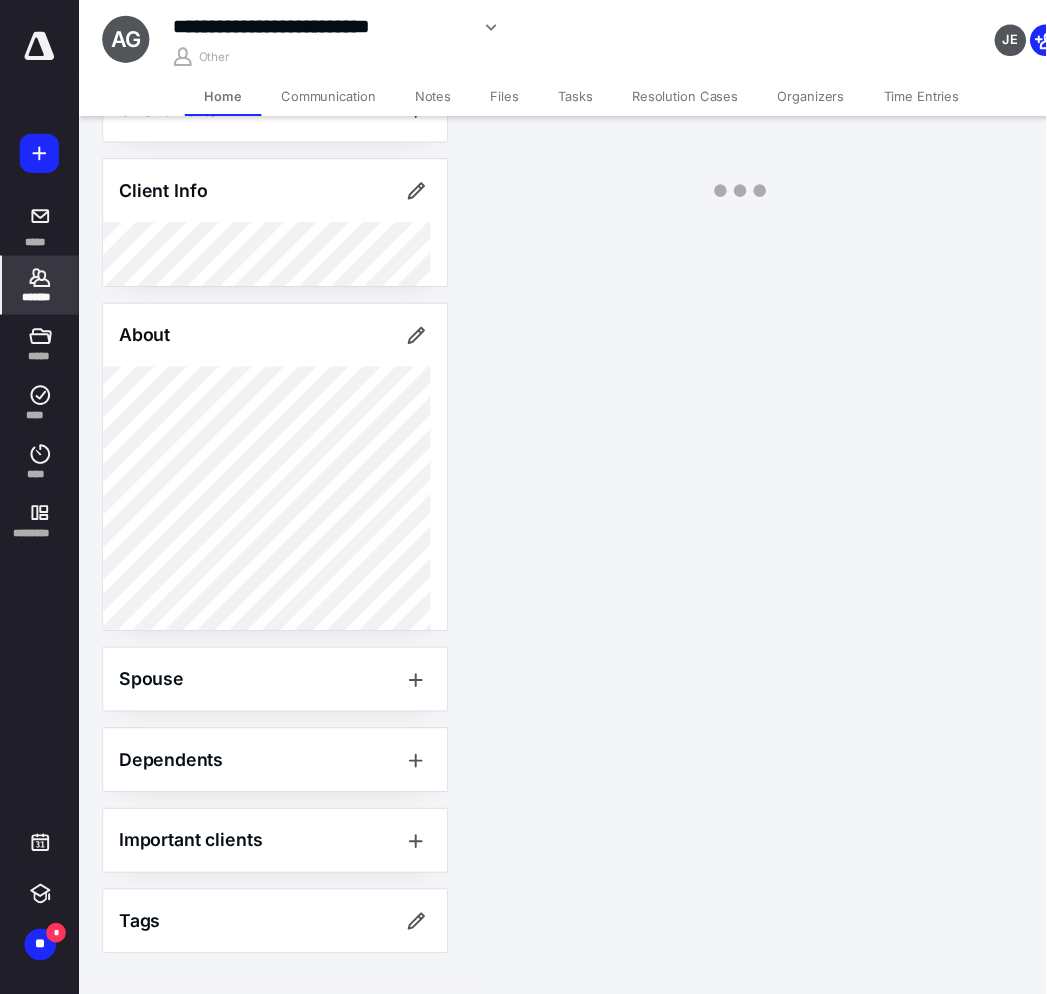scroll, scrollTop: 0, scrollLeft: 0, axis: both 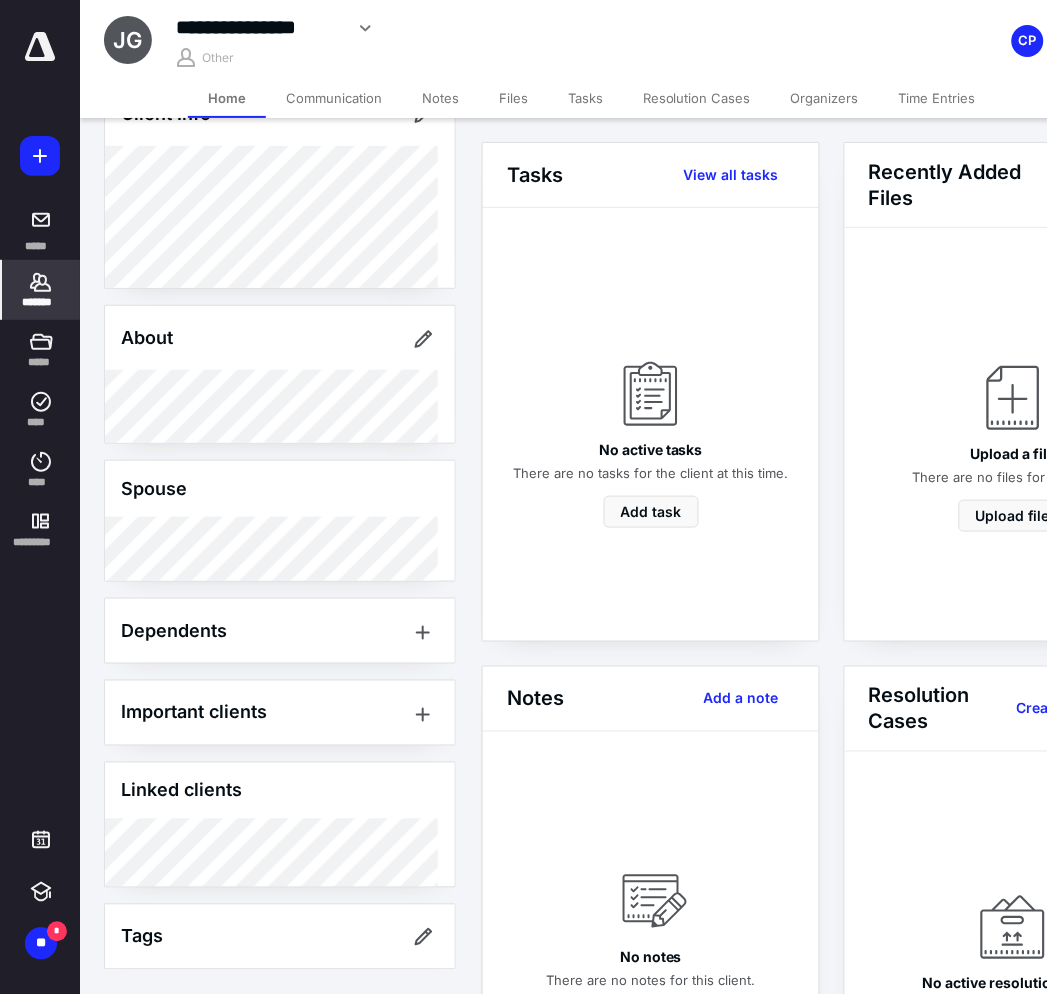 click on "*******" at bounding box center [41, 302] 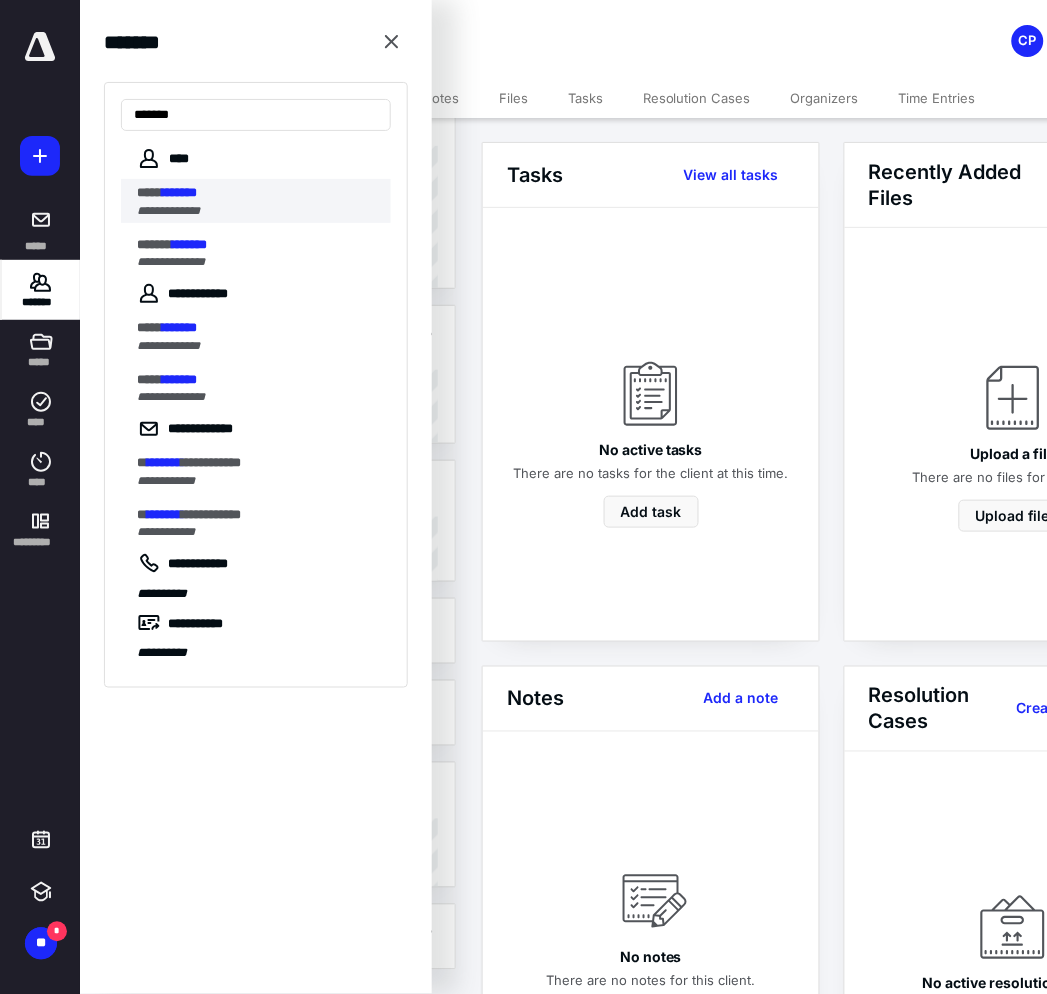 type on "*******" 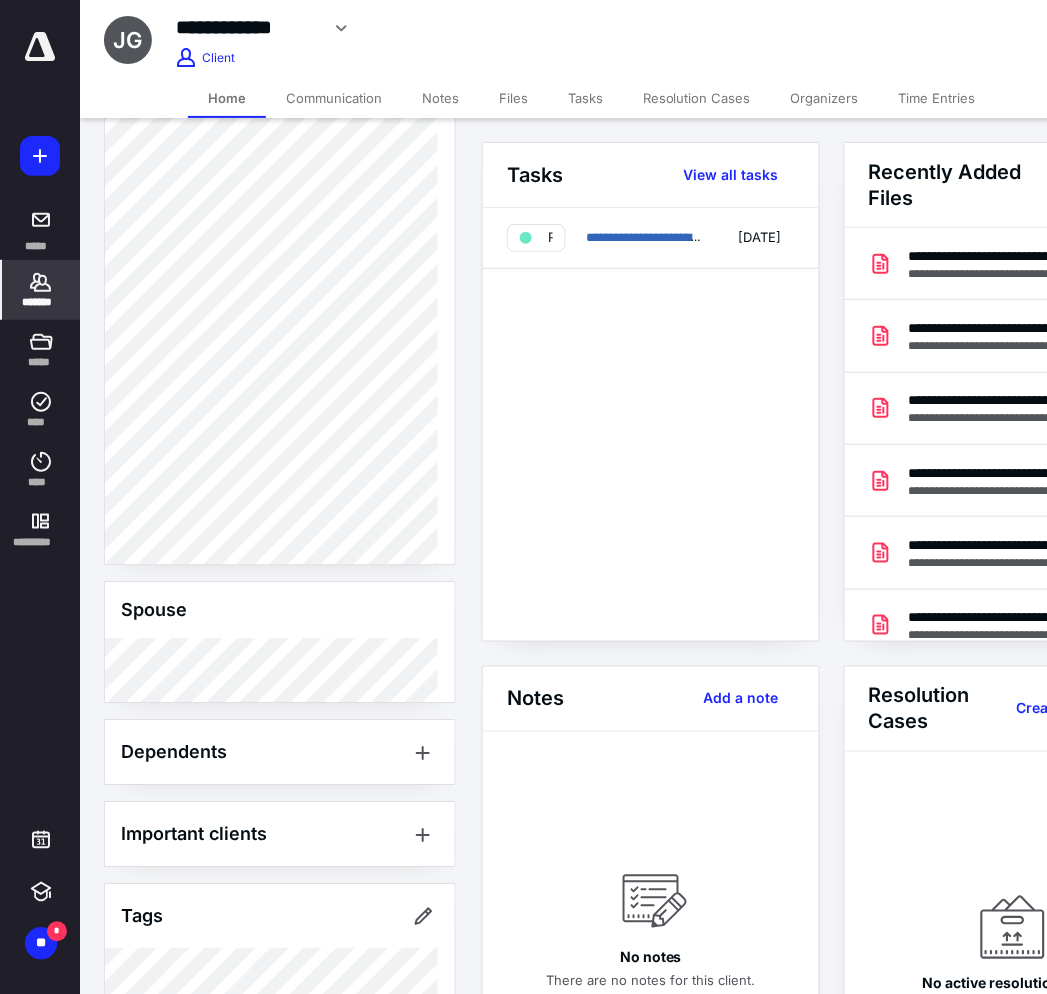 scroll, scrollTop: 774, scrollLeft: 0, axis: vertical 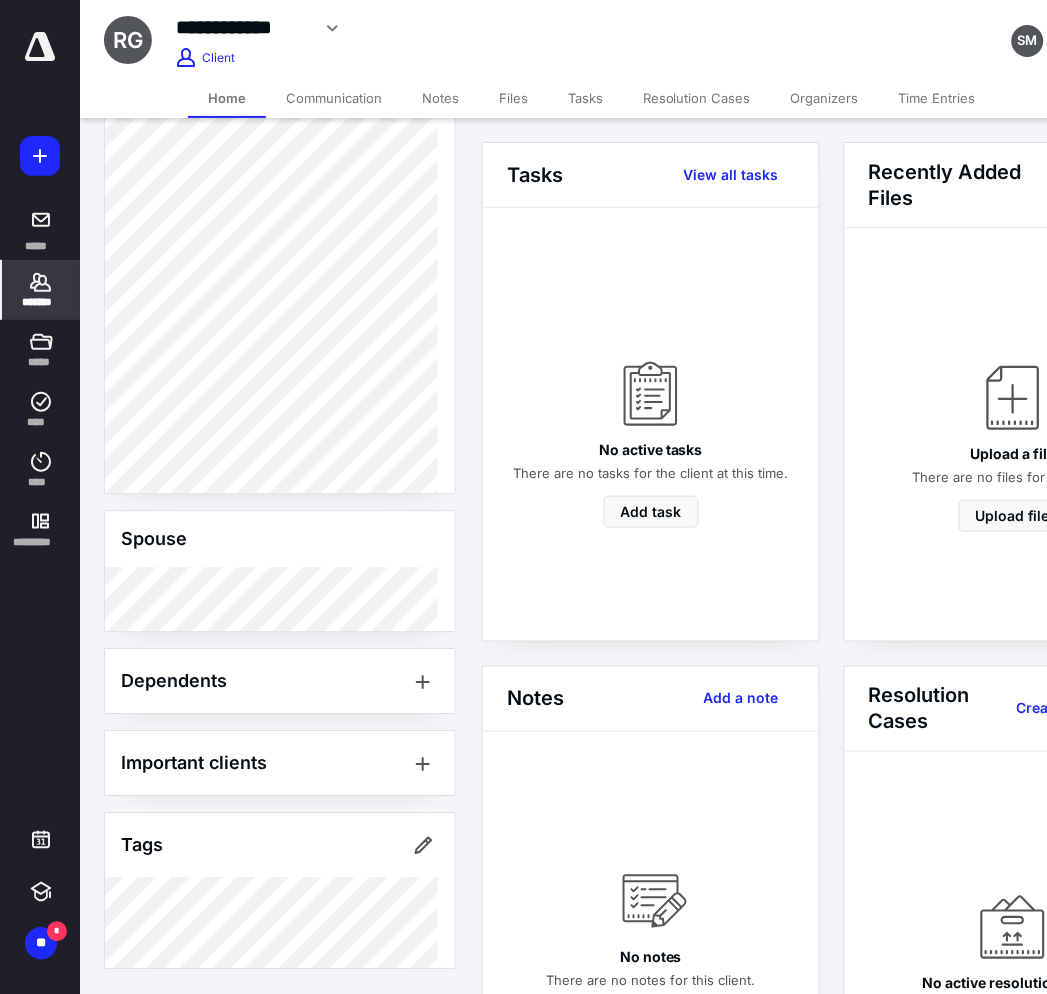 click on "*******" at bounding box center [41, 290] 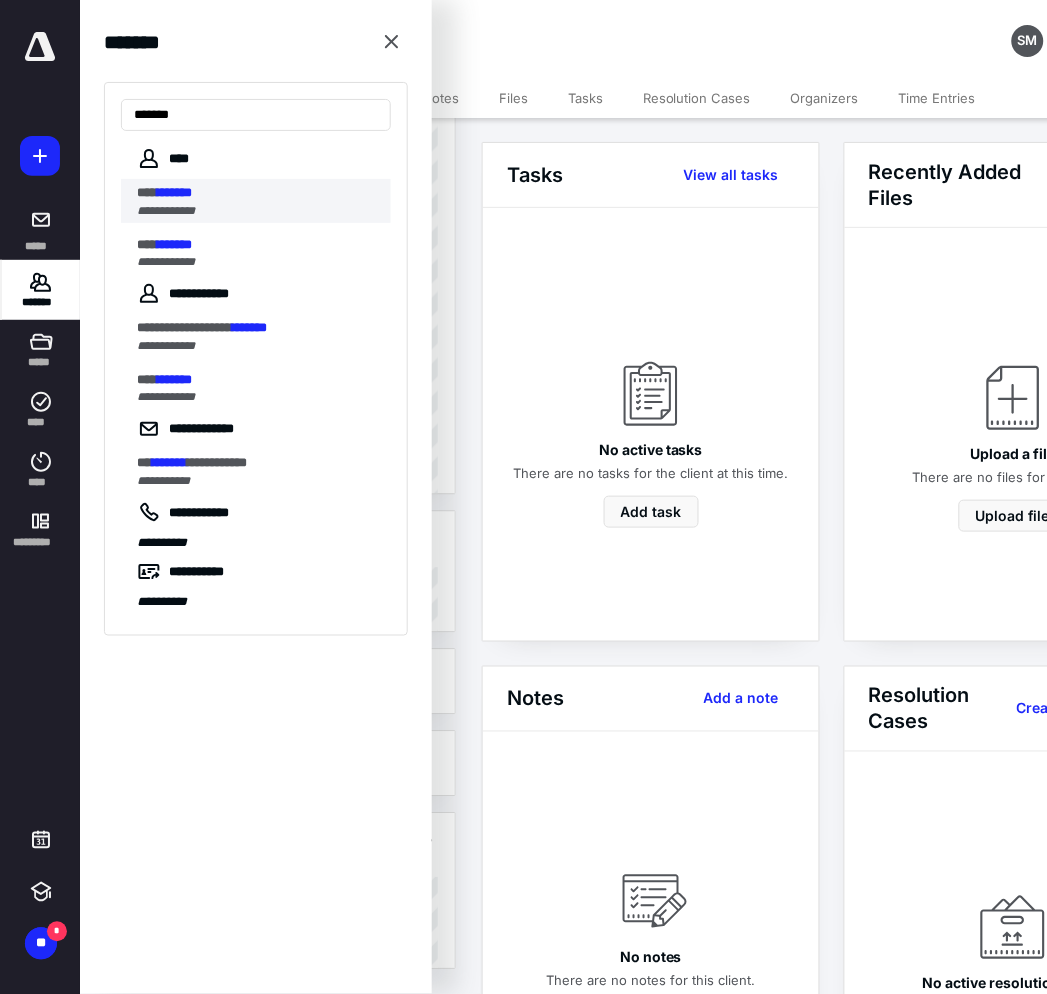 type on "*******" 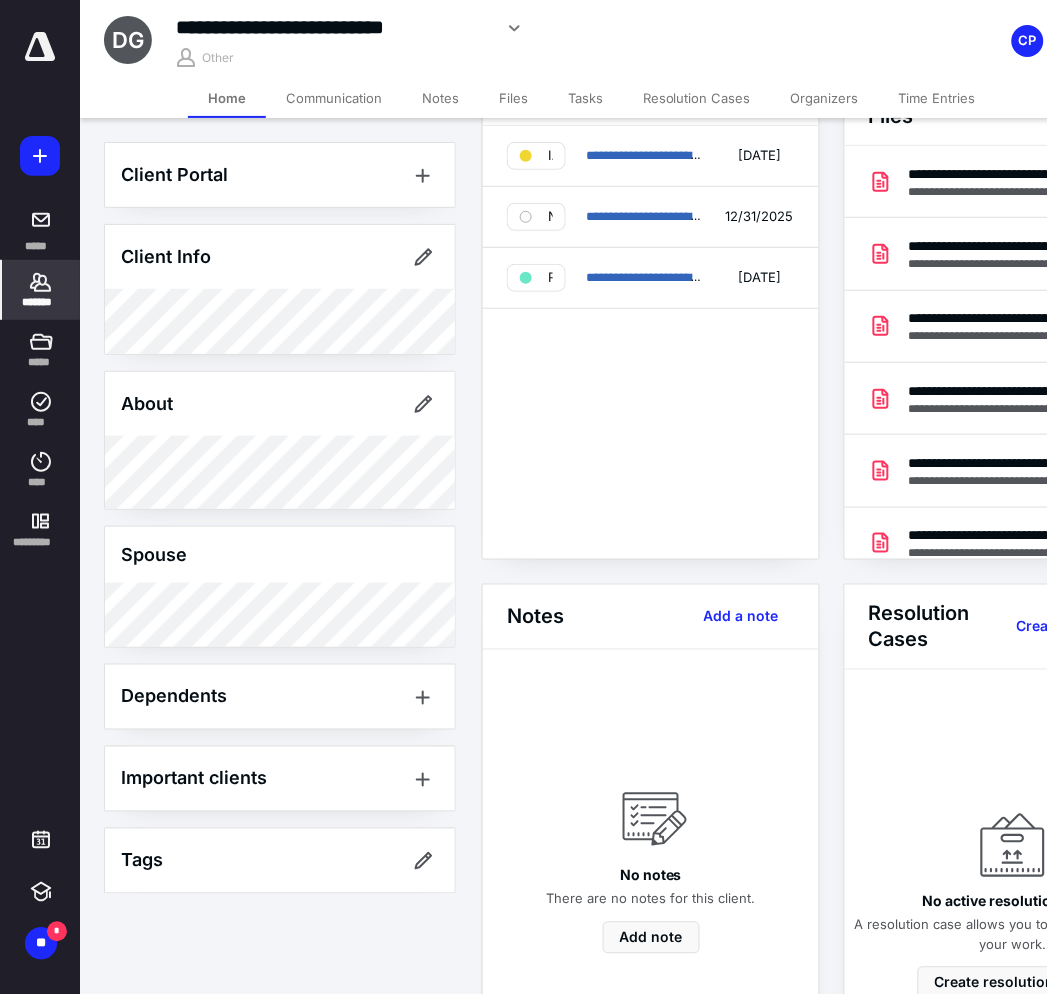 scroll, scrollTop: 222, scrollLeft: 0, axis: vertical 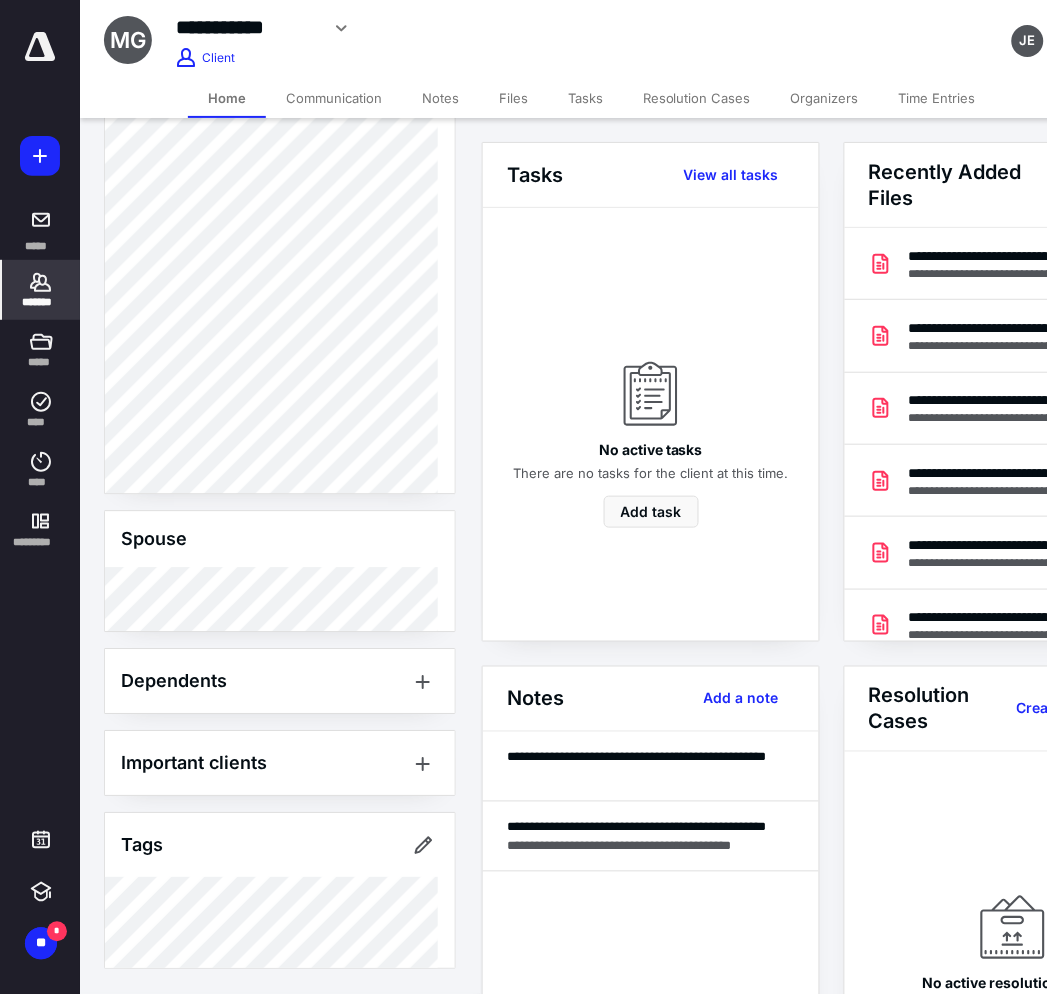 click 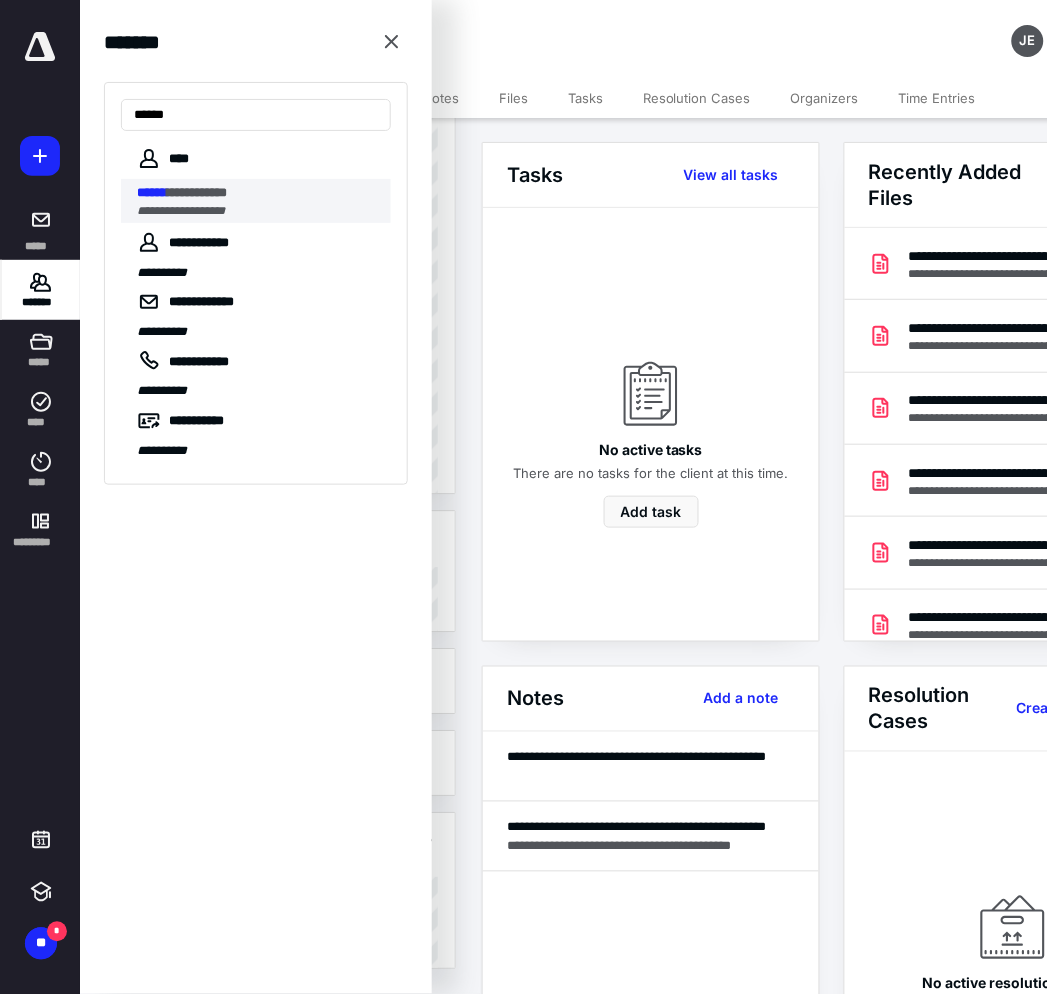 type on "******" 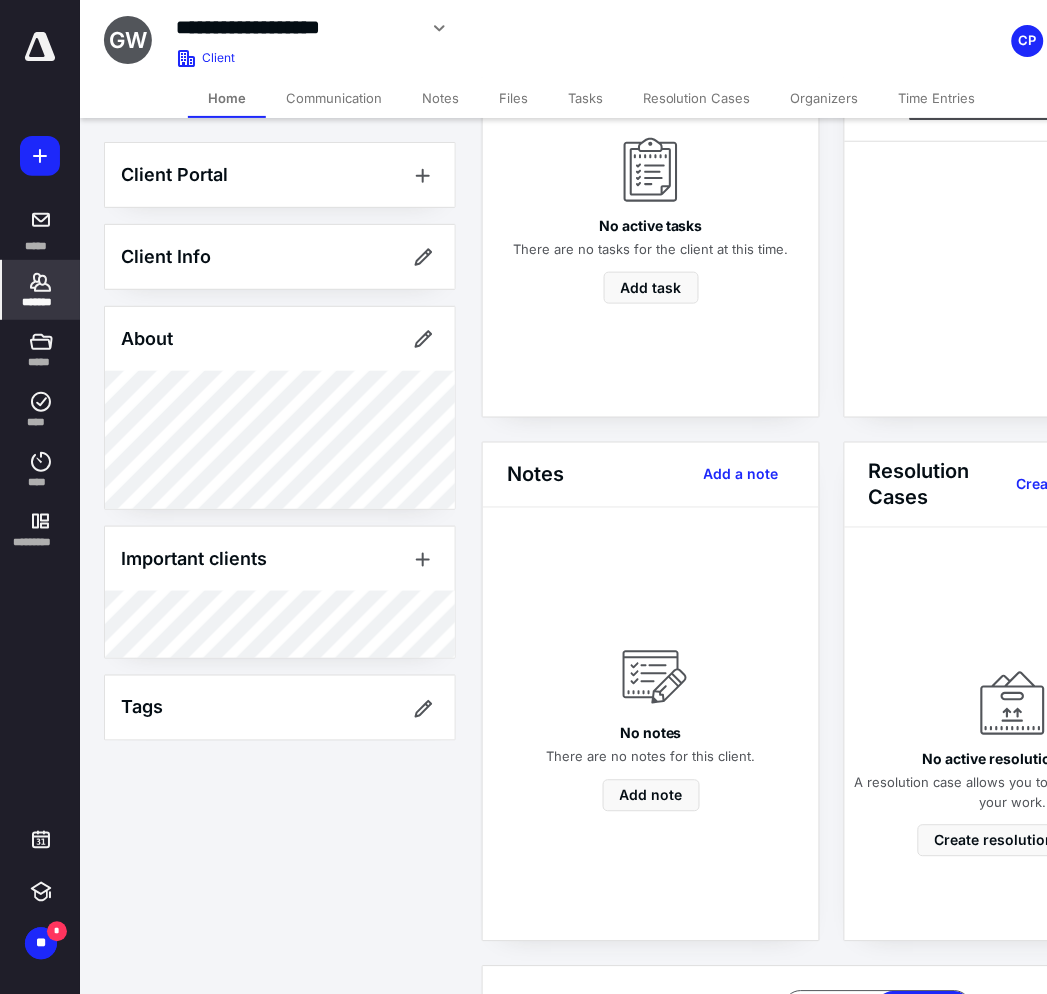 scroll, scrollTop: 0, scrollLeft: 0, axis: both 